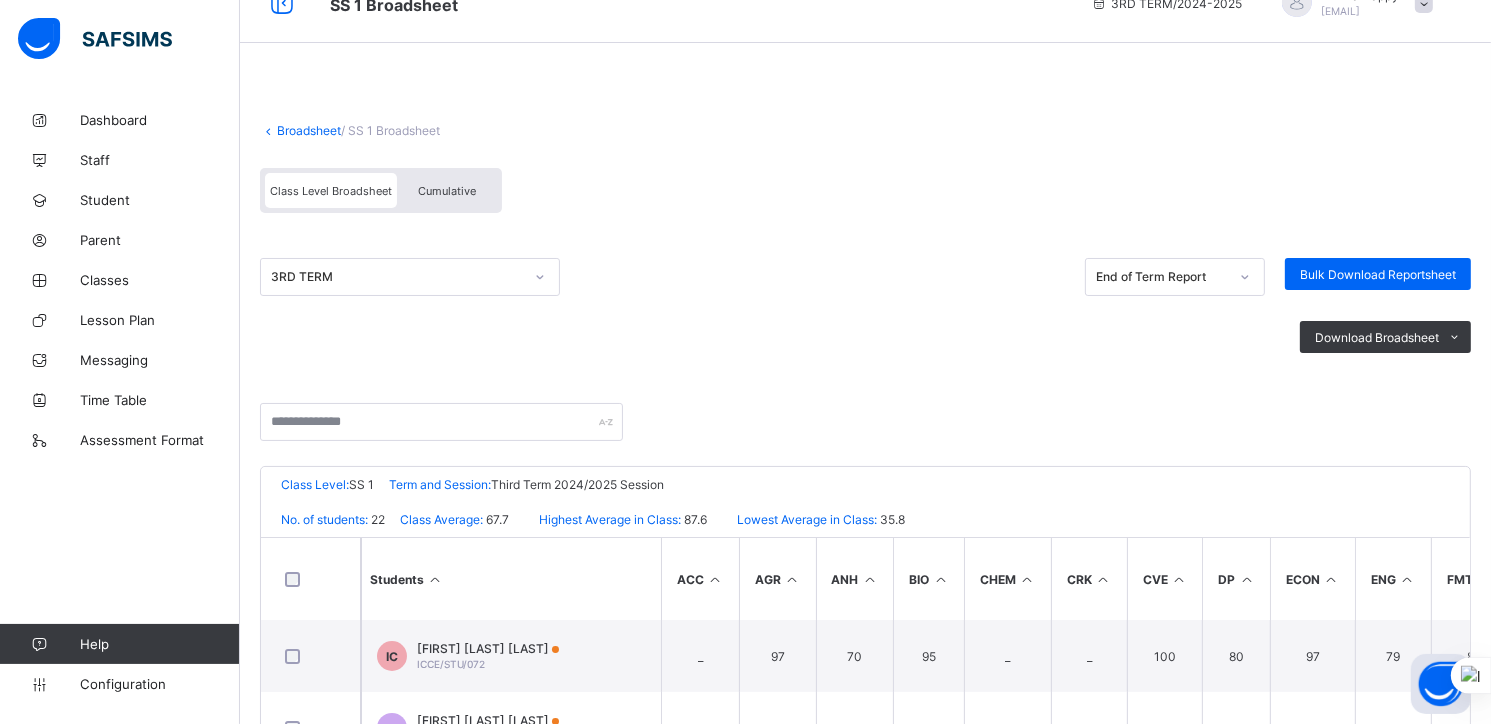 scroll, scrollTop: 0, scrollLeft: 0, axis: both 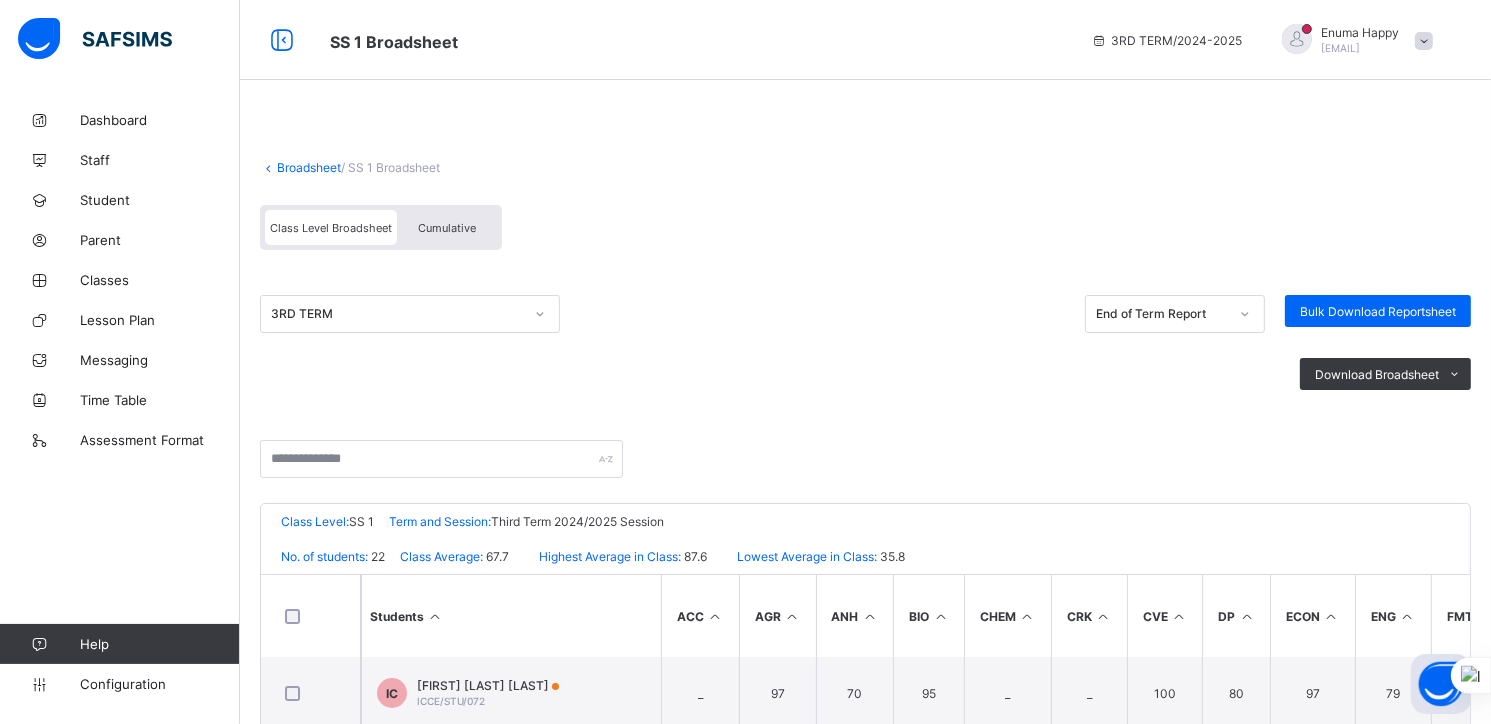 click on "Broadsheet" at bounding box center (309, 167) 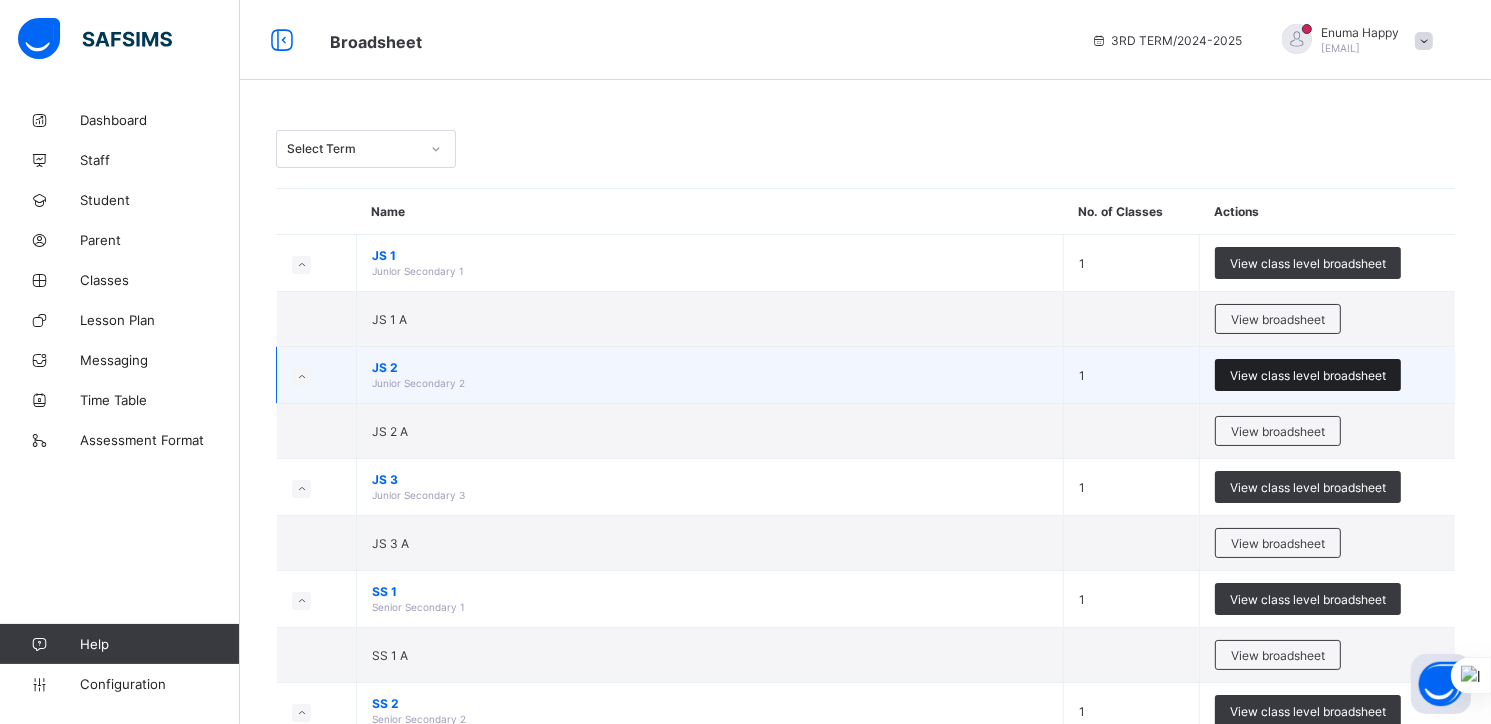 click on "View class level broadsheet" at bounding box center [1308, 375] 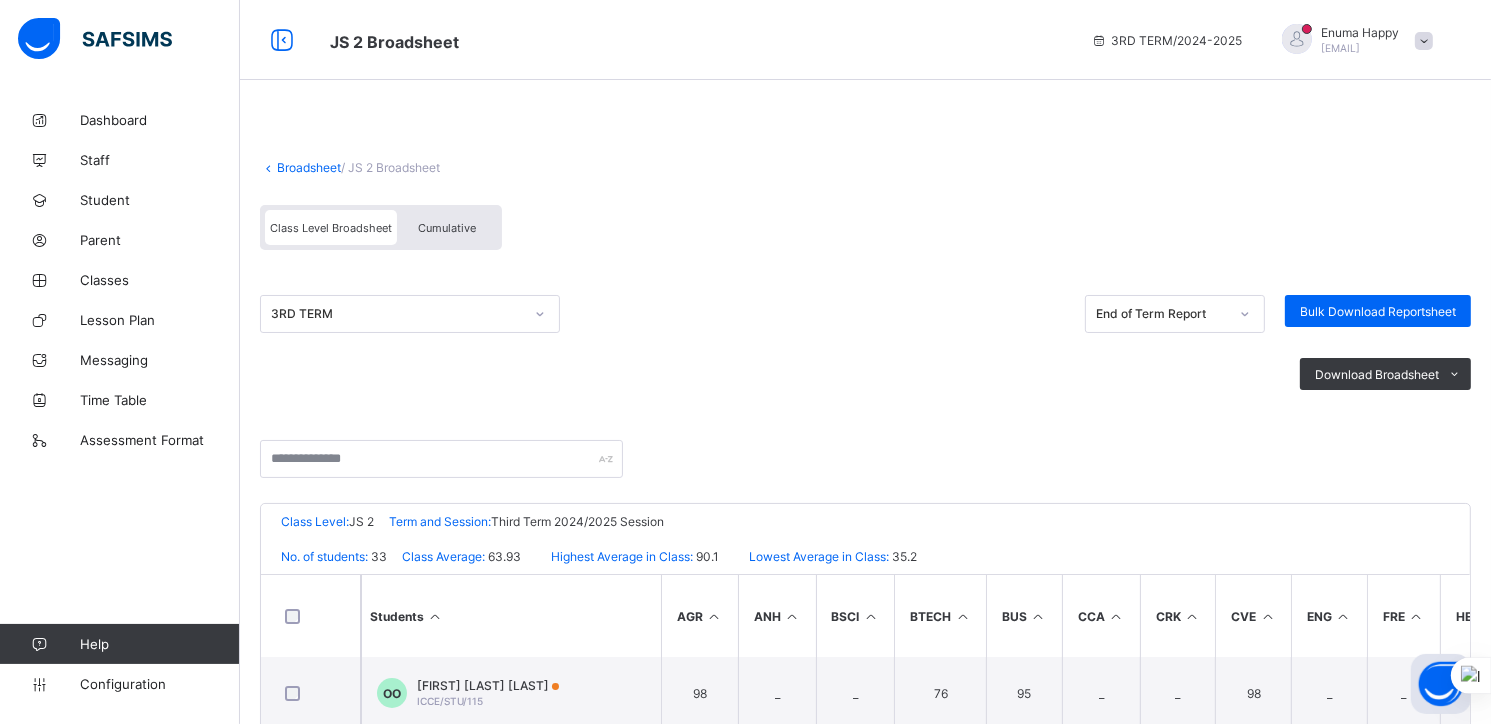 scroll, scrollTop: 391, scrollLeft: 0, axis: vertical 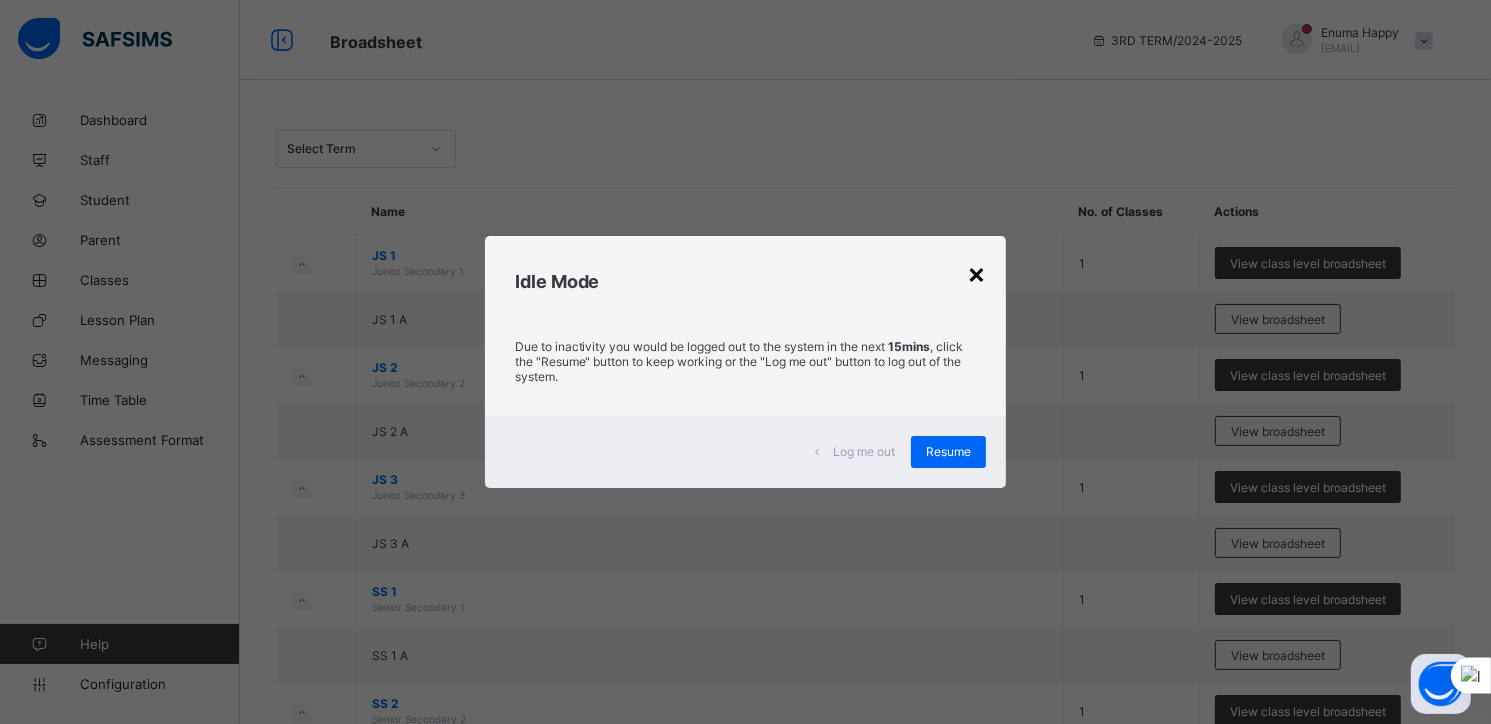 click on "×" at bounding box center (976, 273) 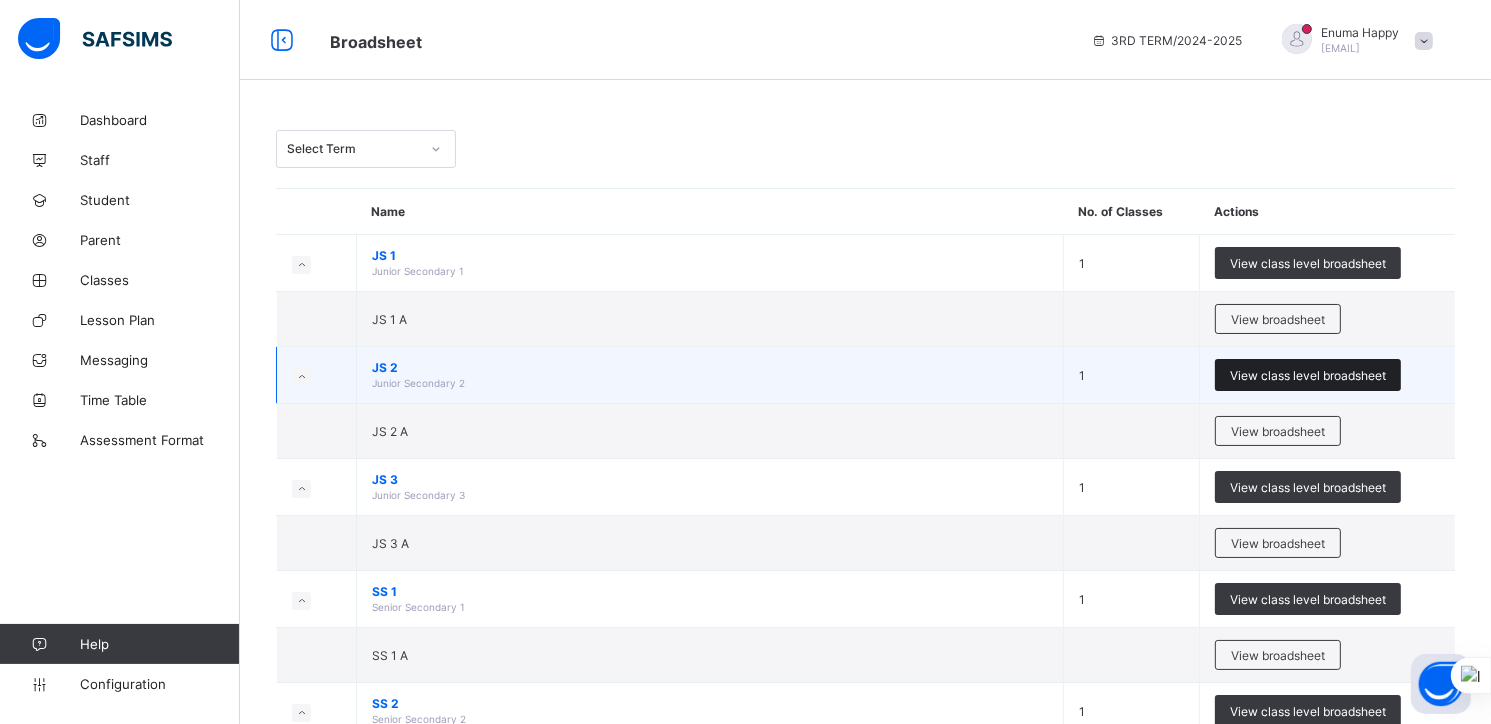 click on "View class level broadsheet" at bounding box center (1308, 375) 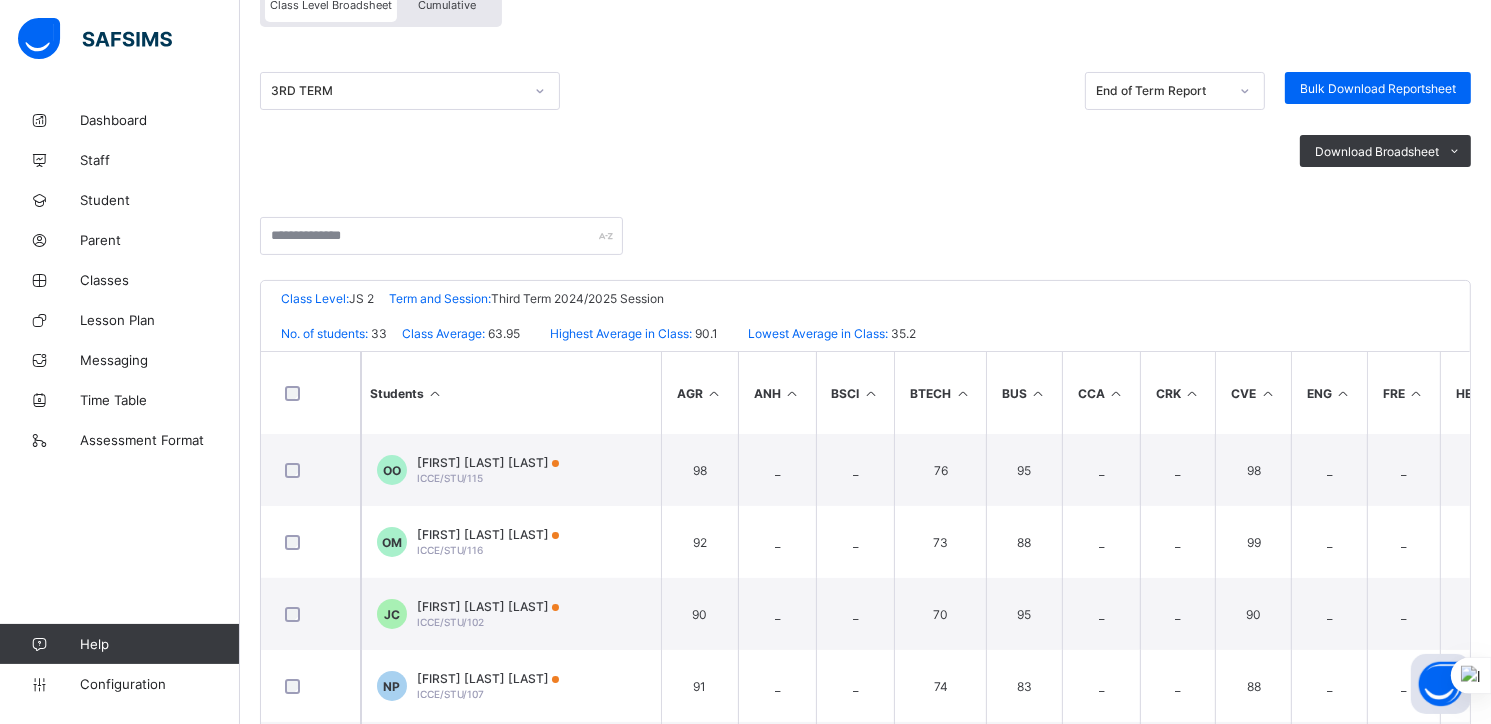 scroll, scrollTop: 228, scrollLeft: 0, axis: vertical 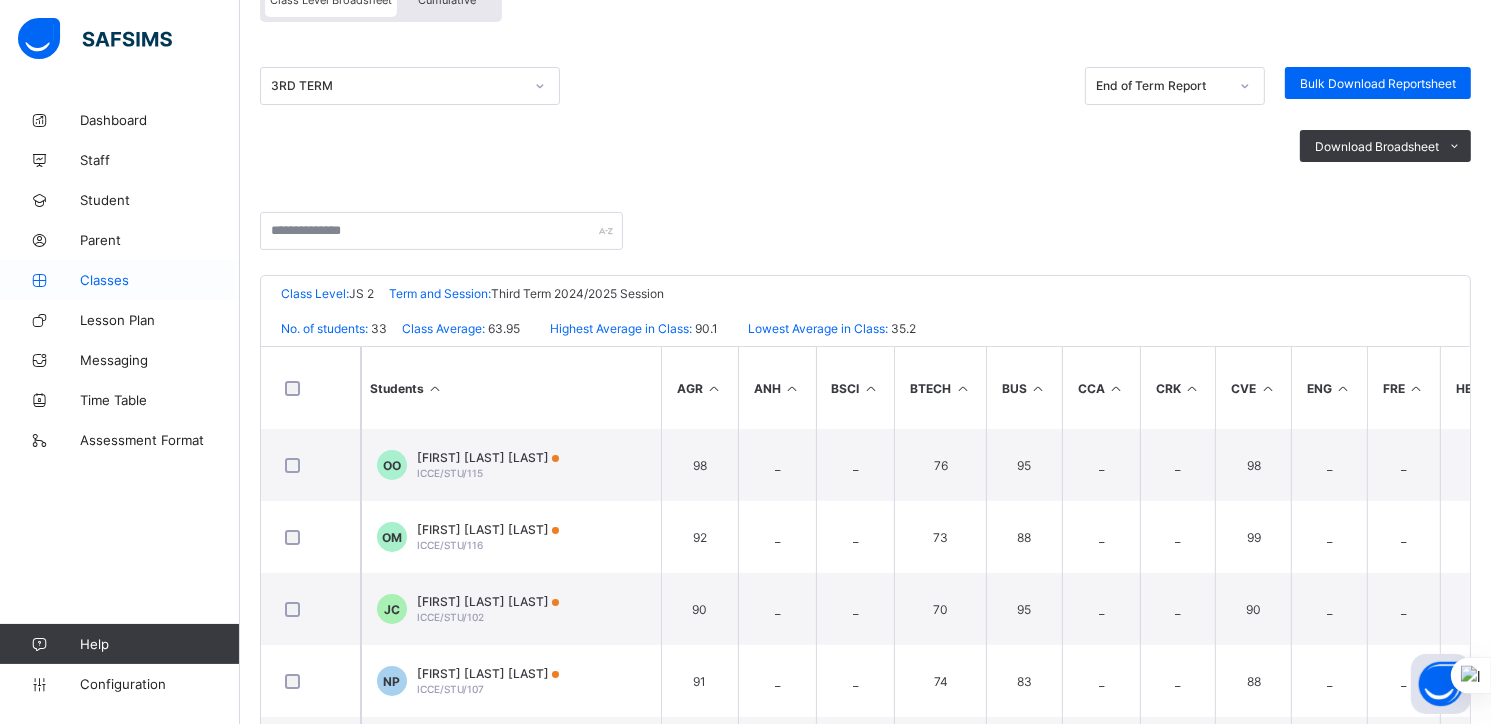 click on "Classes" at bounding box center [160, 280] 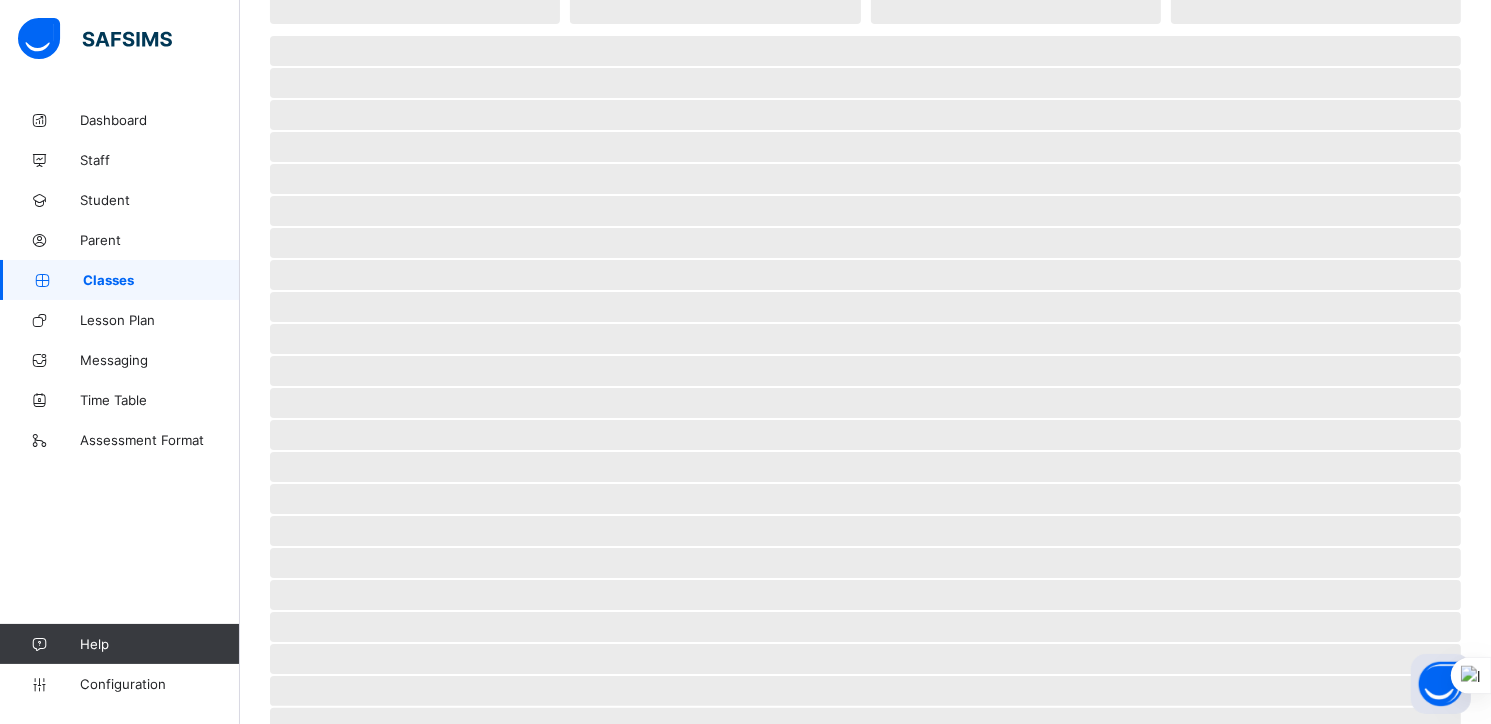 scroll, scrollTop: 0, scrollLeft: 0, axis: both 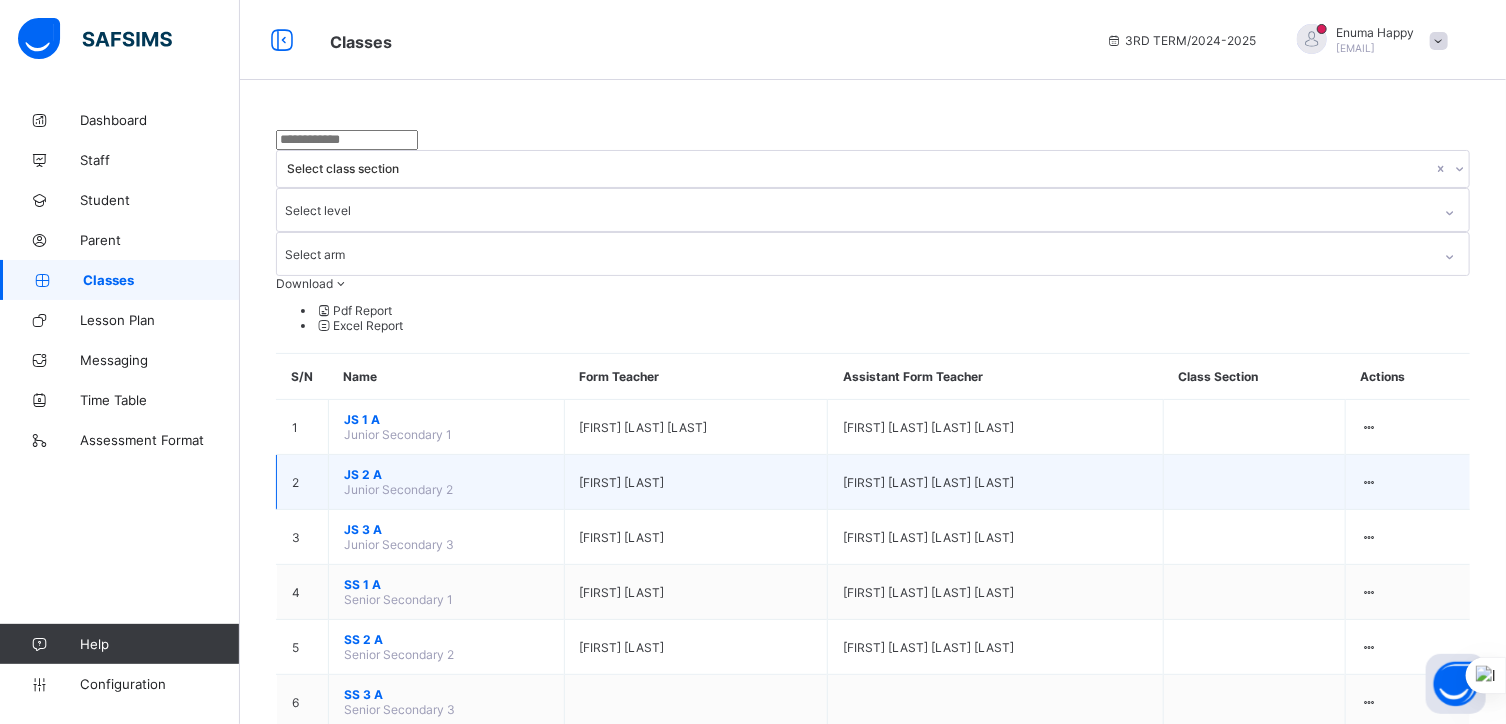click on "JS 2   A" at bounding box center (446, 474) 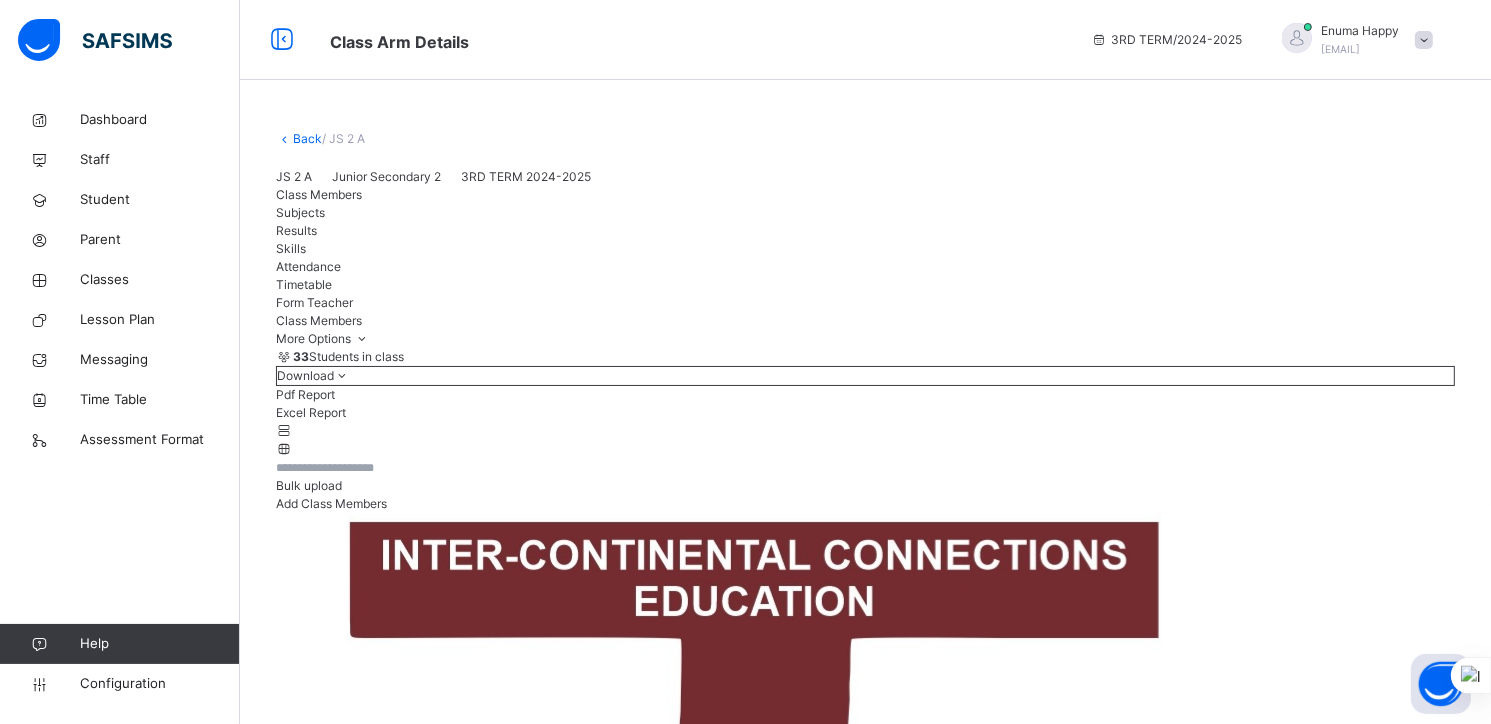 click on "Subjects" at bounding box center (300, 212) 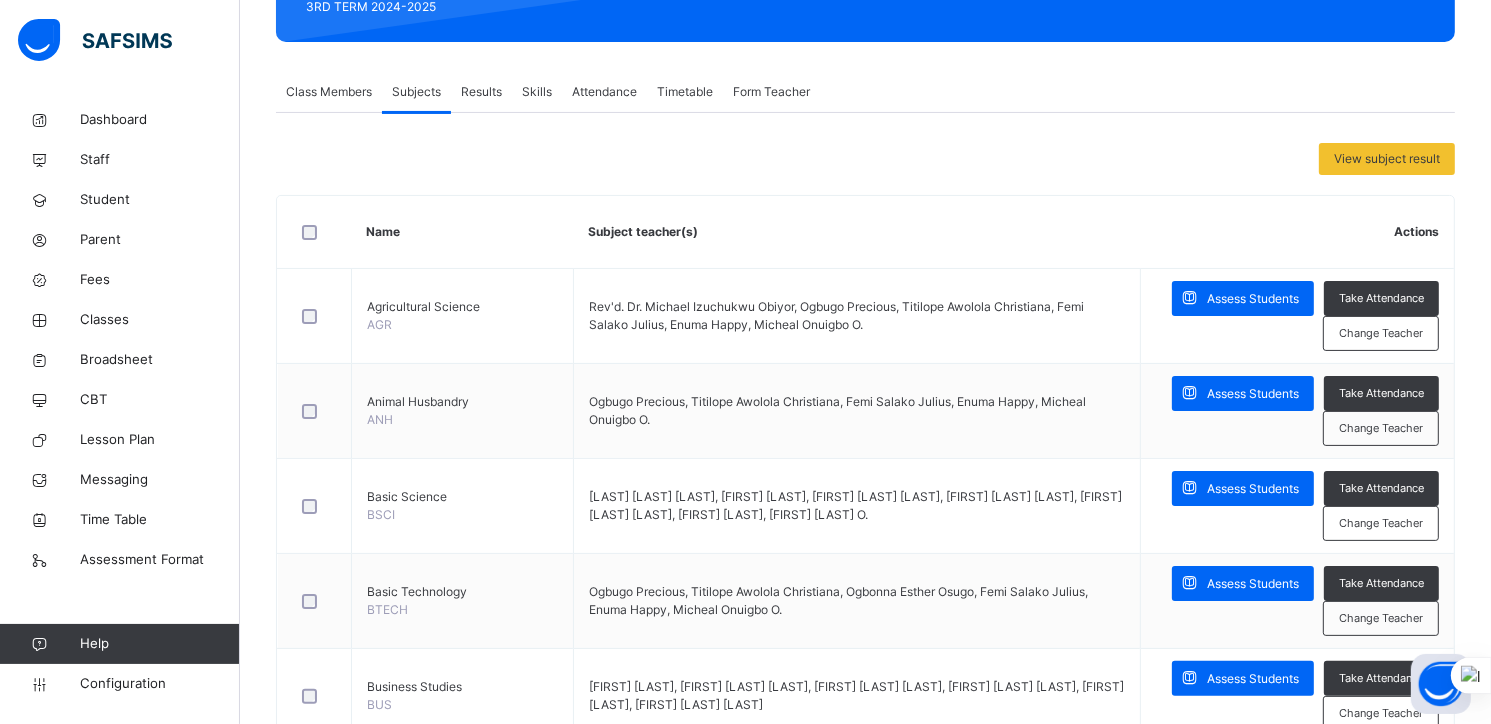 scroll, scrollTop: 312, scrollLeft: 0, axis: vertical 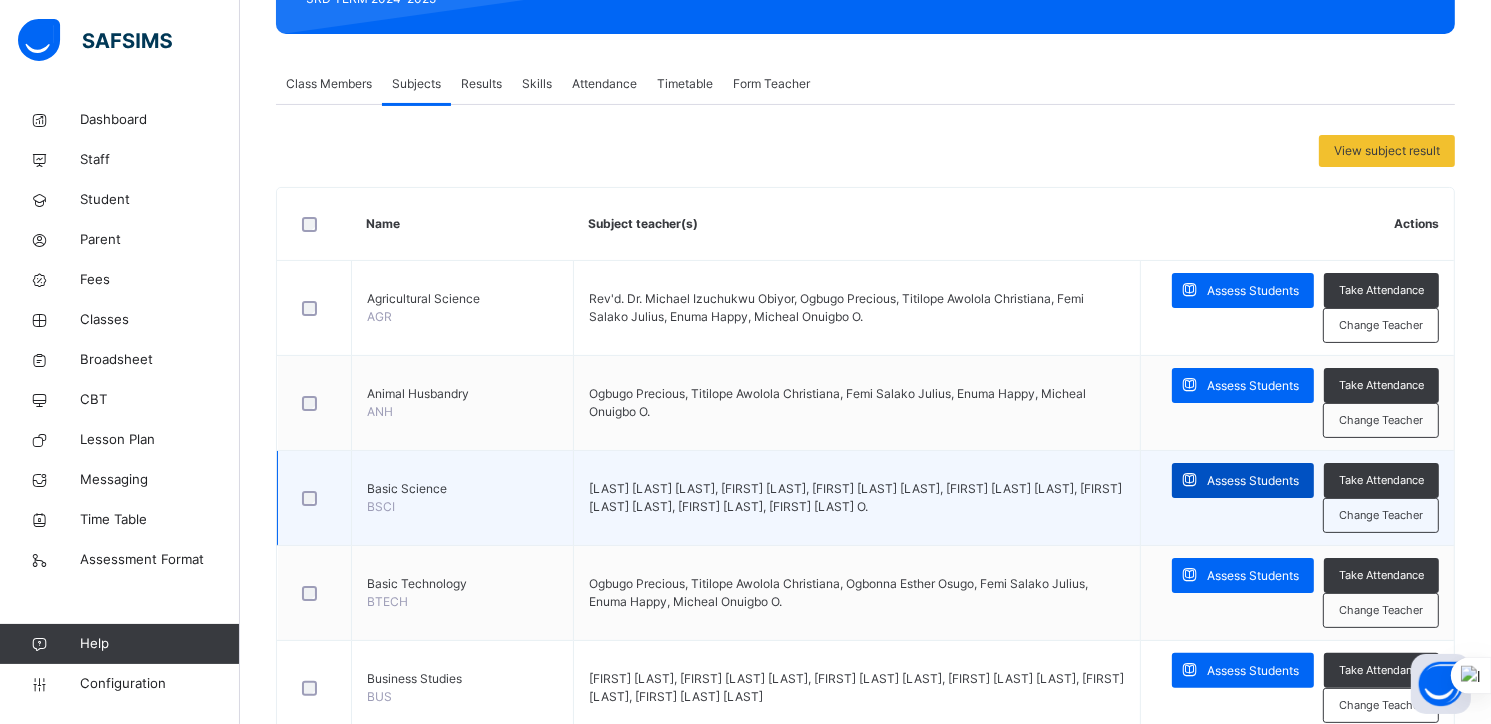 click on "Assess Students" at bounding box center [1253, 481] 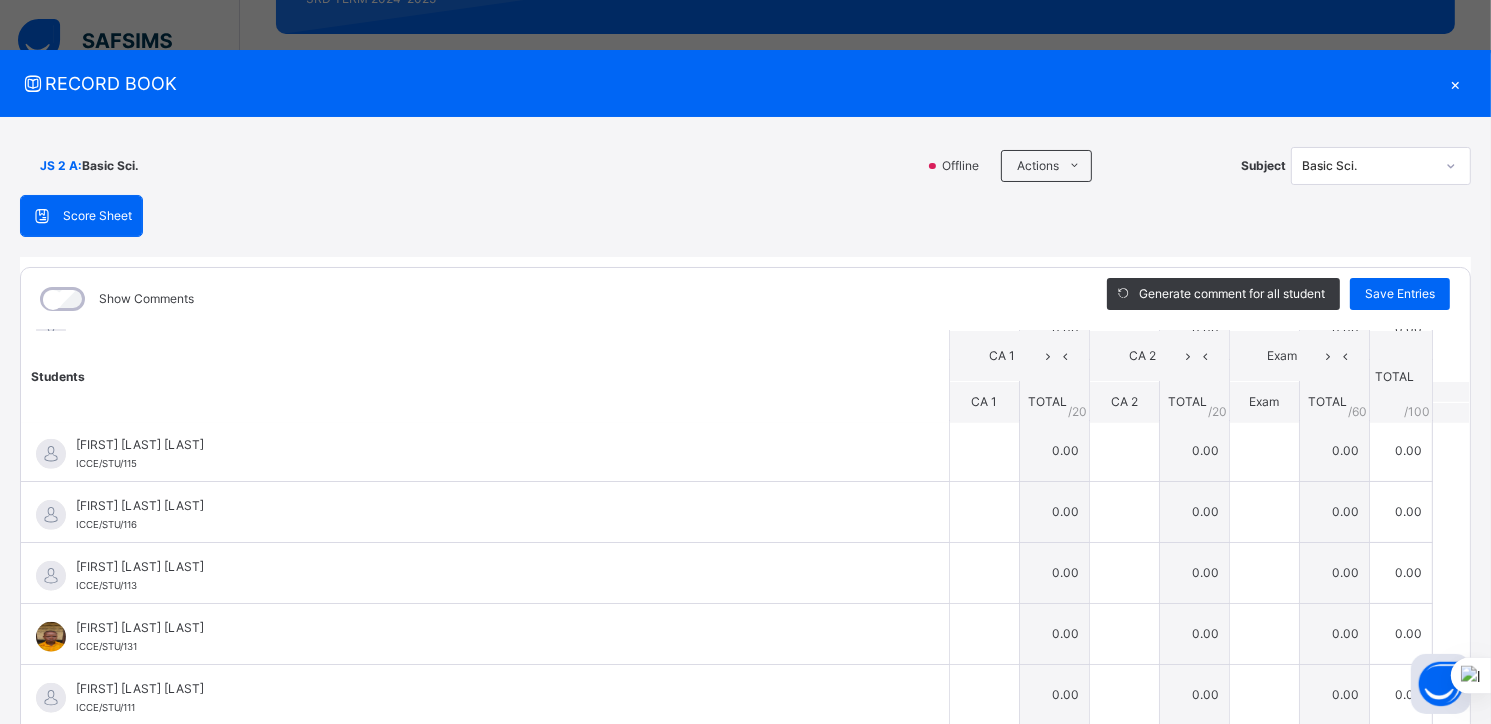 scroll, scrollTop: 1599, scrollLeft: 0, axis: vertical 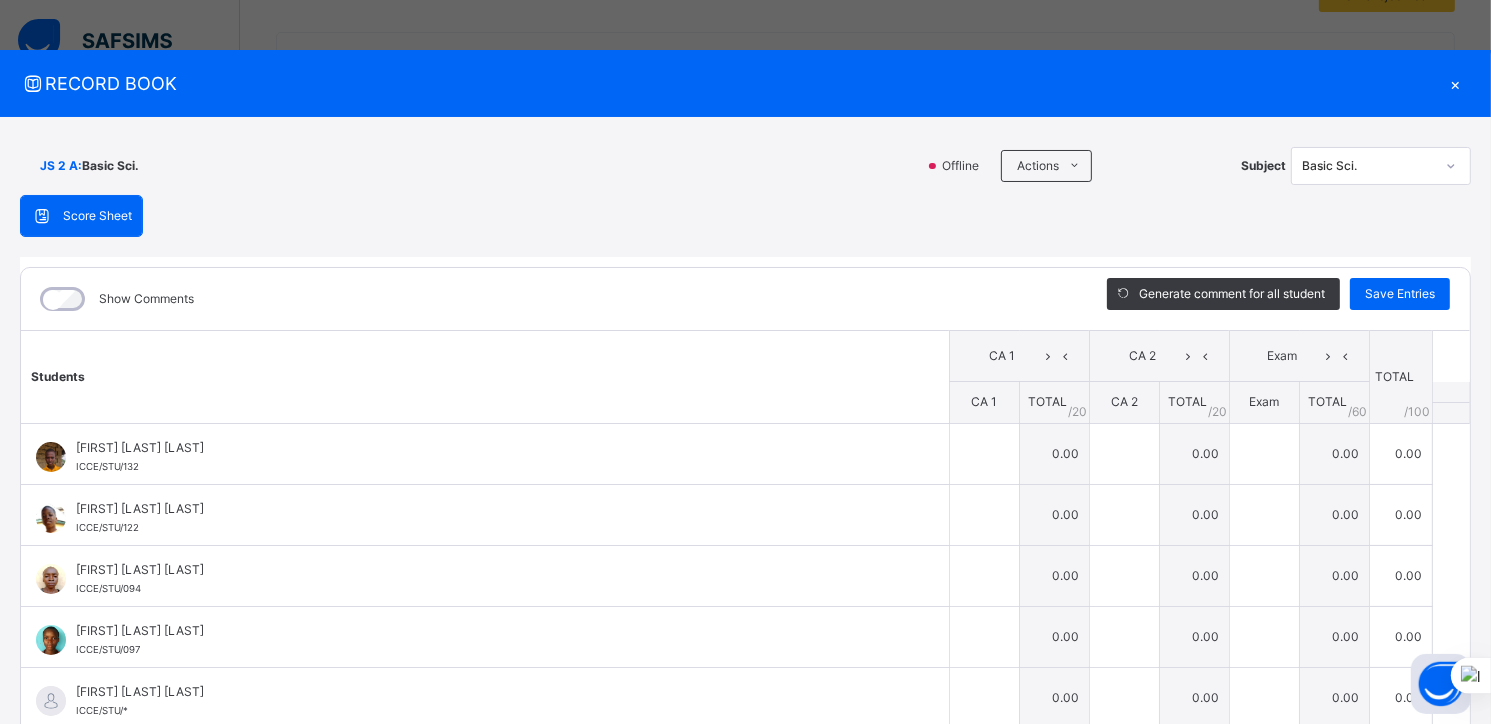 click on "×" at bounding box center [1456, 83] 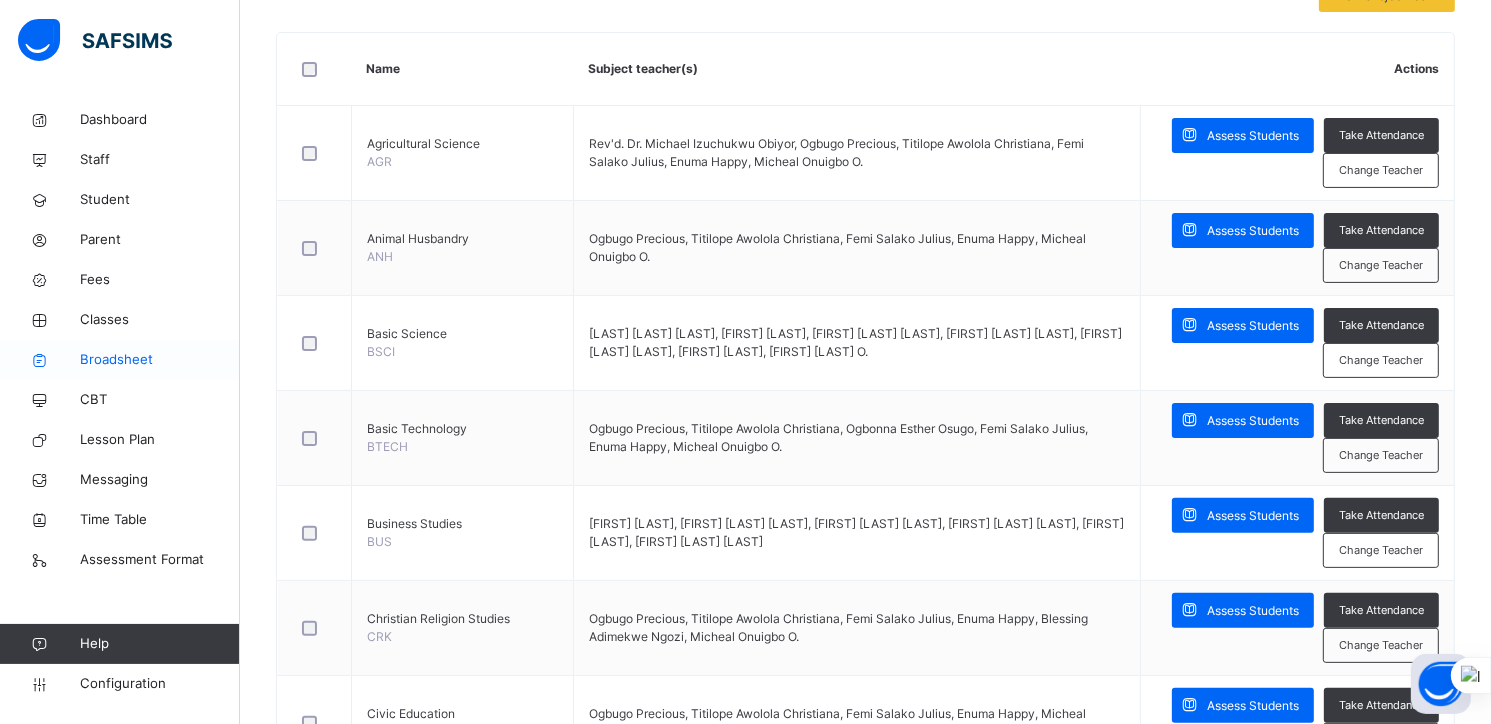 click on "Broadsheet" at bounding box center [160, 360] 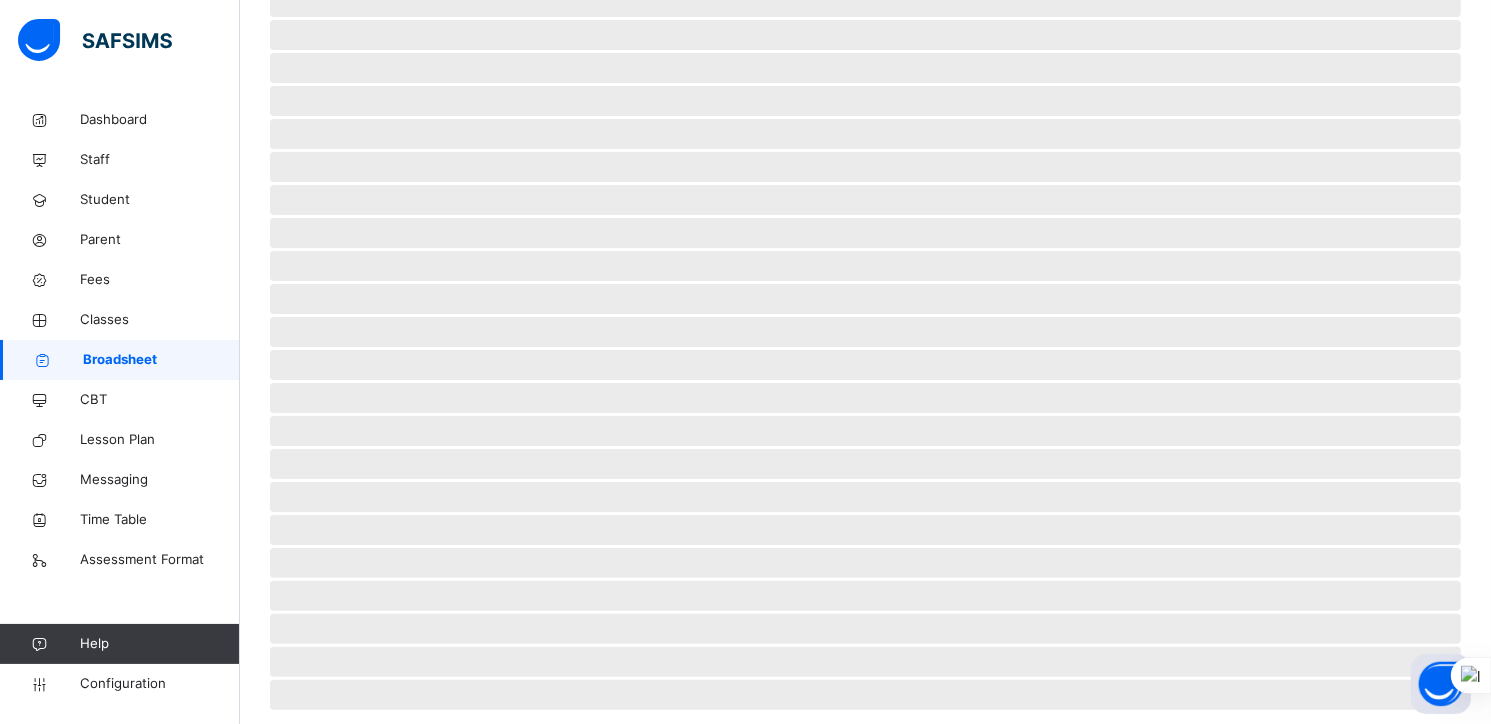 scroll, scrollTop: 0, scrollLeft: 0, axis: both 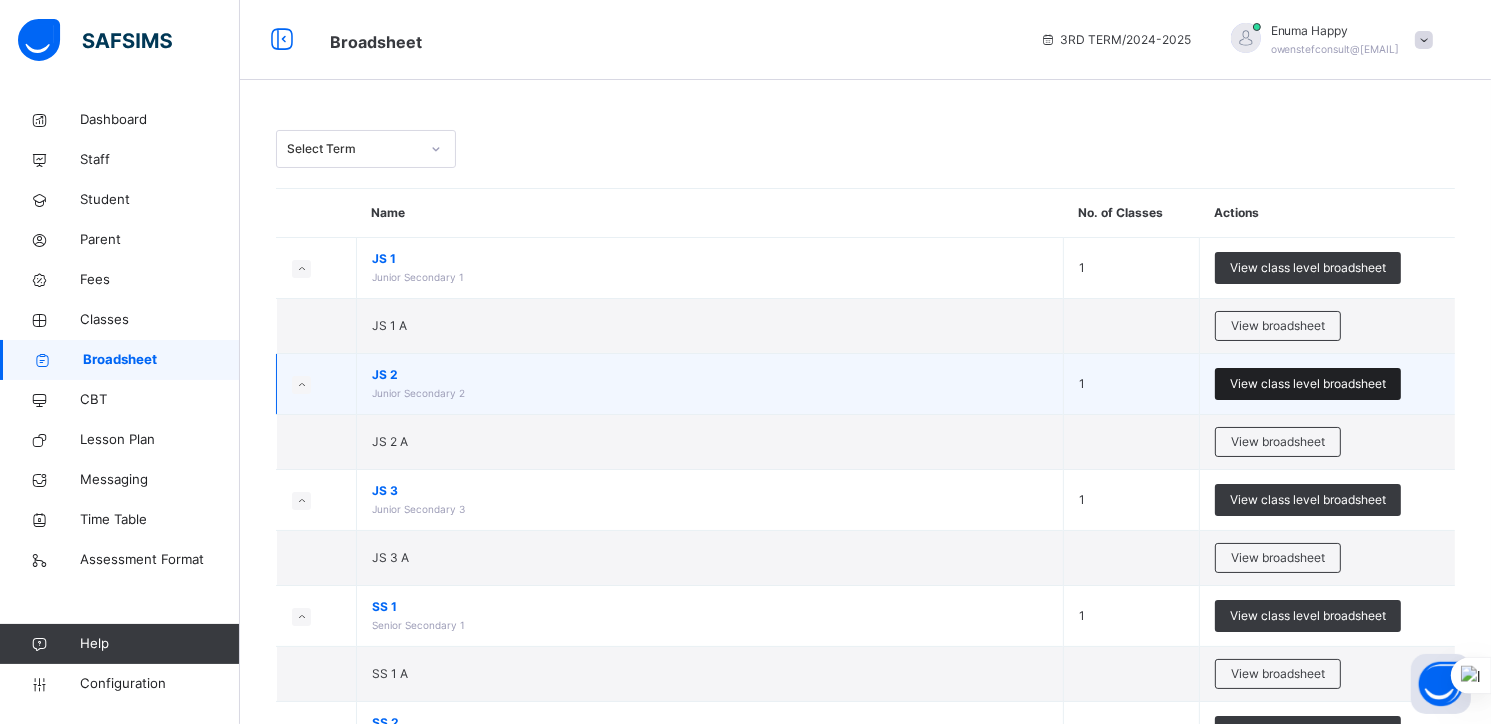 click on "View class level broadsheet" at bounding box center [1308, 384] 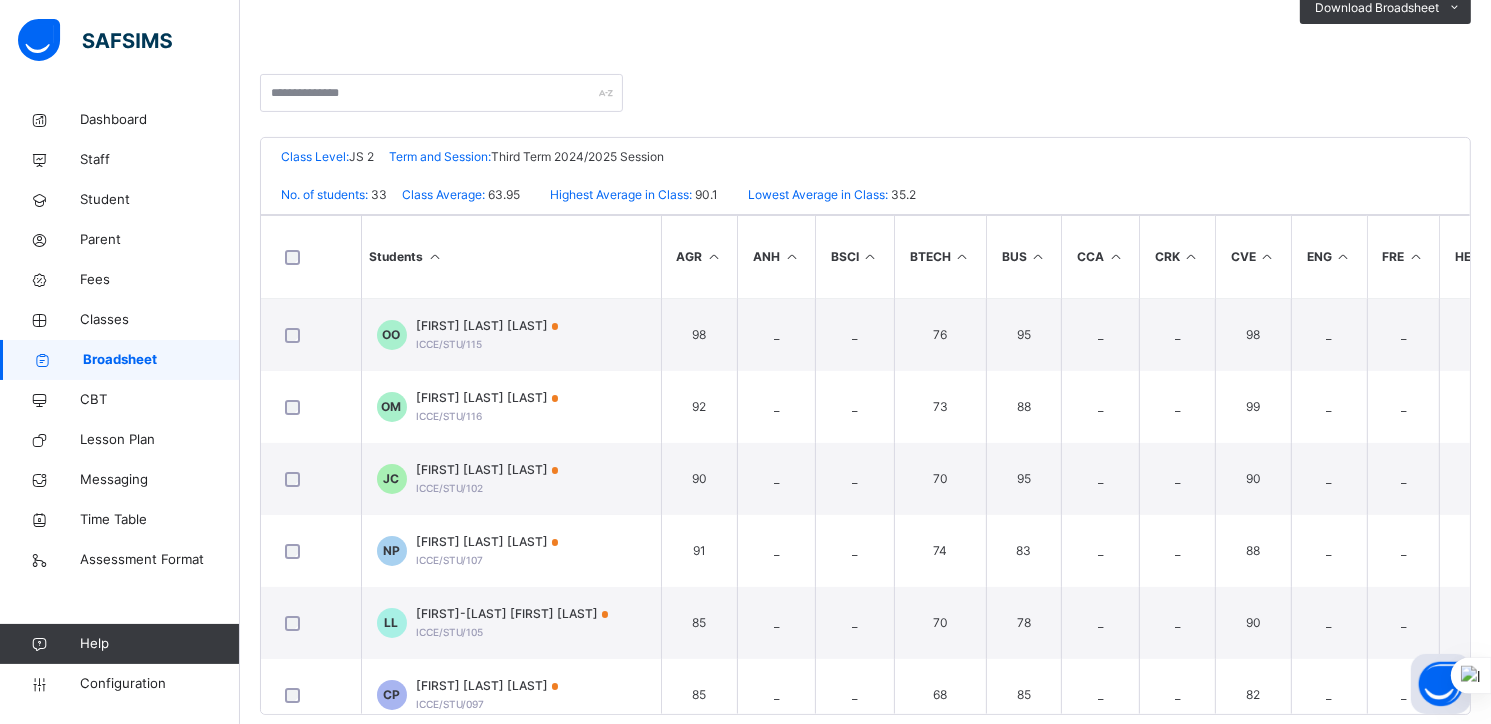 scroll, scrollTop: 376, scrollLeft: 0, axis: vertical 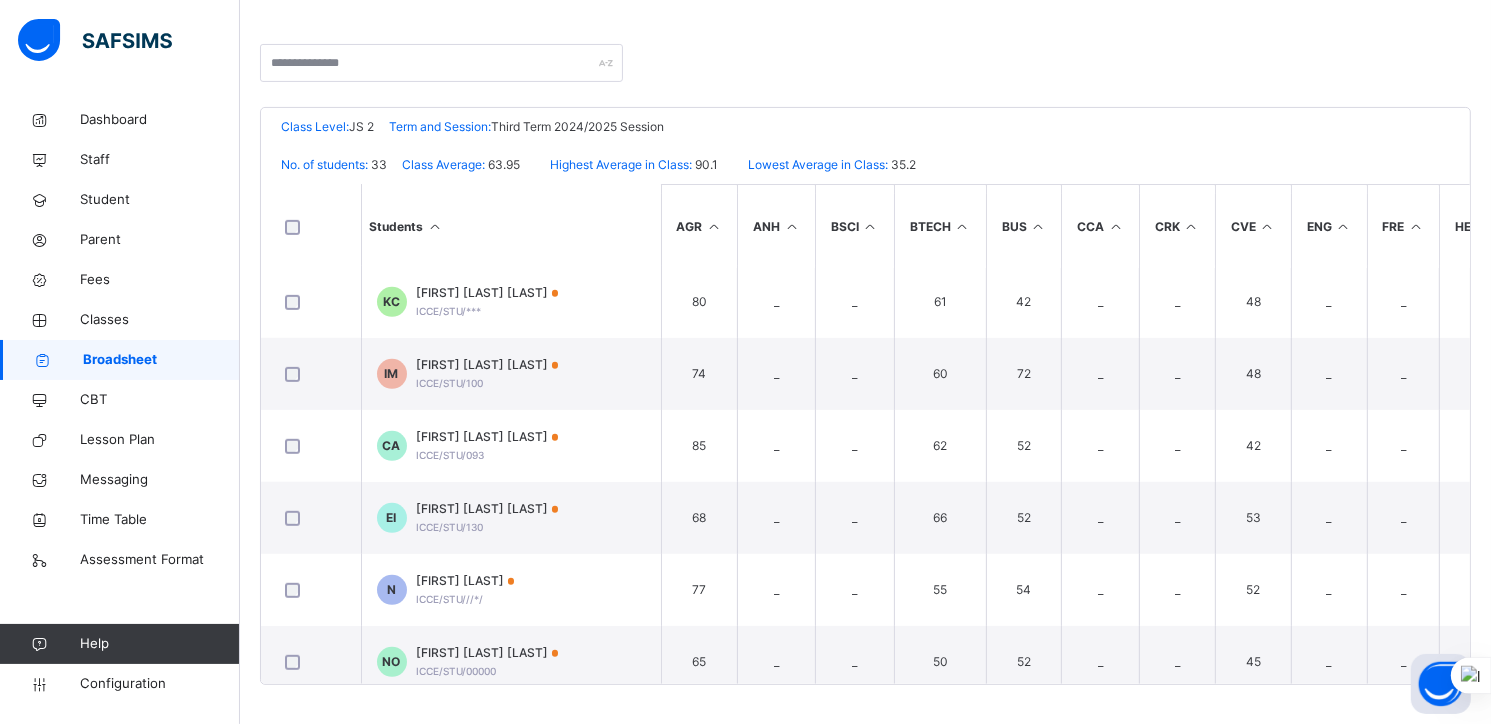 click on "Broadsheet" at bounding box center [161, 360] 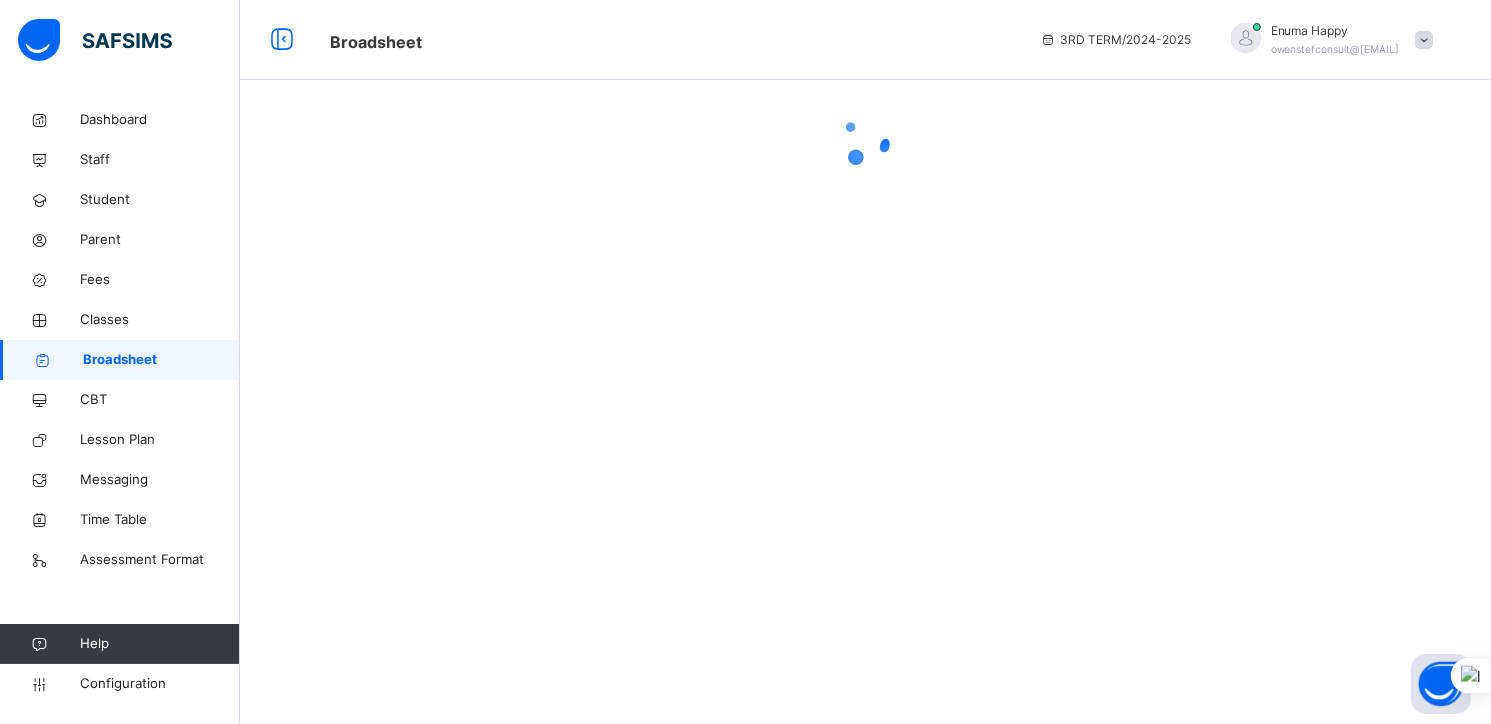 scroll, scrollTop: 0, scrollLeft: 0, axis: both 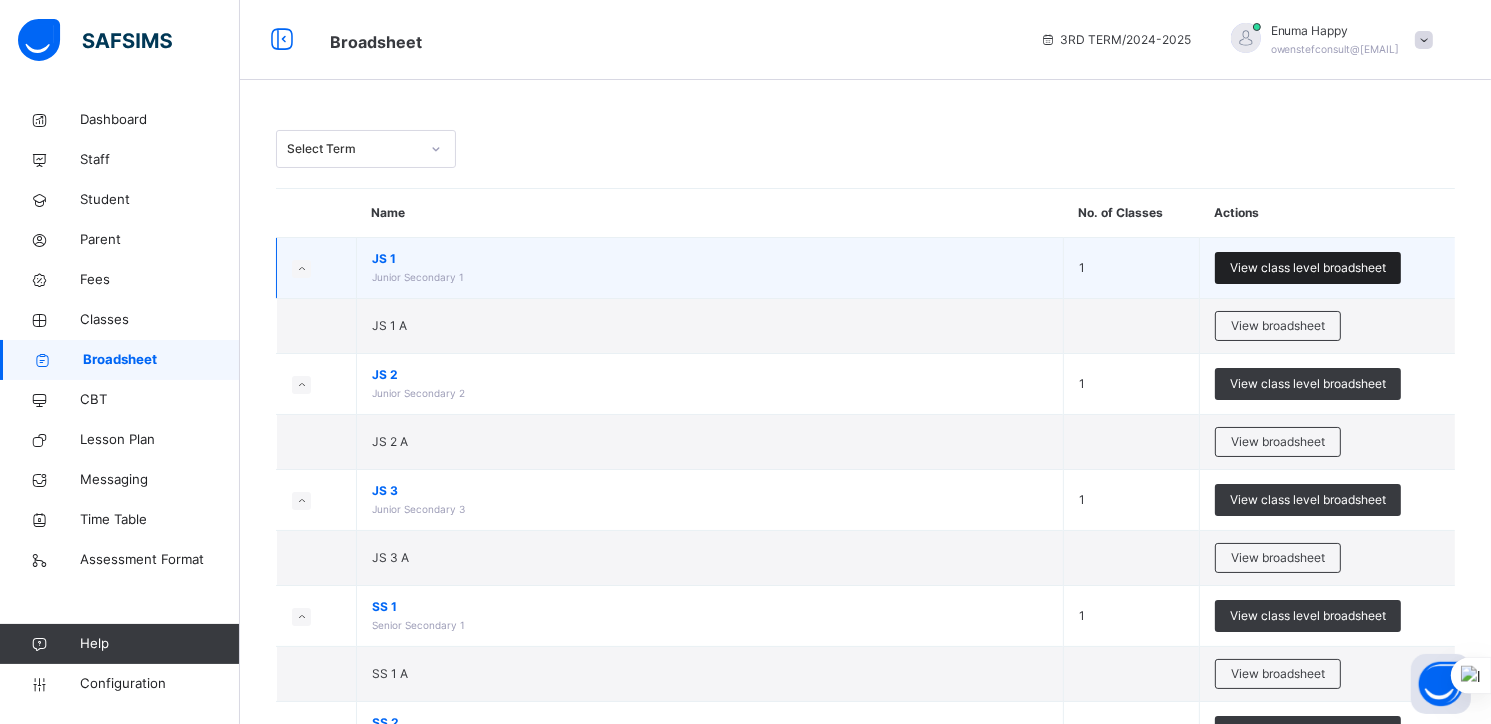 click on "View class level broadsheet" at bounding box center (1308, 268) 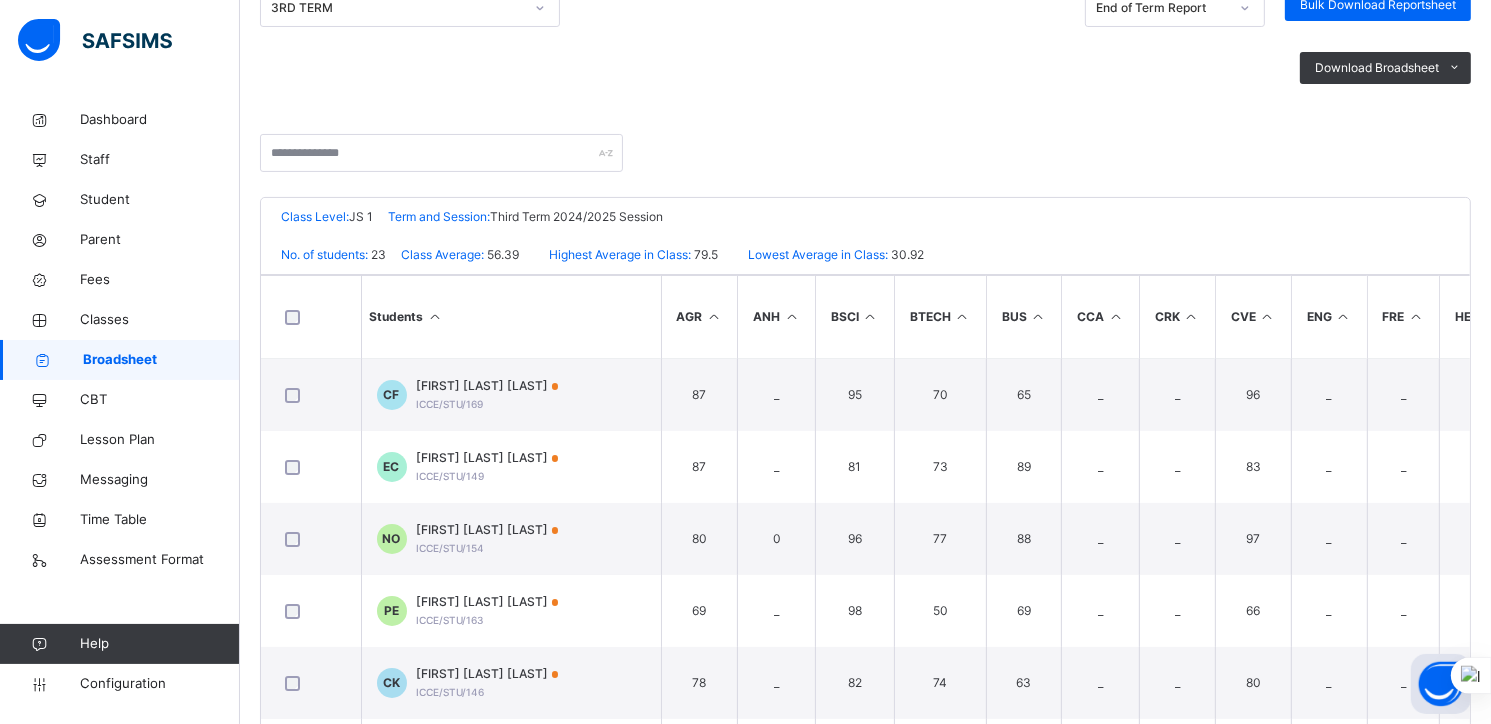 scroll, scrollTop: 314, scrollLeft: 0, axis: vertical 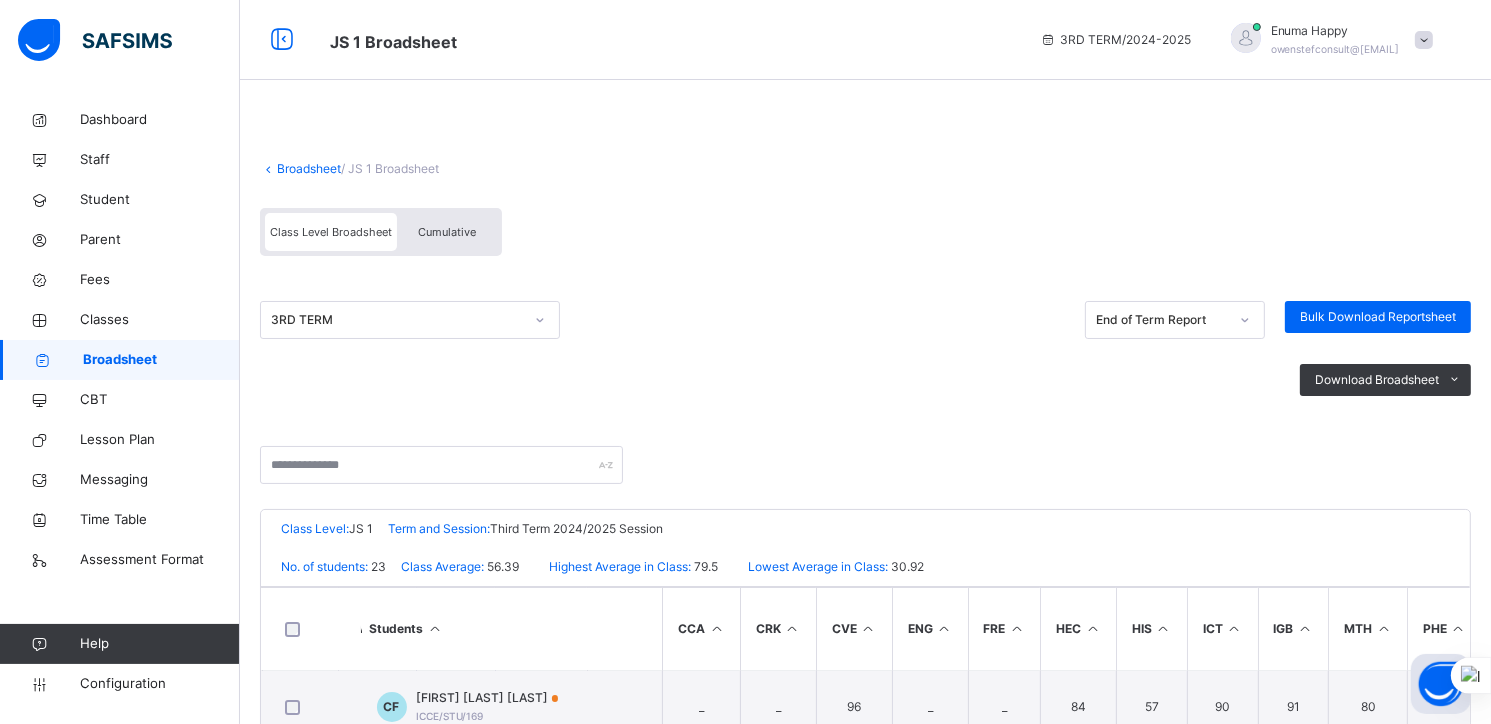 click on "Broadsheet" at bounding box center (309, 168) 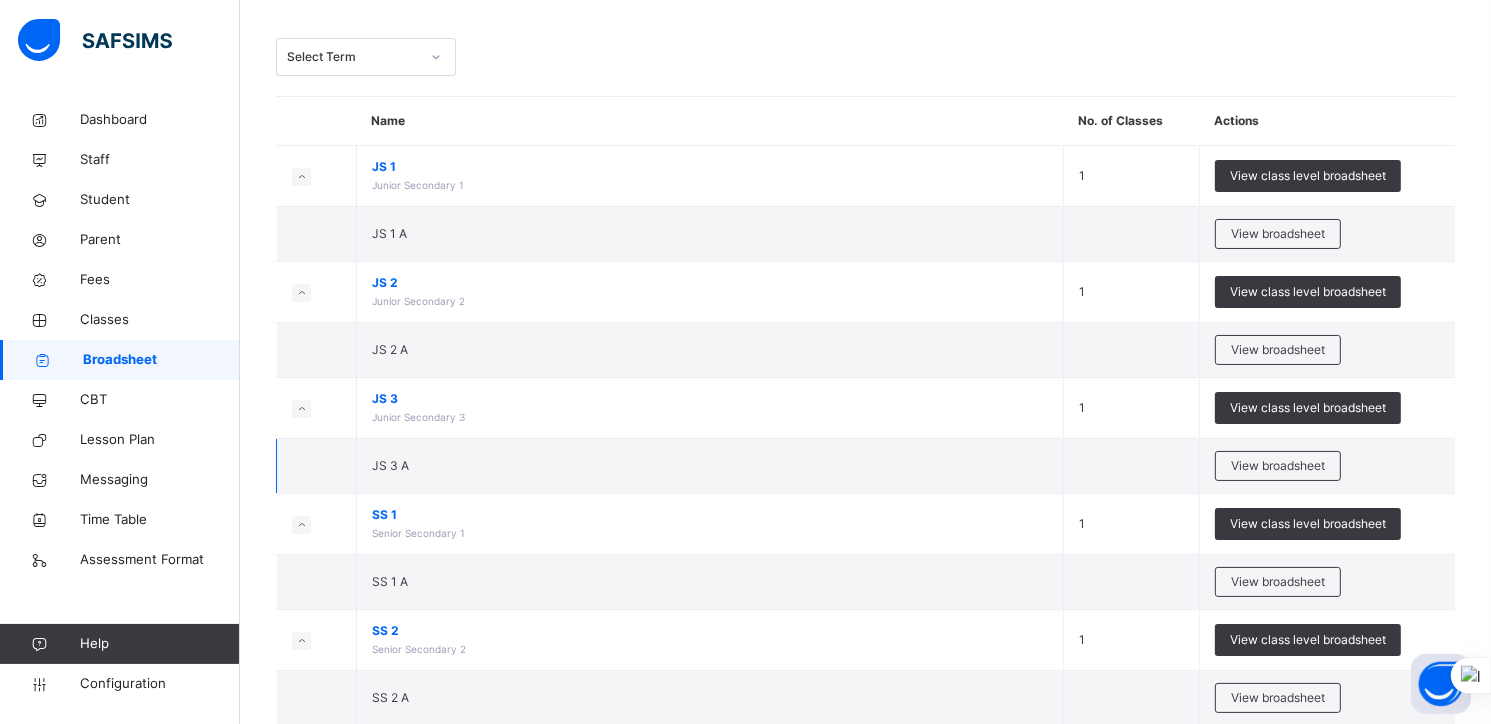 scroll, scrollTop: 257, scrollLeft: 0, axis: vertical 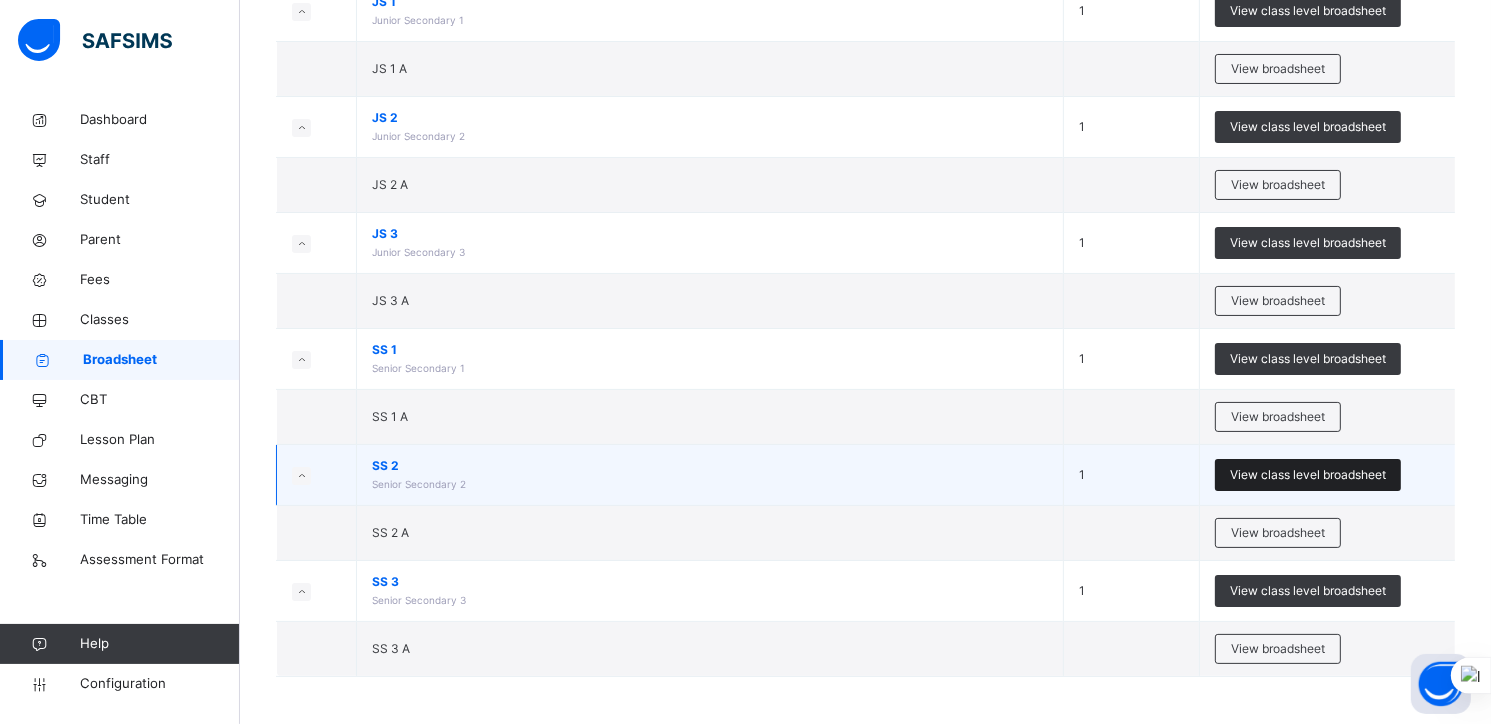 click on "View class level broadsheet" at bounding box center (1308, 475) 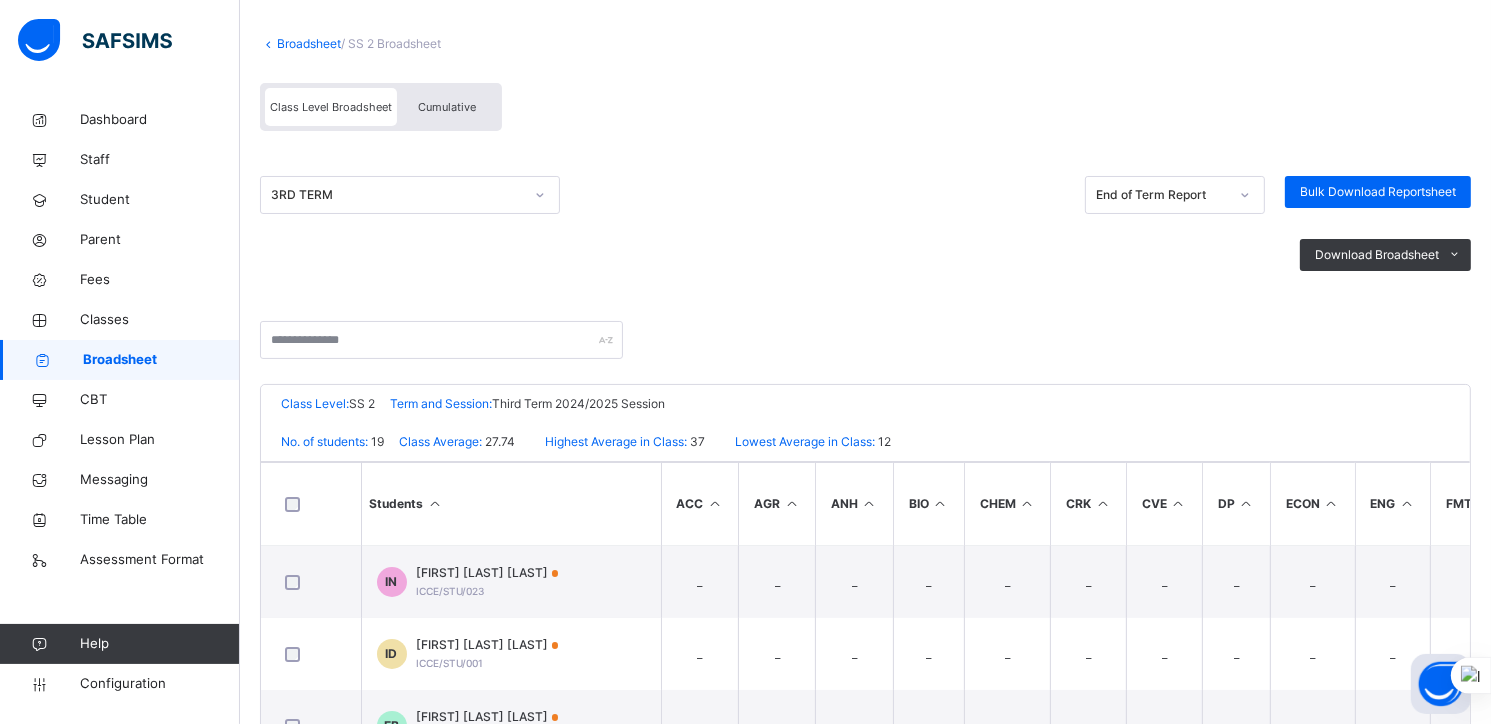 scroll, scrollTop: 0, scrollLeft: 0, axis: both 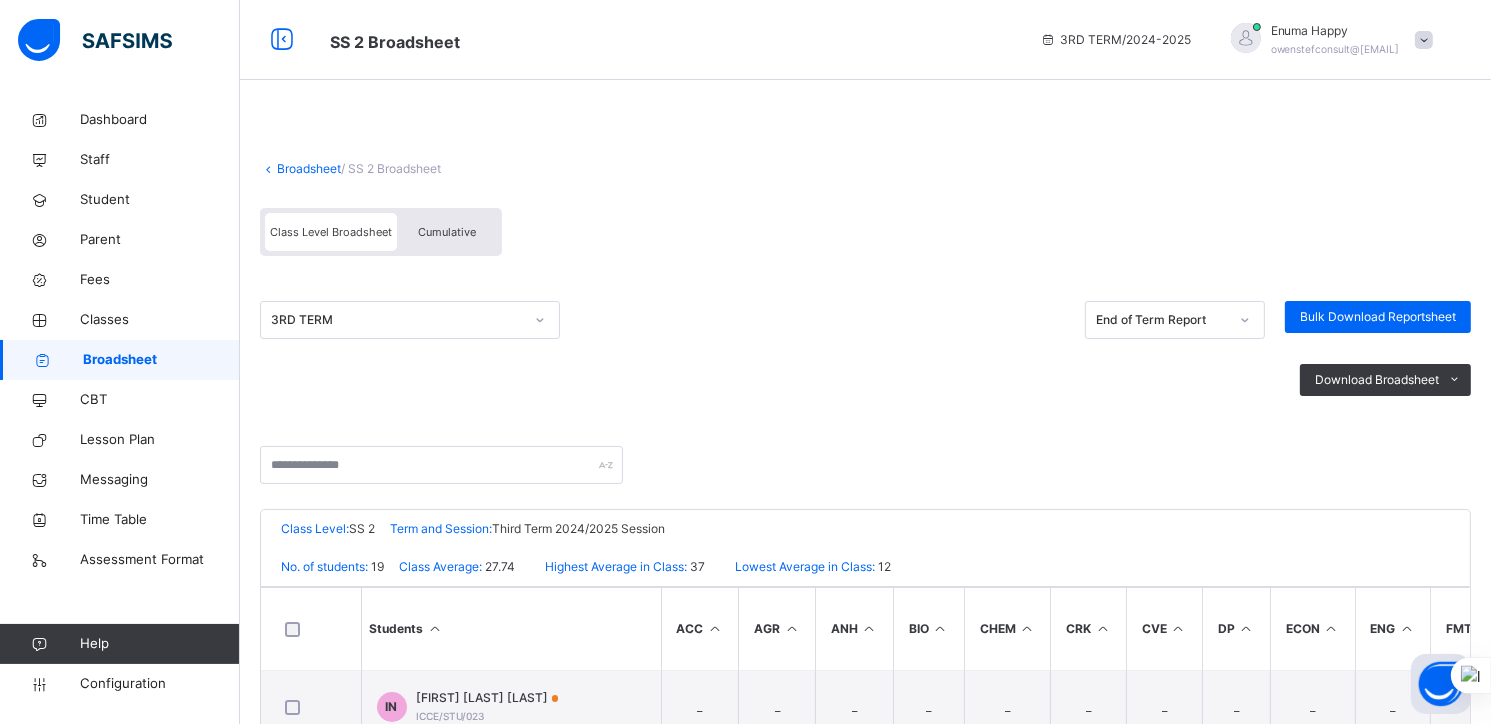 click on "Broadsheet" at bounding box center (309, 168) 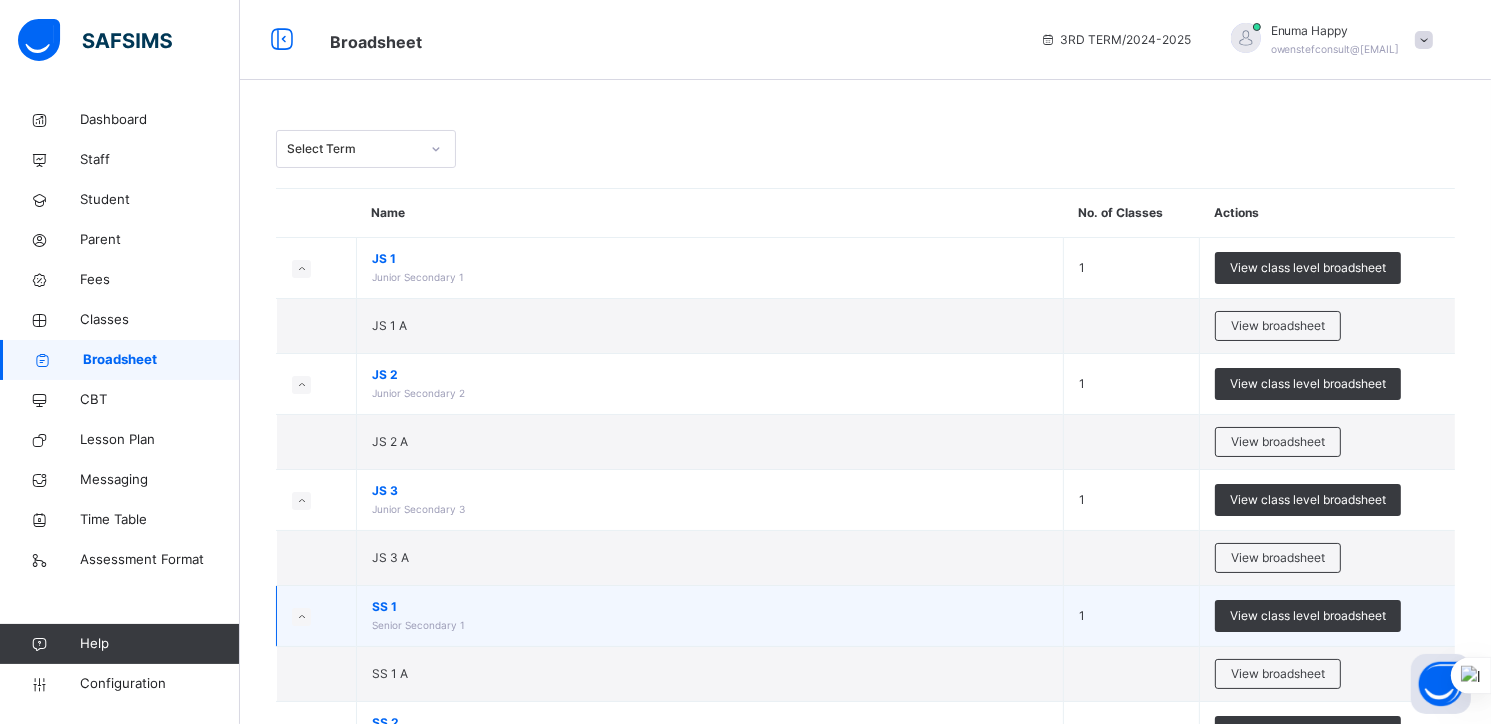 scroll, scrollTop: 257, scrollLeft: 0, axis: vertical 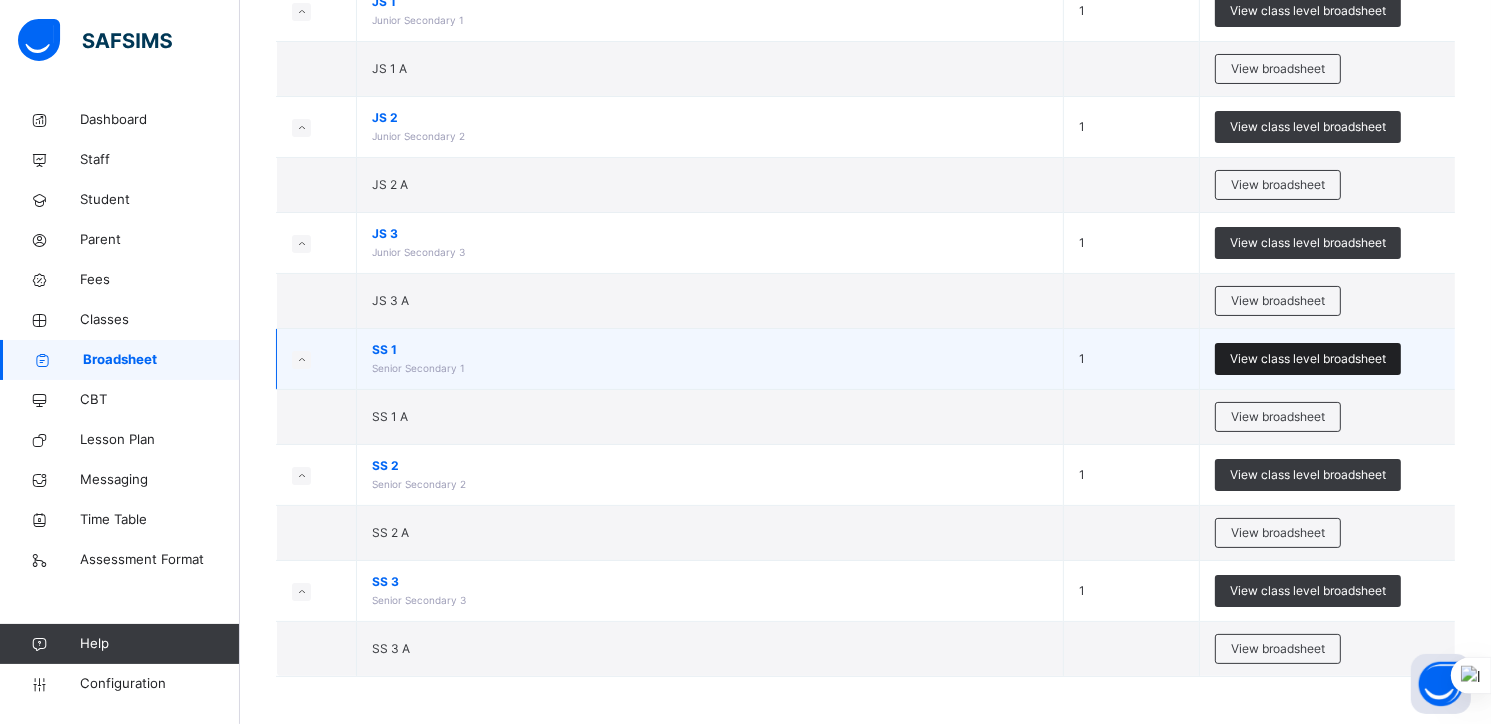 click on "View class level broadsheet" at bounding box center [1308, 359] 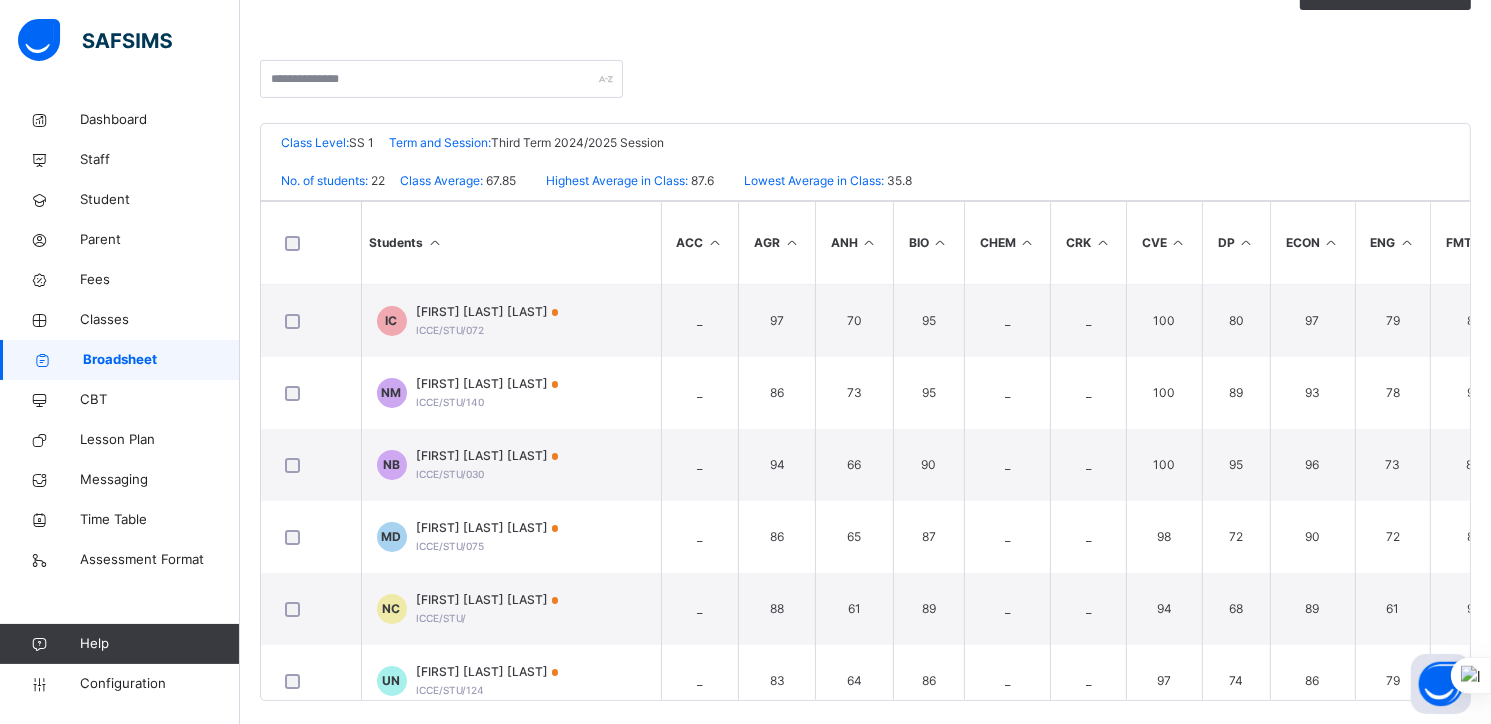 scroll, scrollTop: 402, scrollLeft: 0, axis: vertical 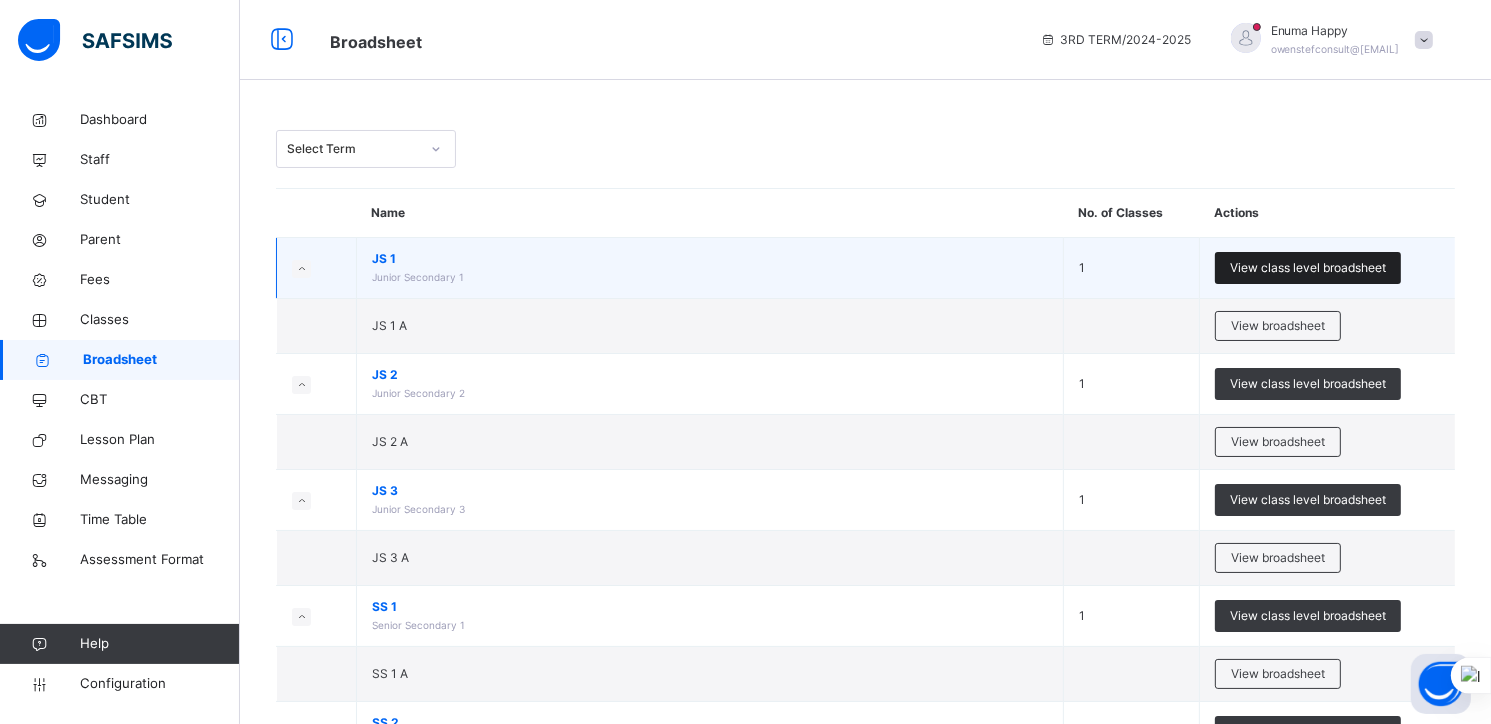 click on "View class level broadsheet" at bounding box center [1308, 268] 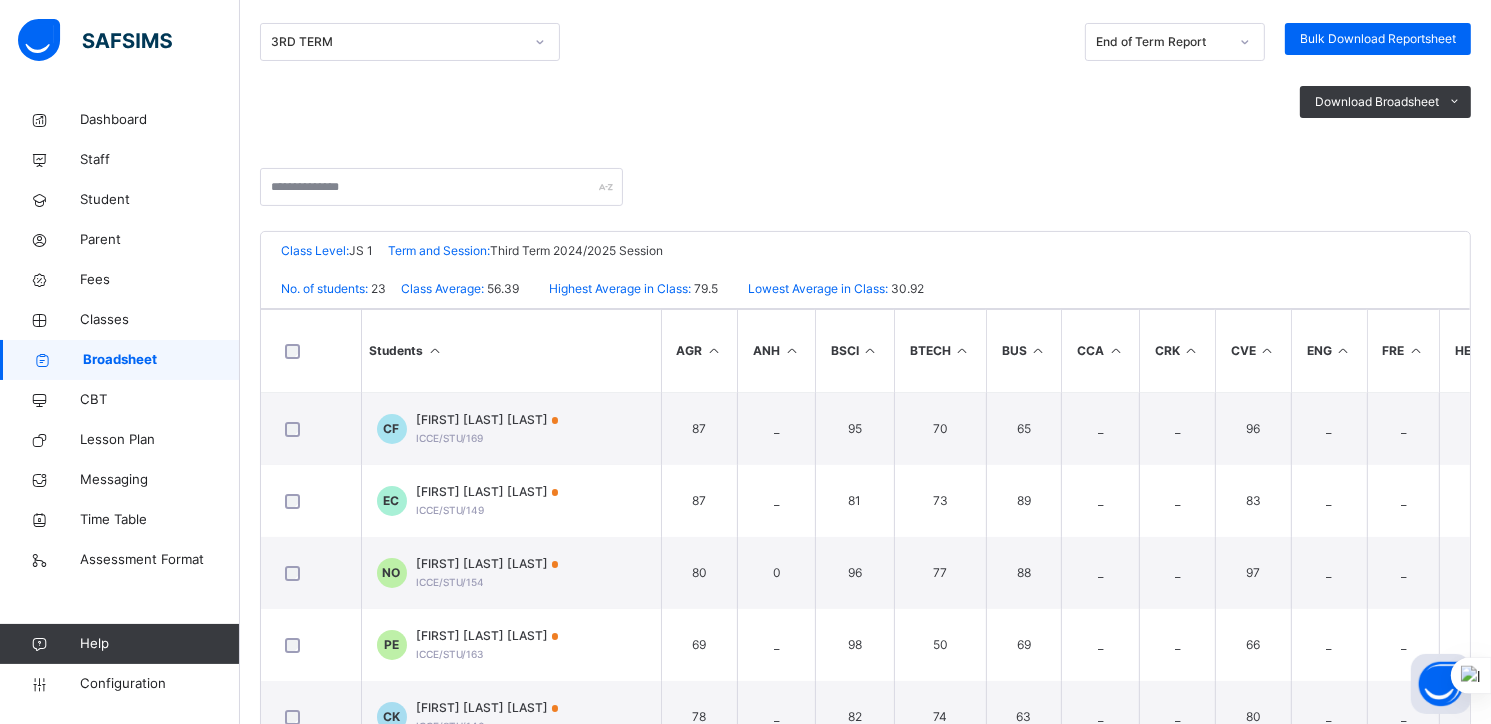 scroll, scrollTop: 303, scrollLeft: 0, axis: vertical 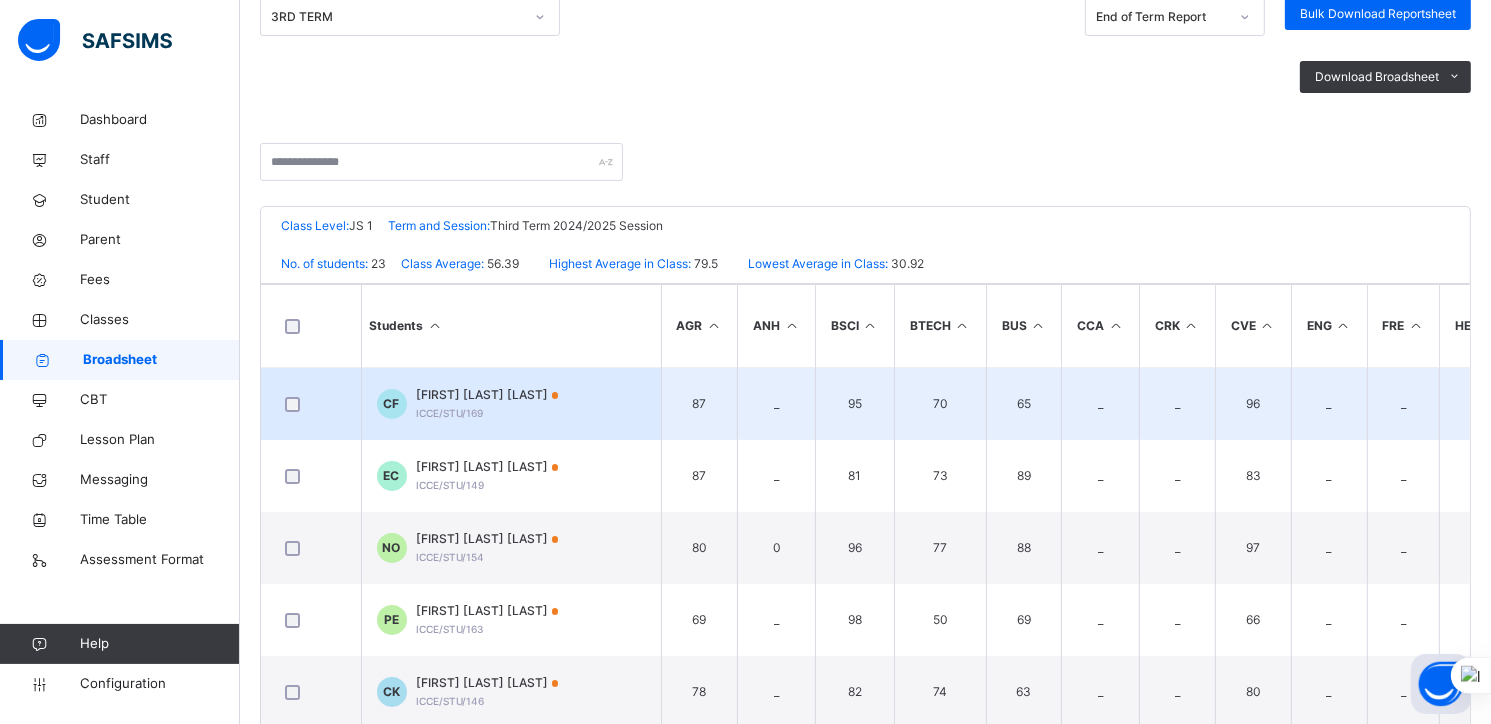 click on "[FIRST] [LAST] [LAST]" at bounding box center [488, 395] 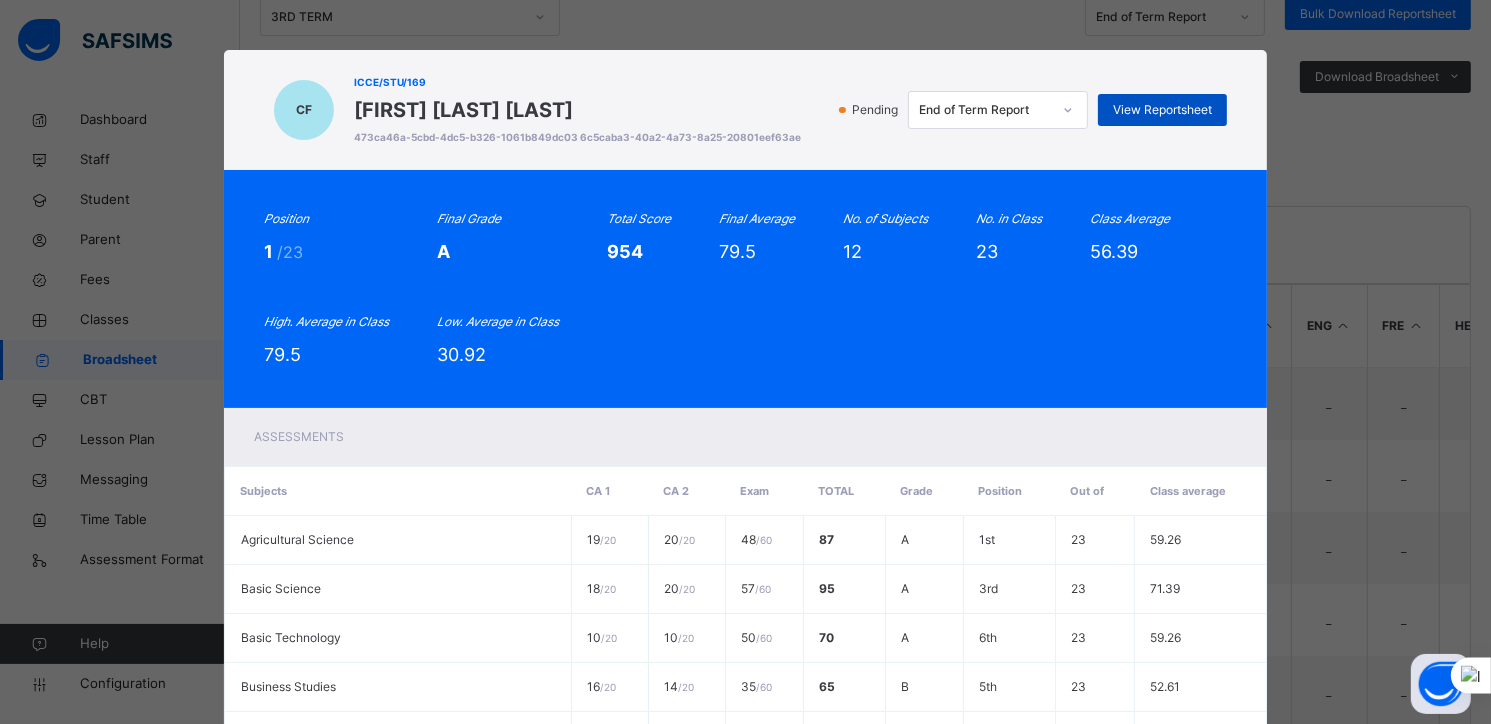 click on "View Reportsheet" at bounding box center [1162, 110] 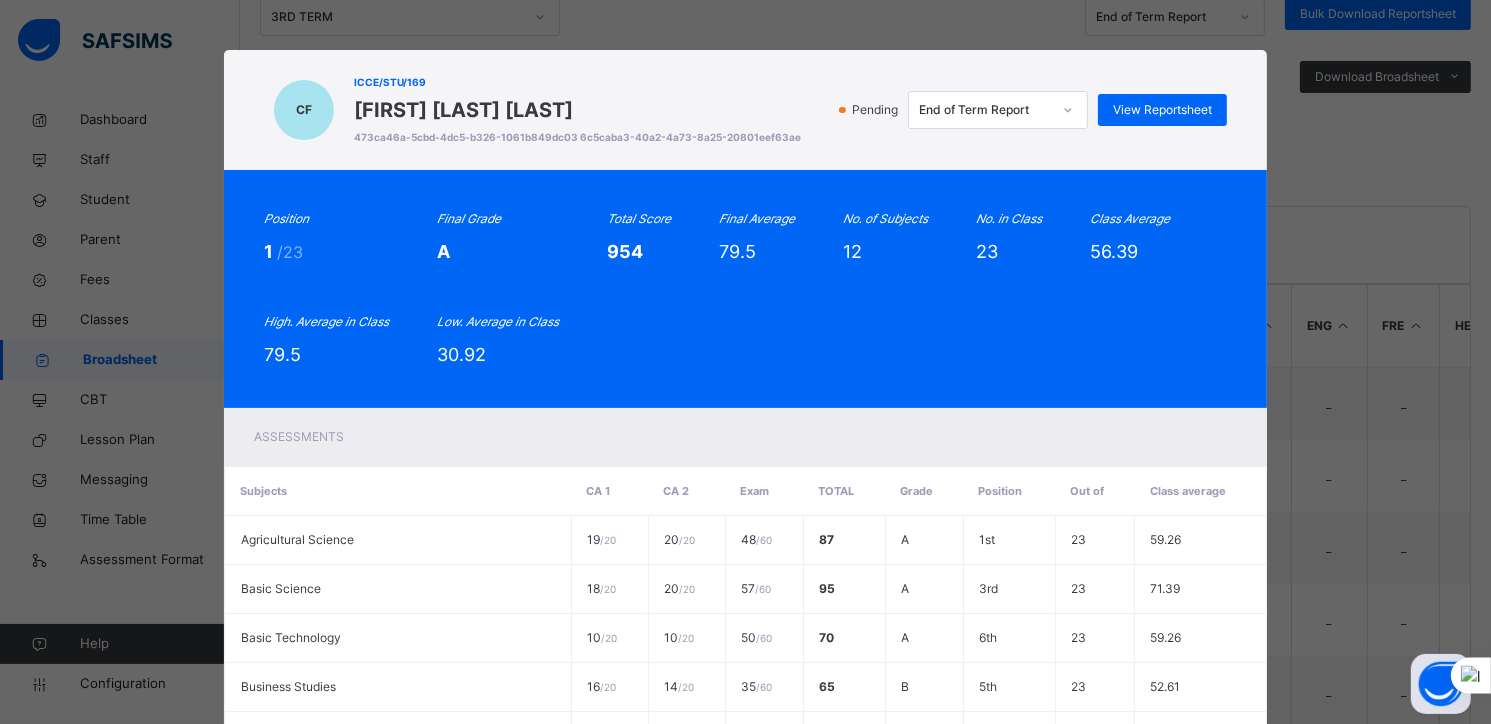 scroll, scrollTop: 0, scrollLeft: 0, axis: both 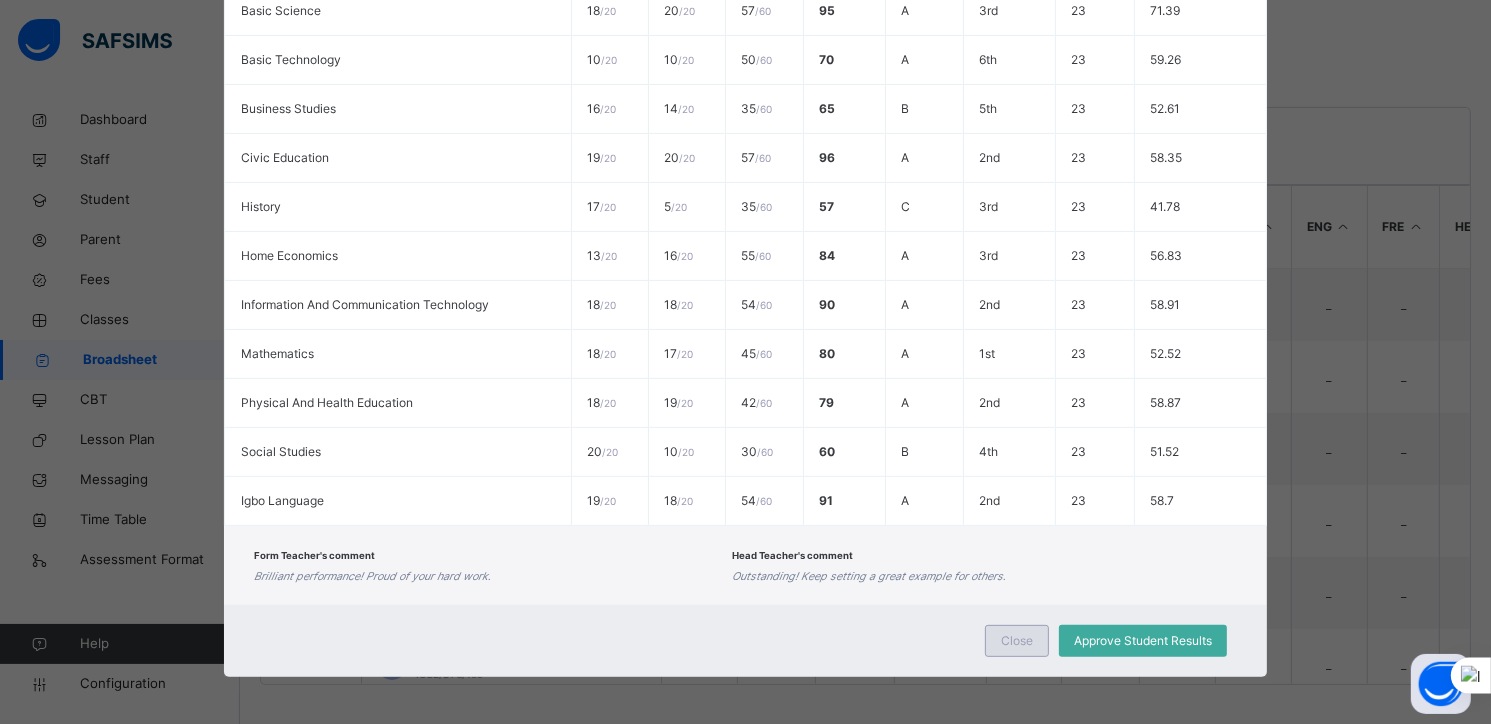 click on "Close" at bounding box center [1017, 641] 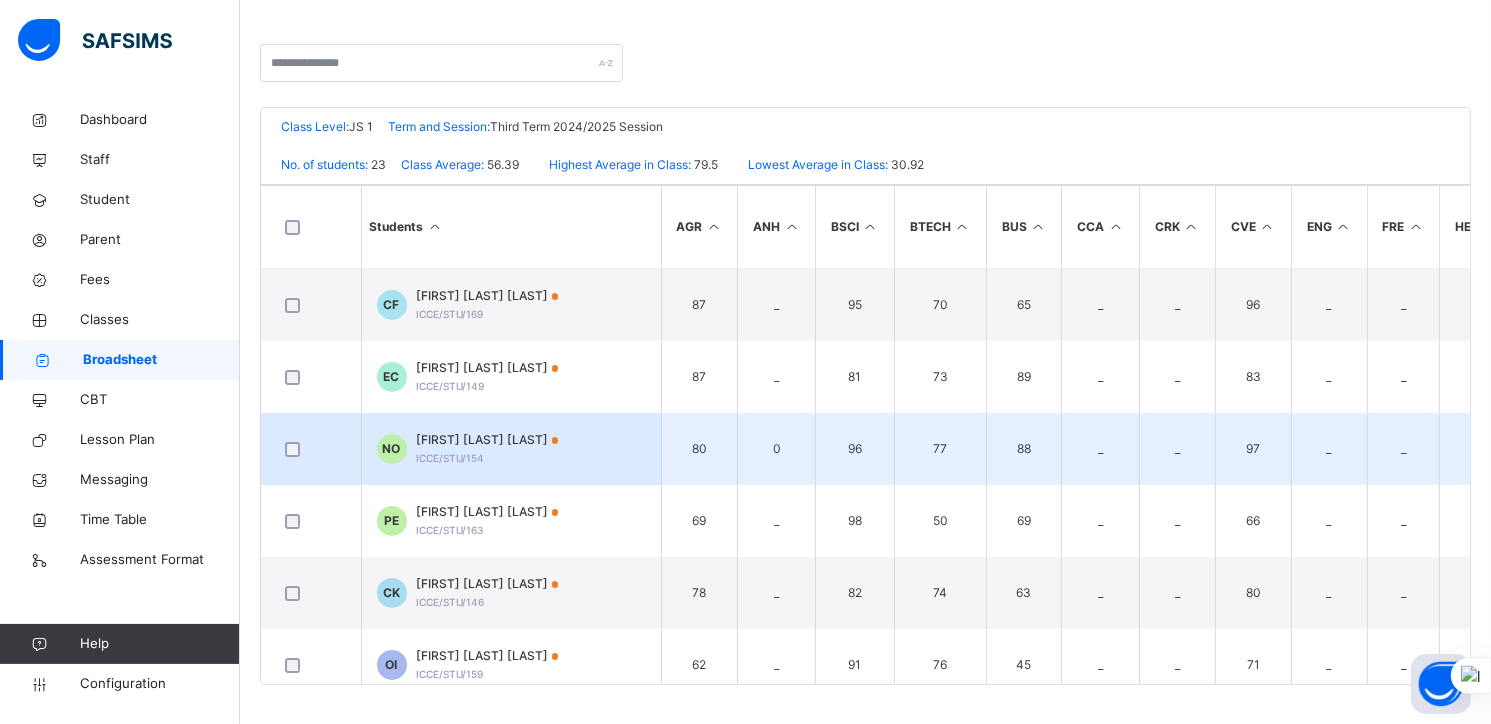 scroll, scrollTop: 0, scrollLeft: 0, axis: both 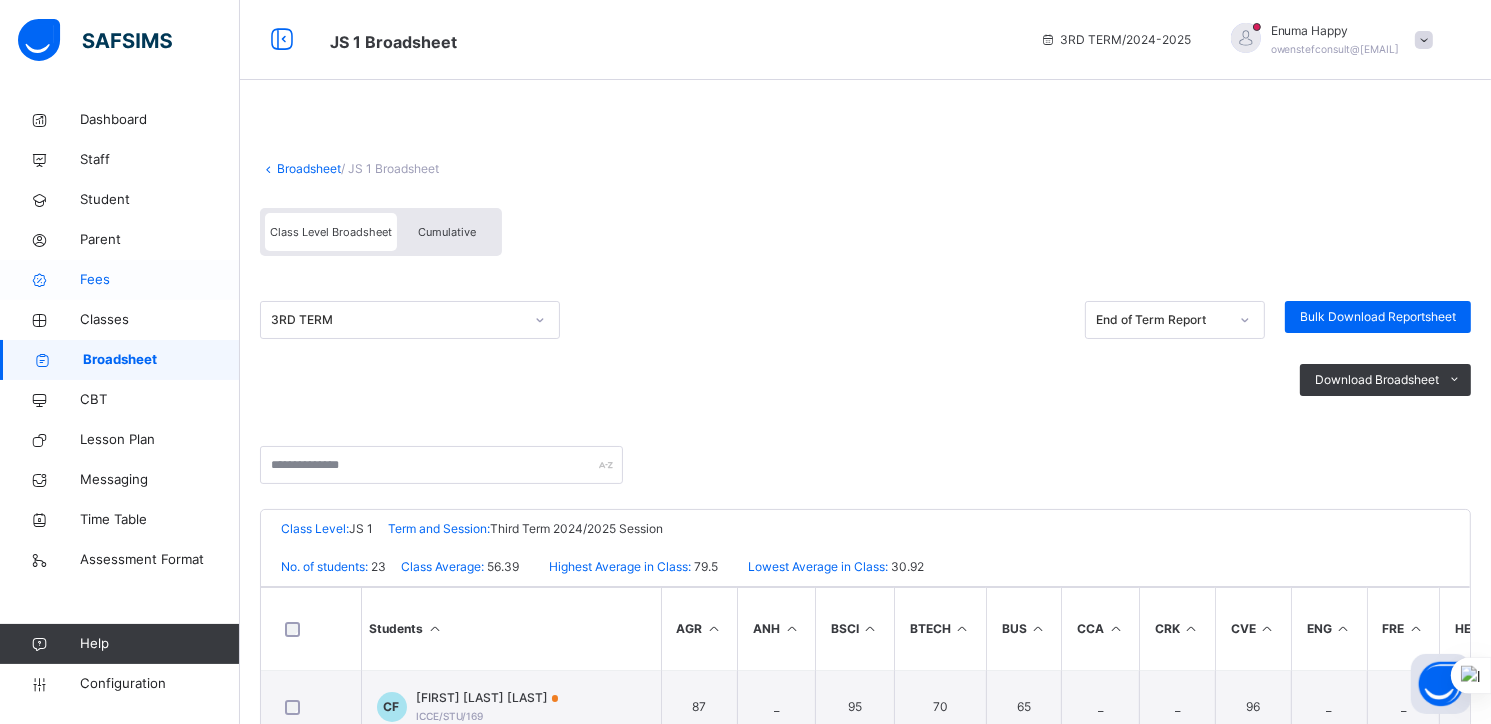 click on "Fees" at bounding box center (160, 280) 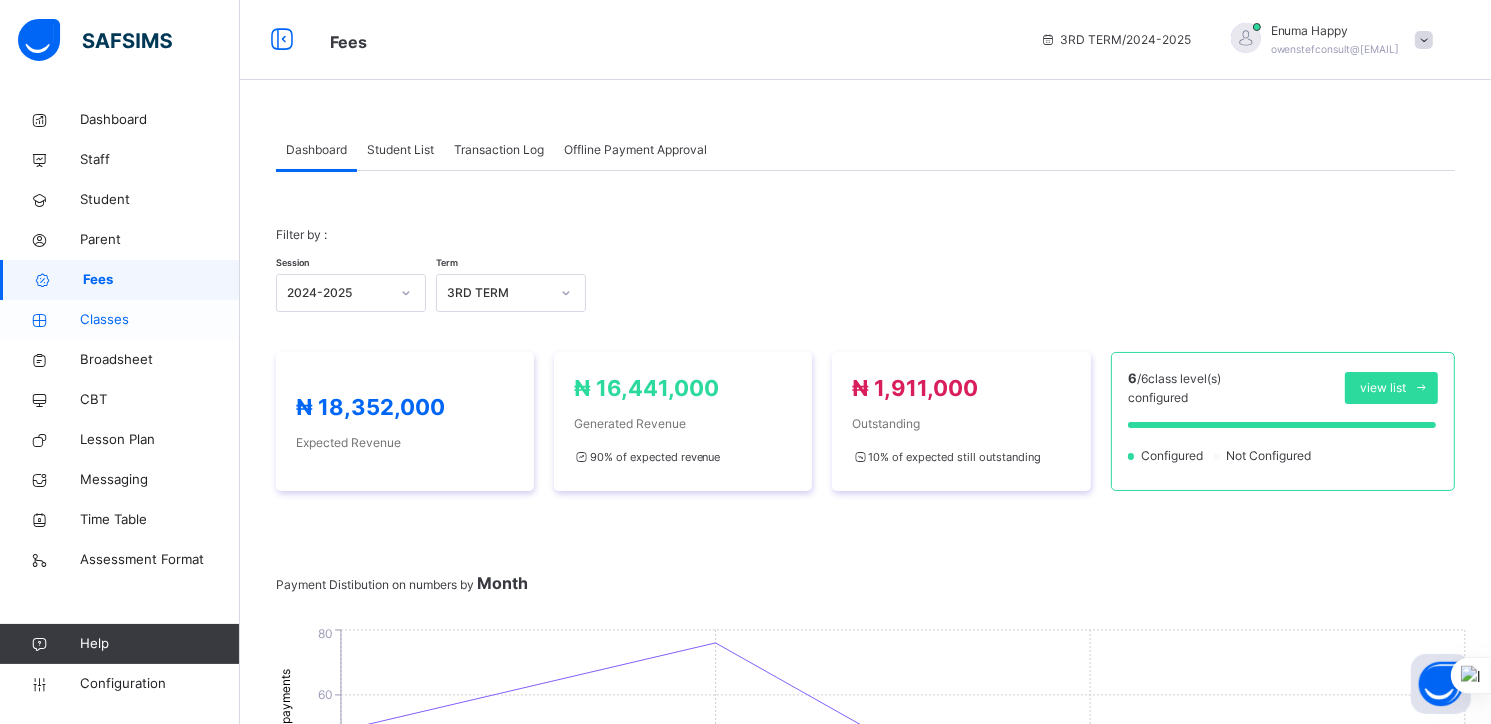 click on "Classes" at bounding box center (160, 320) 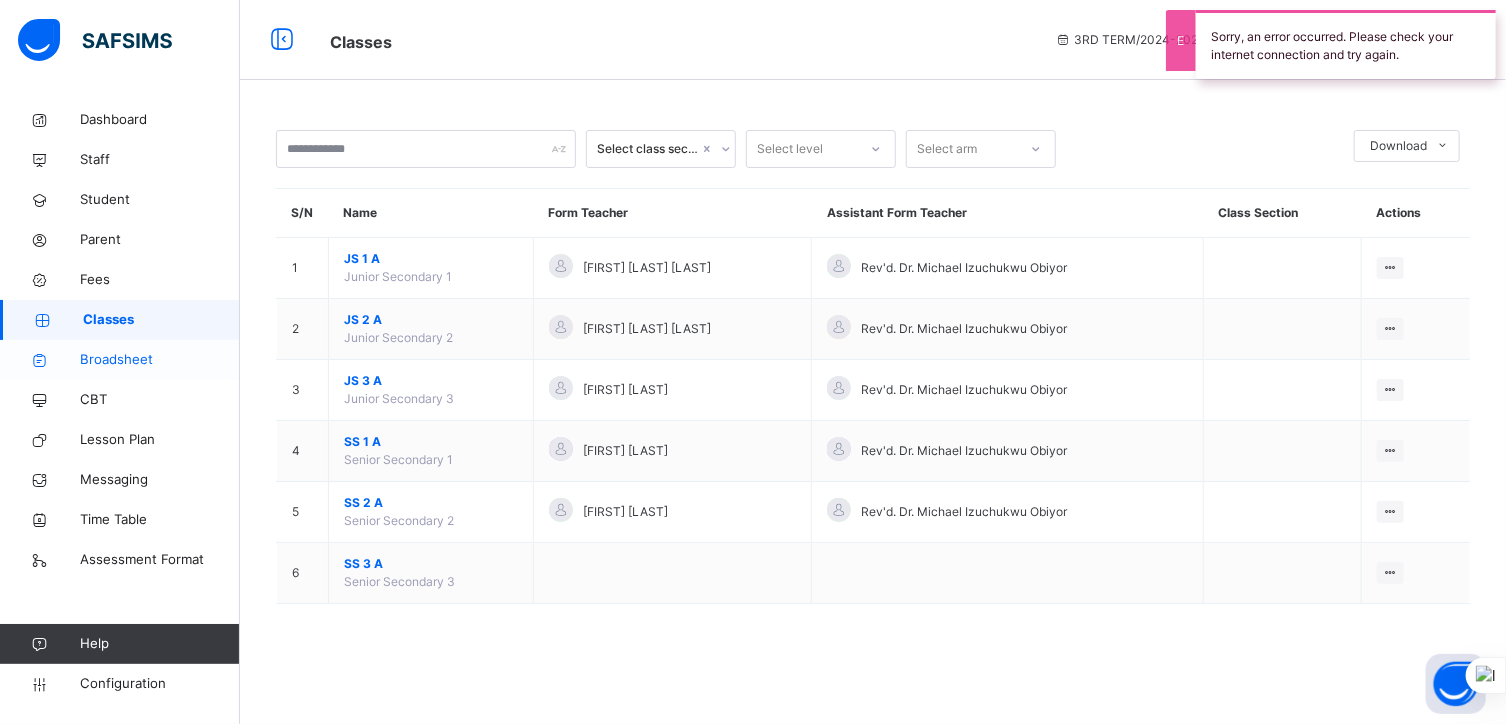 click on "Broadsheet" at bounding box center [160, 360] 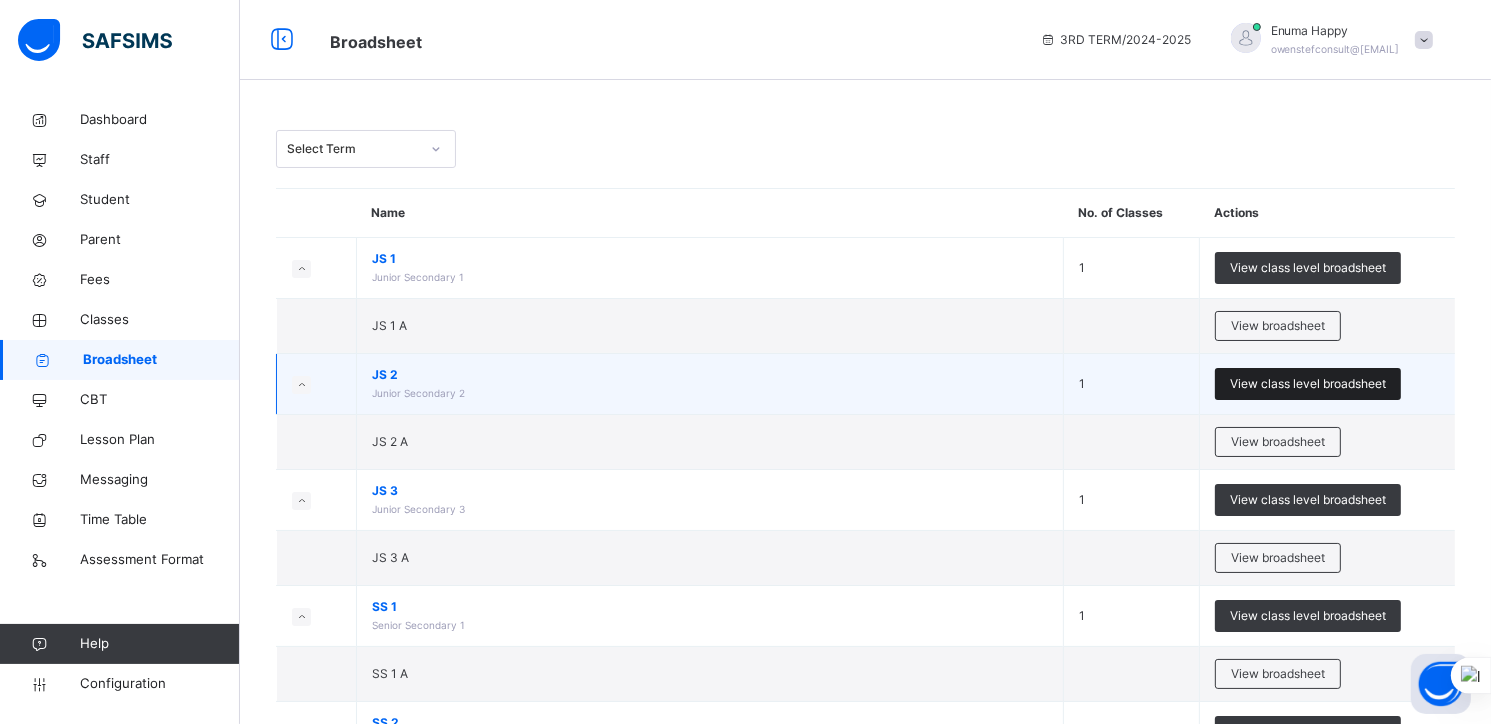 click on "View class level broadsheet" at bounding box center (1308, 384) 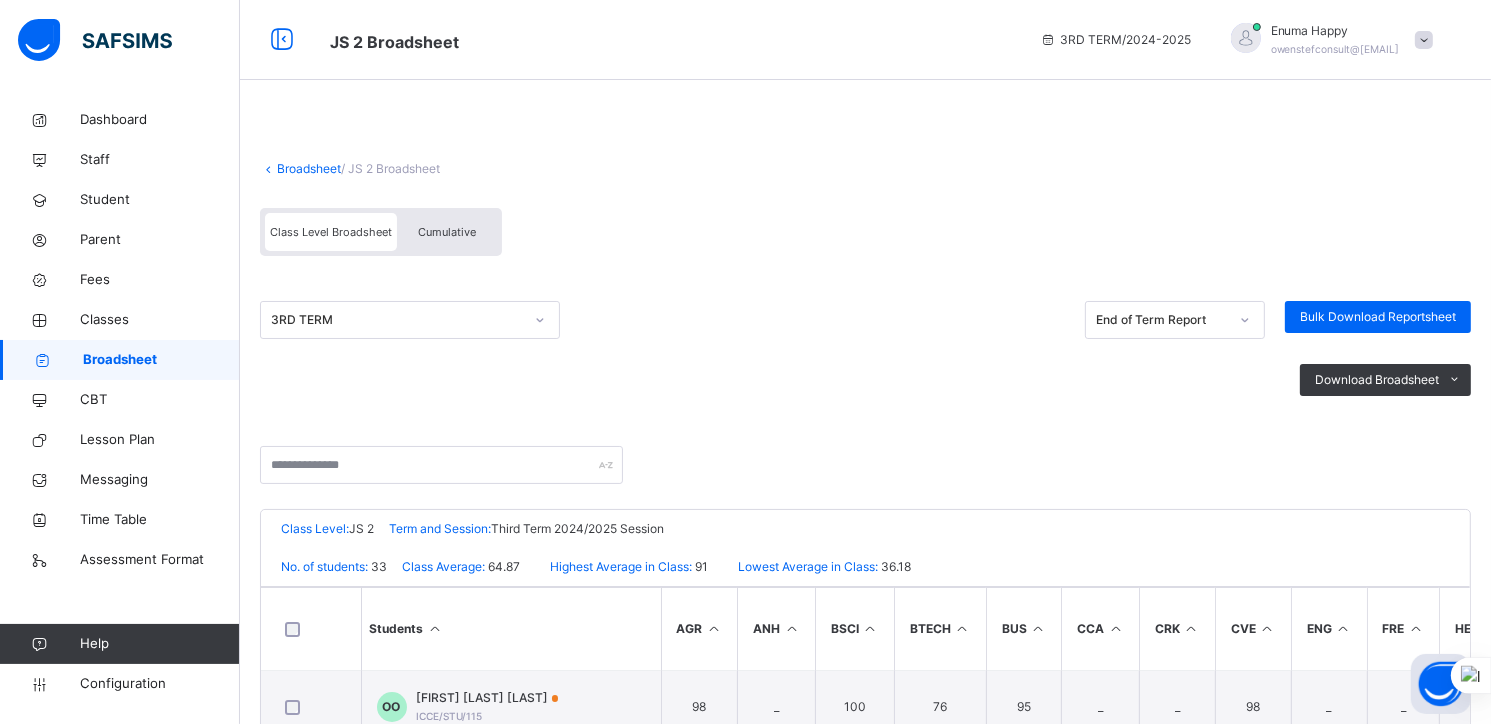 scroll, scrollTop: 402, scrollLeft: 0, axis: vertical 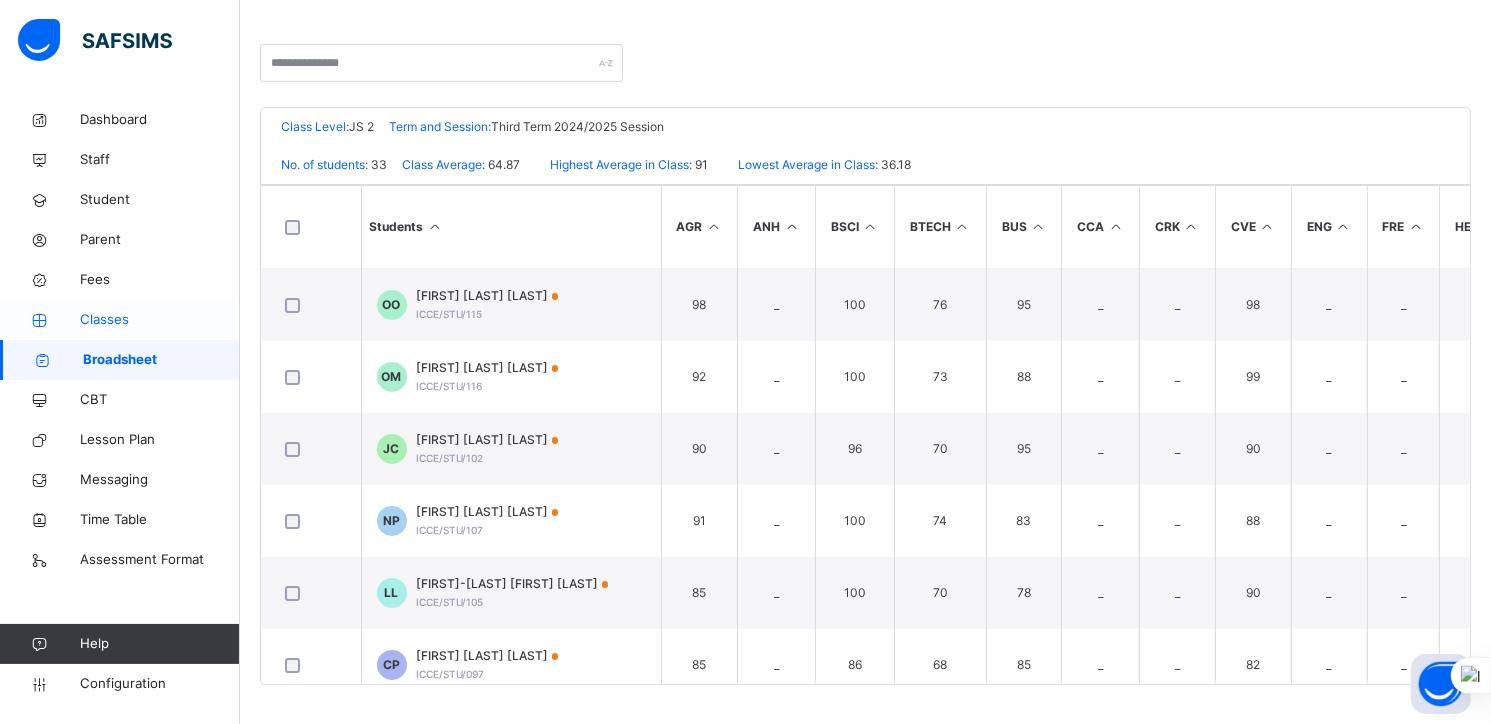 click on "Classes" at bounding box center (160, 320) 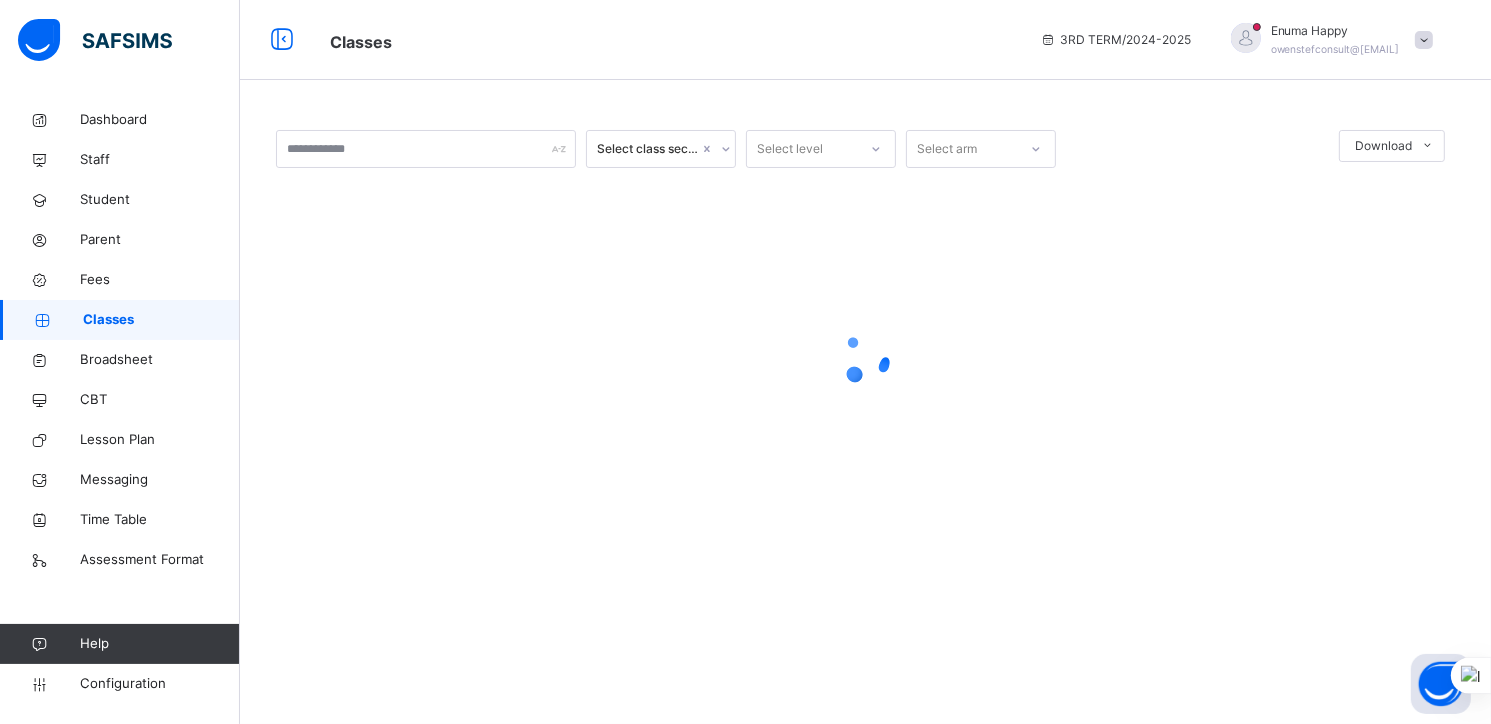 scroll, scrollTop: 0, scrollLeft: 0, axis: both 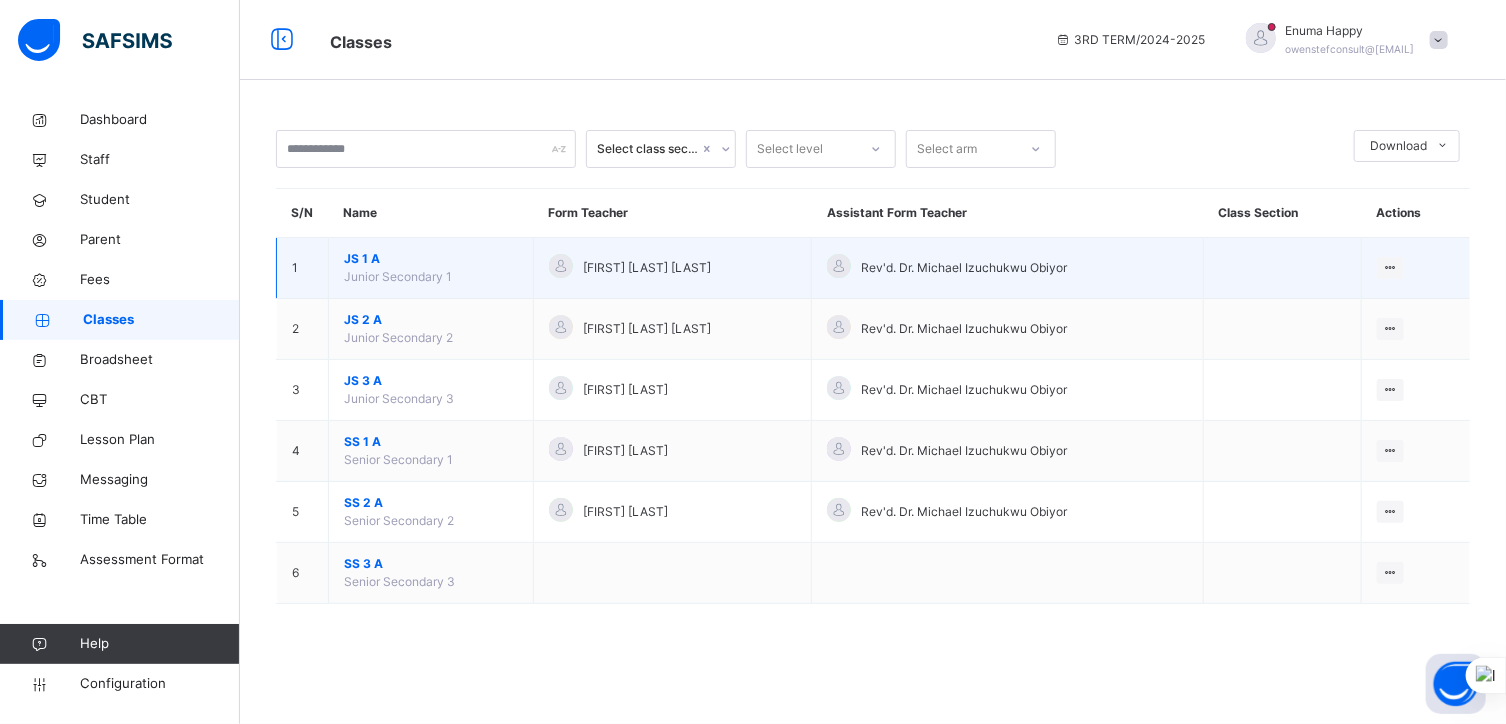 click on "JS 1   A" at bounding box center (431, 259) 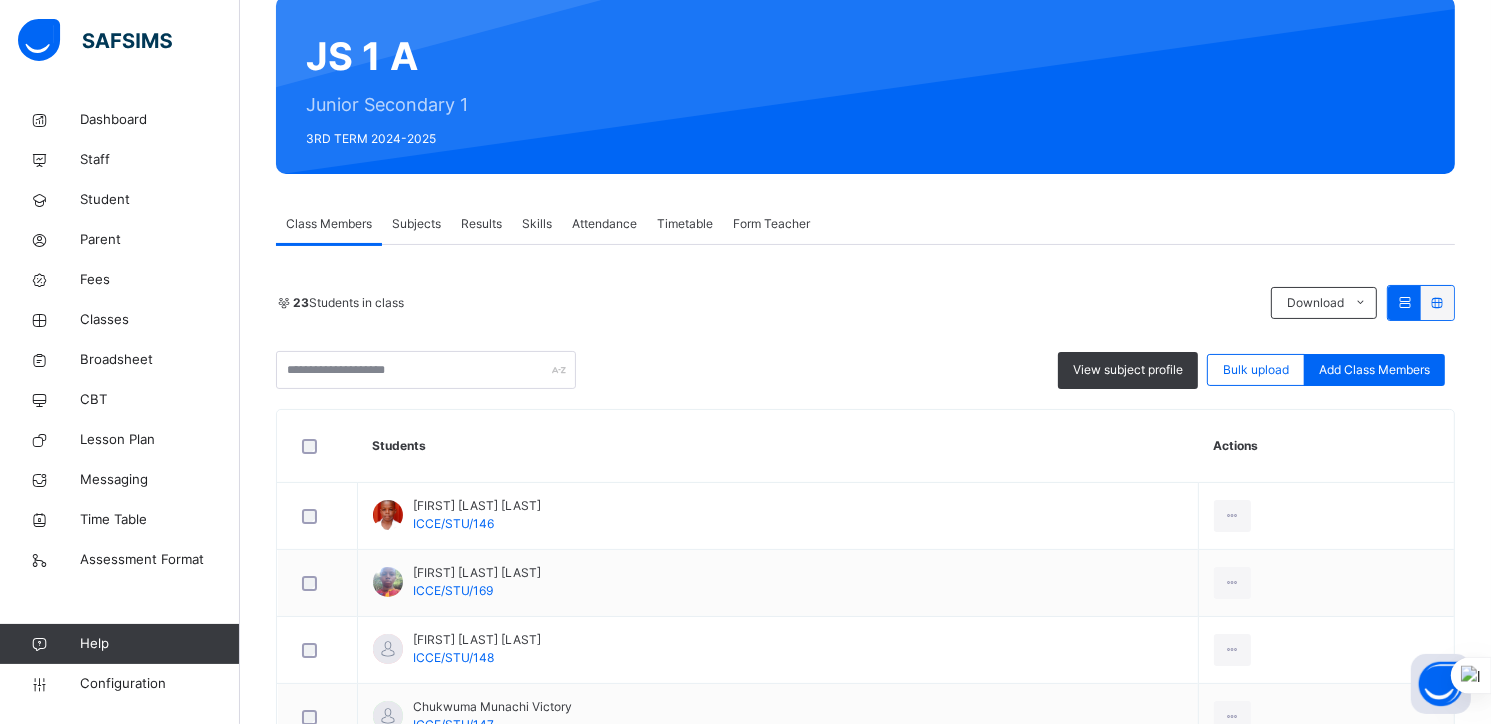 scroll, scrollTop: 0, scrollLeft: 0, axis: both 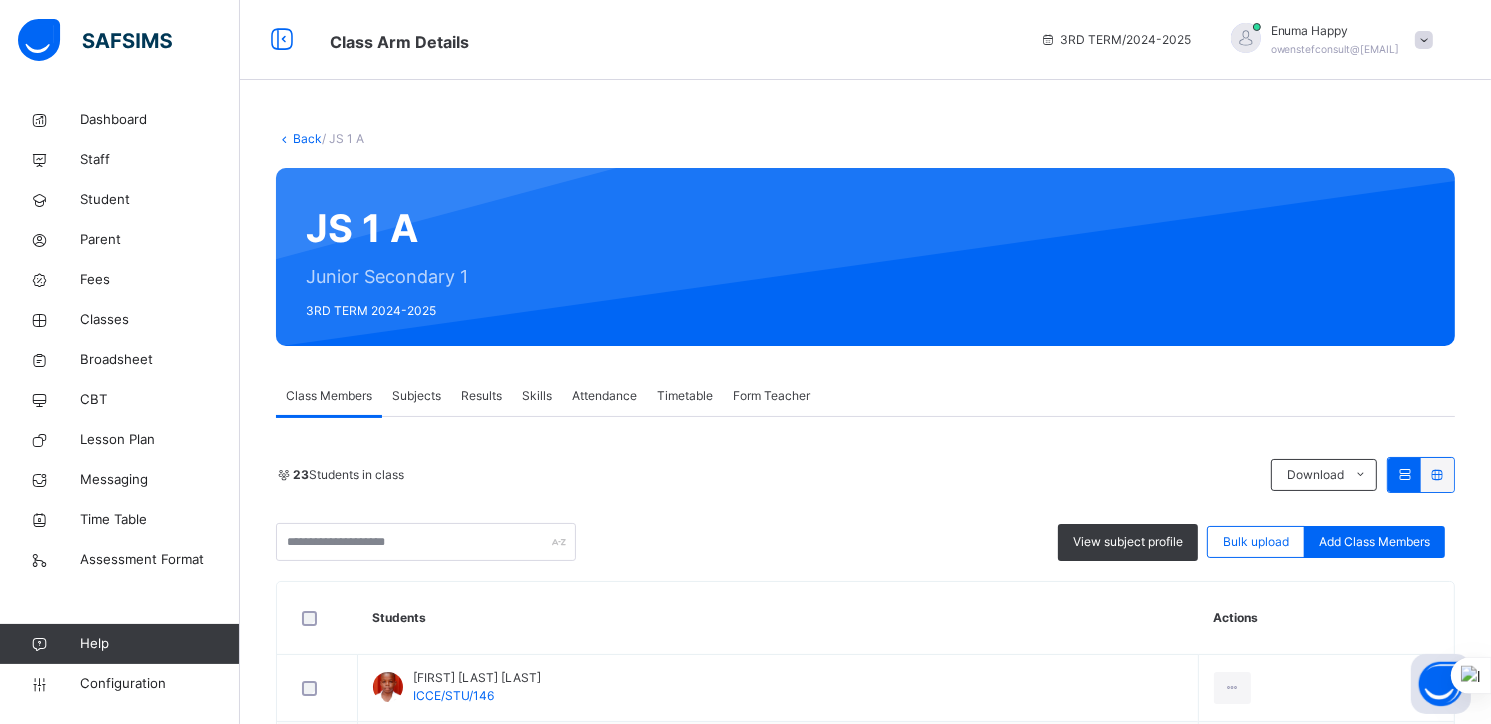 click on "Results" at bounding box center [481, 396] 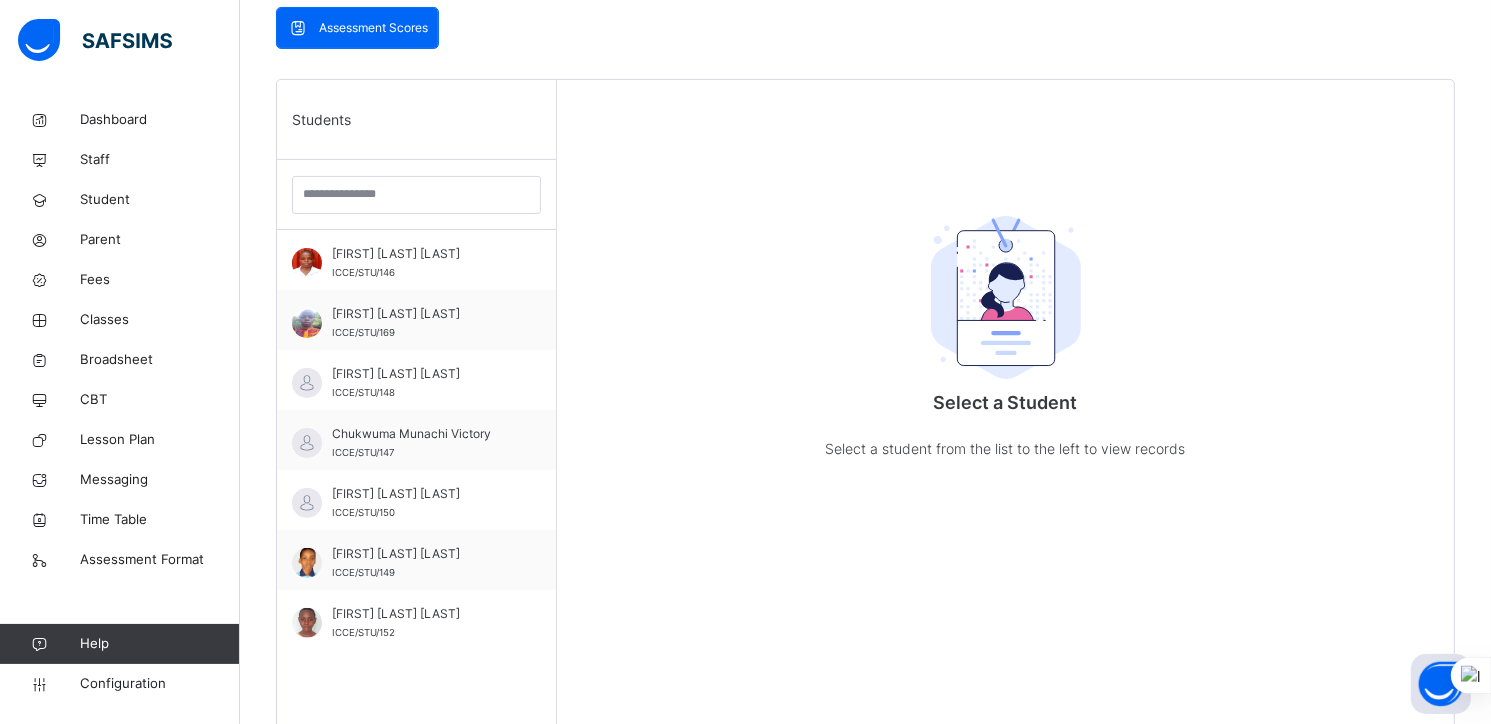 scroll, scrollTop: 476, scrollLeft: 0, axis: vertical 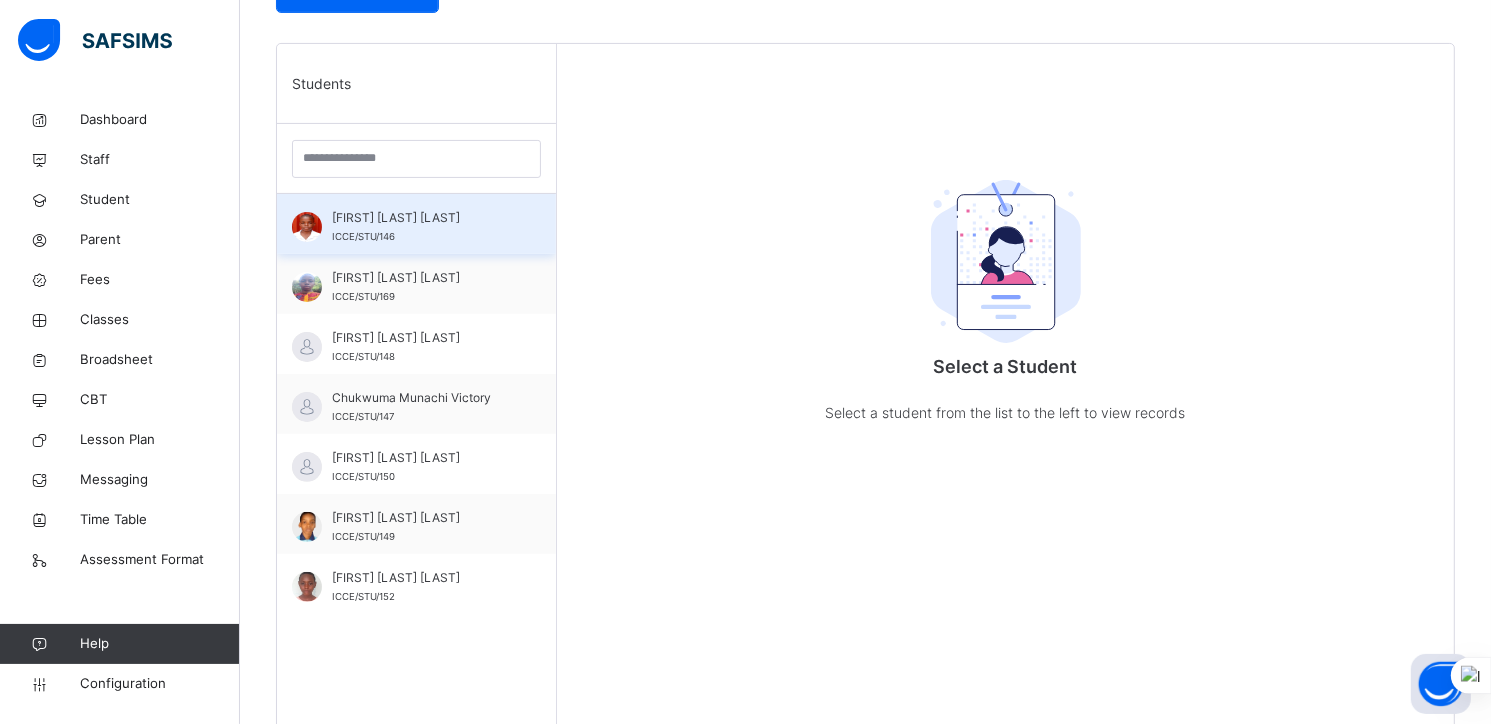 click on "[FIRST] [LAST] [LAST] ICCE/STU/146" at bounding box center (421, 227) 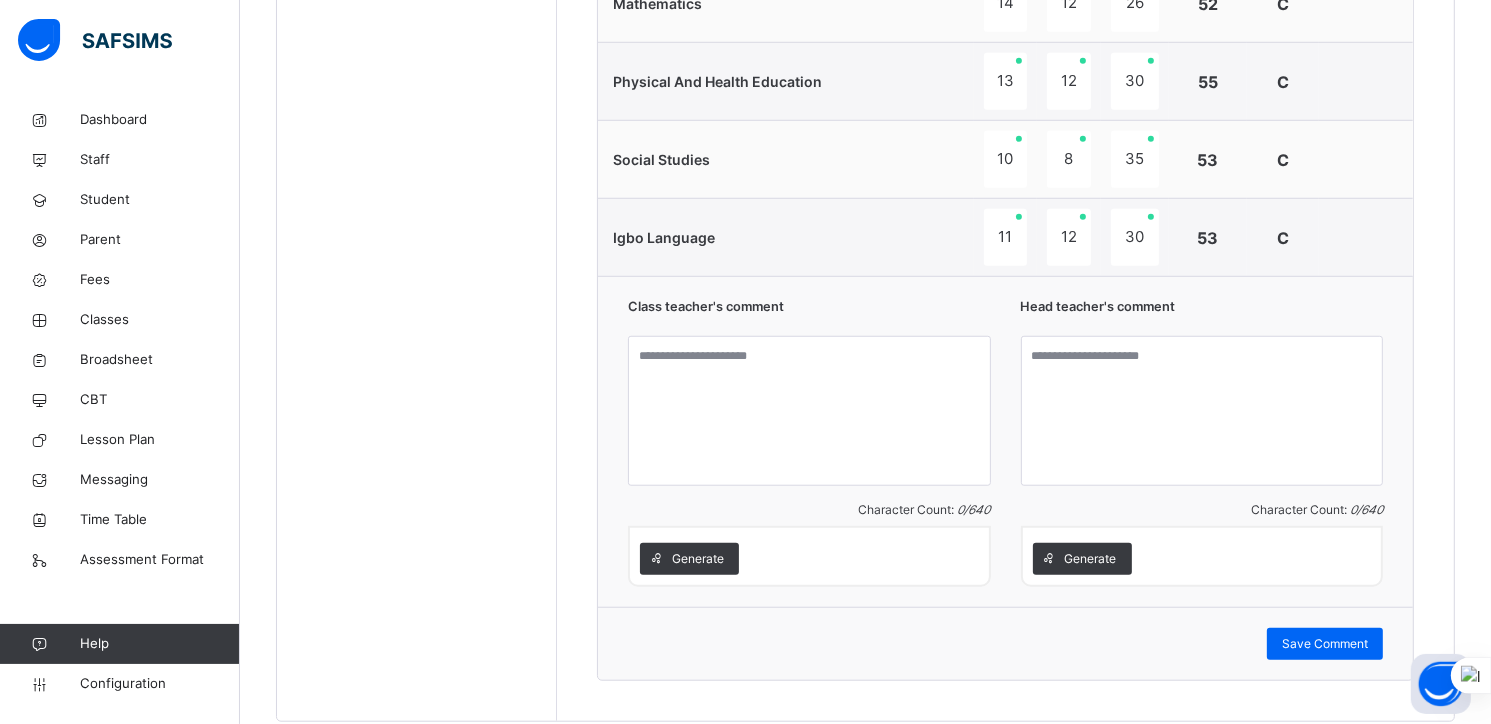 scroll, scrollTop: 1549, scrollLeft: 0, axis: vertical 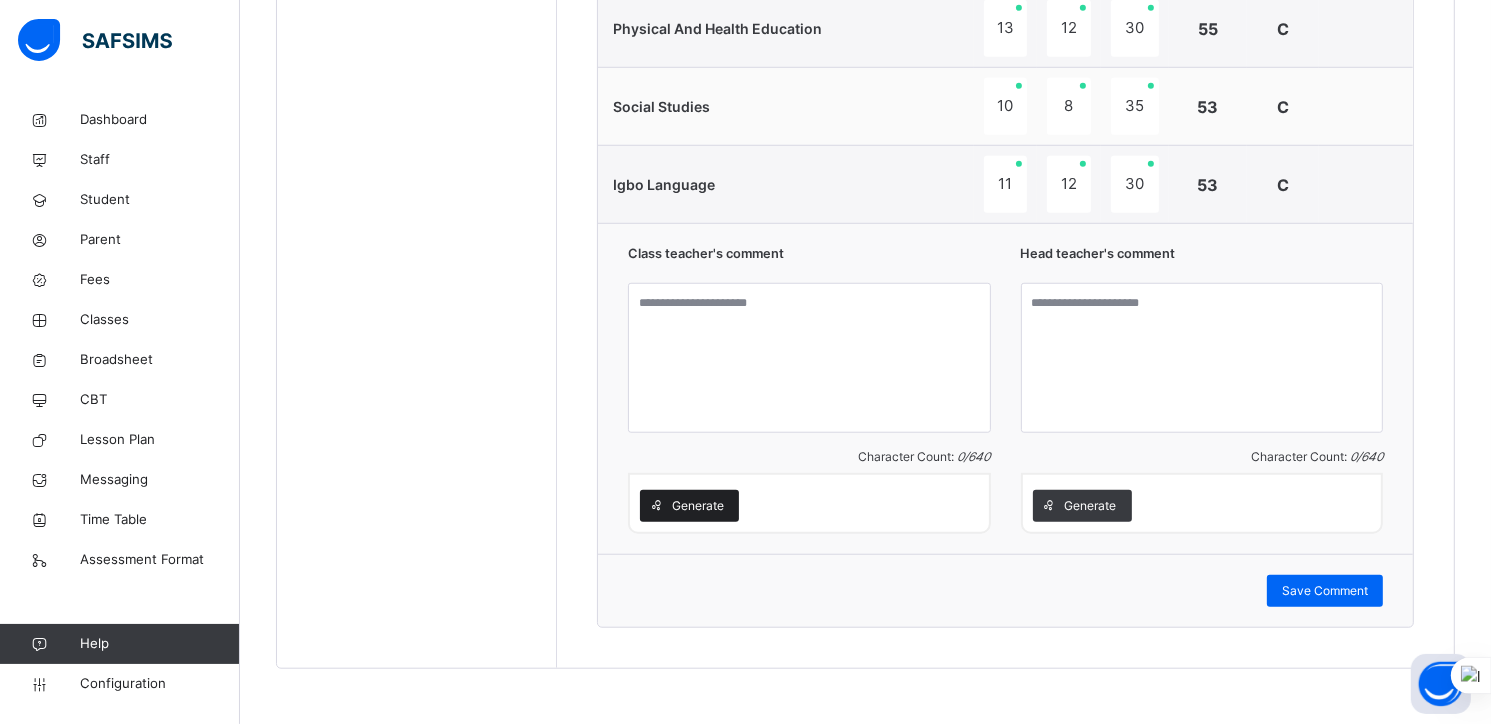 click on "Generate" at bounding box center (698, 506) 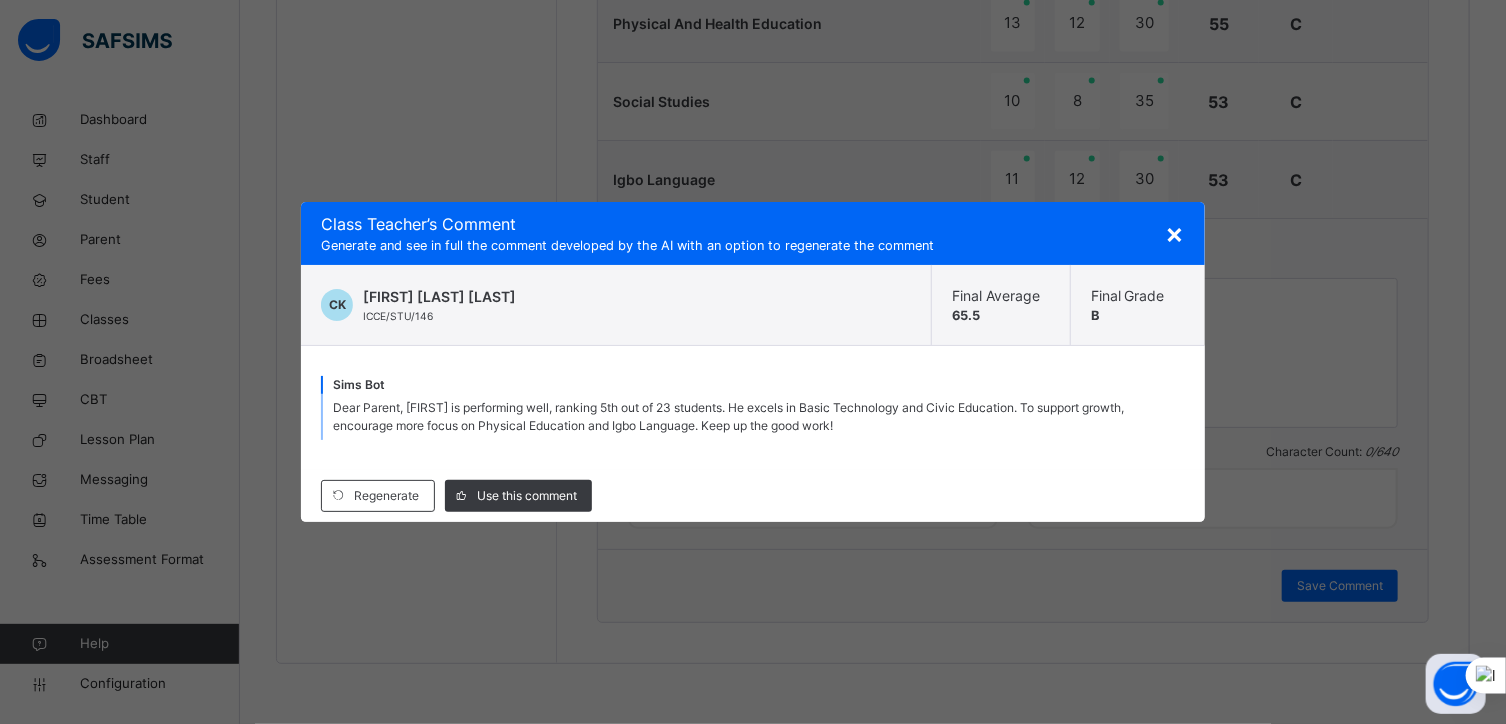 click on "×" at bounding box center (1175, 233) 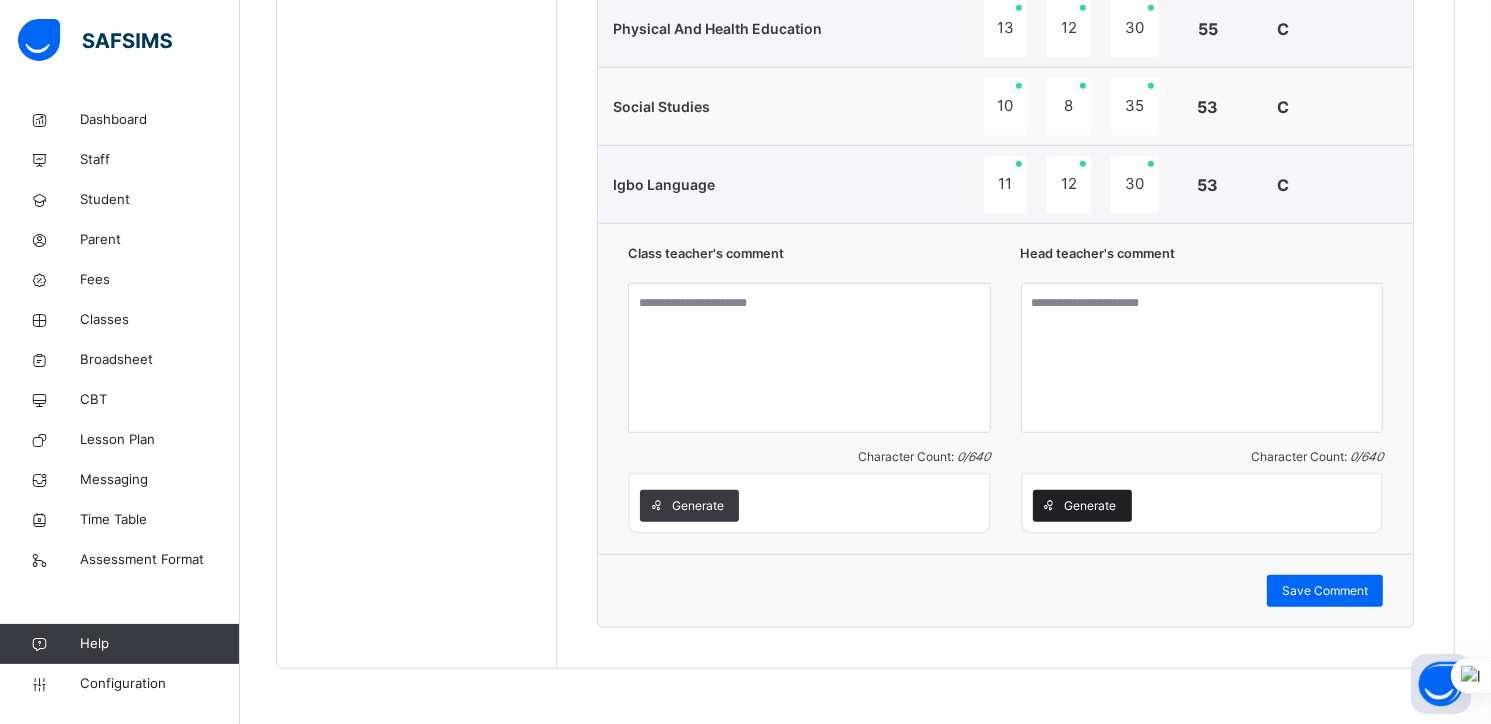 click on "Generate" at bounding box center (1091, 506) 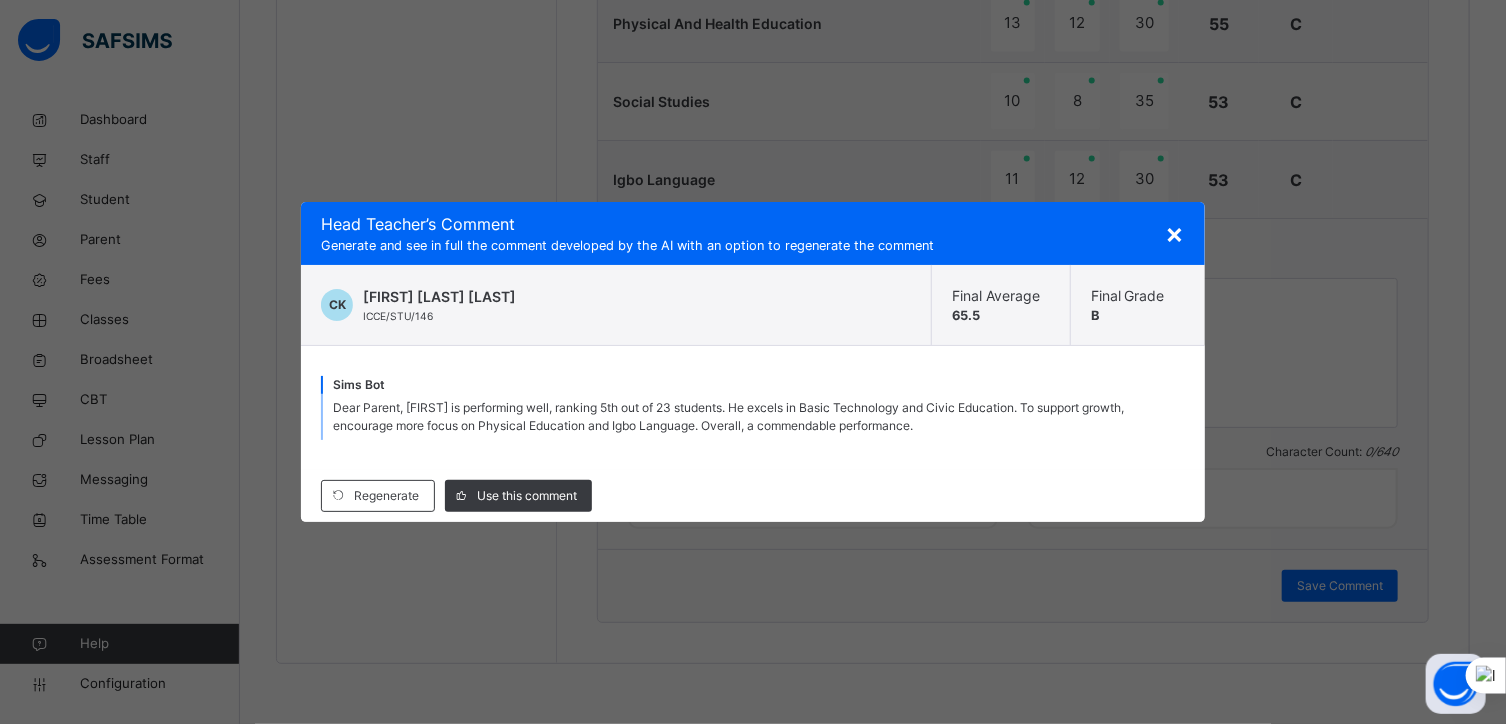 click on "×" at bounding box center (1175, 233) 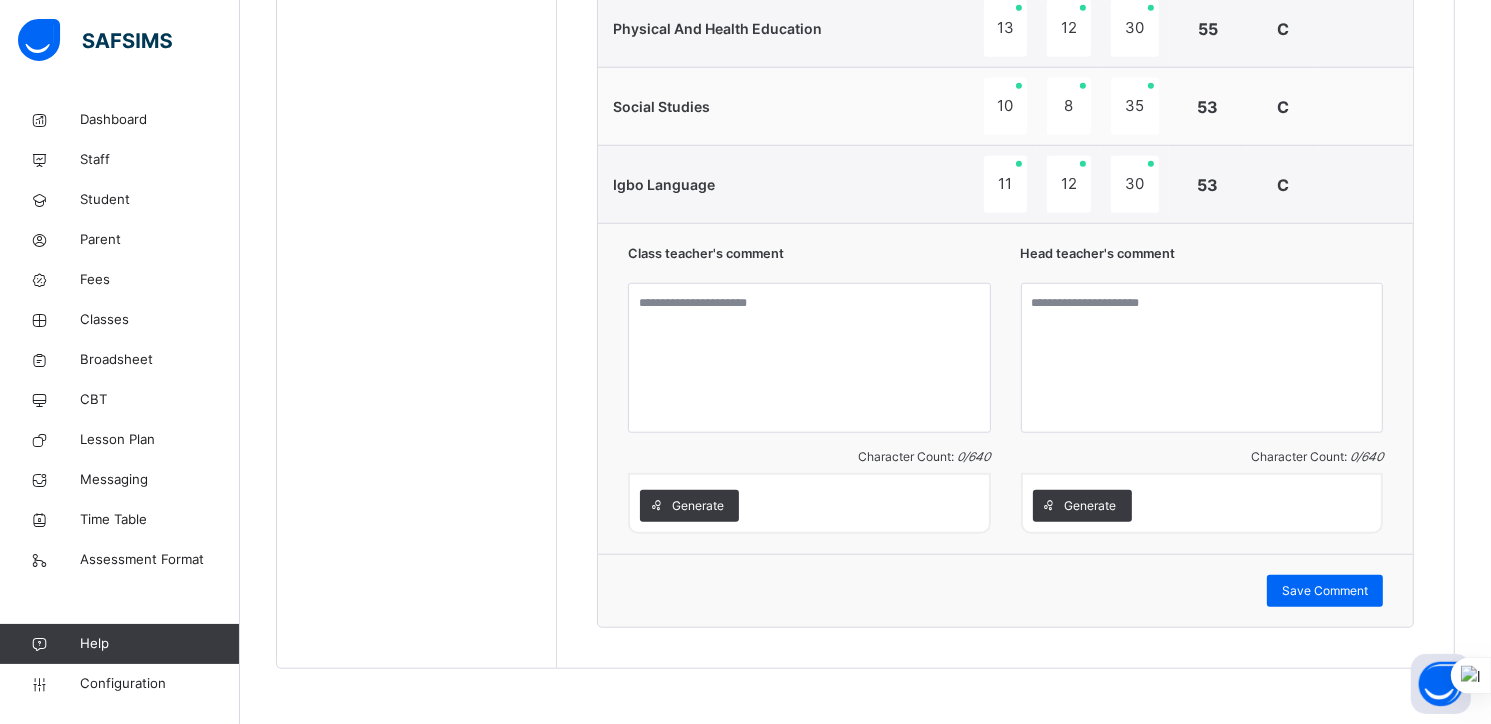 click on "Students [FIRST] [LAST] [LAST] ICCE/STU/146 [FIRST] [LAST] [LAST] ICCE/STU/169 [FIRST] [LAST] [LAST] ICCE/STU/148 [FIRST] [LAST] [LAST] ICCE/STU/147 [FIRST] [LAST] [LAST] ICCE/STU/150 [FIRST] [LAST] [LAST] ICCE/STU/149 [FIRST] [LAST] [LAST] ICCE/STU/152 [FIRST] [LAST] [LAST] ICCE/STU/165 [FIRST] [LAST] [LAST] ICCE/STU/151 [FIRST] [LAST] [LAST] ICCE/STU/172 [FIRST] [LAST] [LAST] ICCE/STU/171 [FIRST] [LAST] [LAST] ICCE/STU/153 [FIRST] [LAST] [LAST] ICCE/STU/154 [FIRST] [LAST] [LAST] ICCE/STU/158 [FIRST] [LAST] [LAST] ICCE/STU/160 [FIRST] [LAST] [LAST] ICCE/STU/161 [FIRST] [LAST] [LAST] ICCE/STU/170 [FIRST] [LAST] [LAST] ICCE/STU/157 [FIRST] [LAST] [LAST] ICCE/STU/159 [FIRST] [LAST] [LAST] ICCE/STU/162 [FIRST] [LAST] [LAST] ICCE/STU/155 [FIRST] [LAST] [LAST] ICCE/STU/163 [FIRST] [LAST] [LAST] ICCE/STU/164" at bounding box center [417, -181] 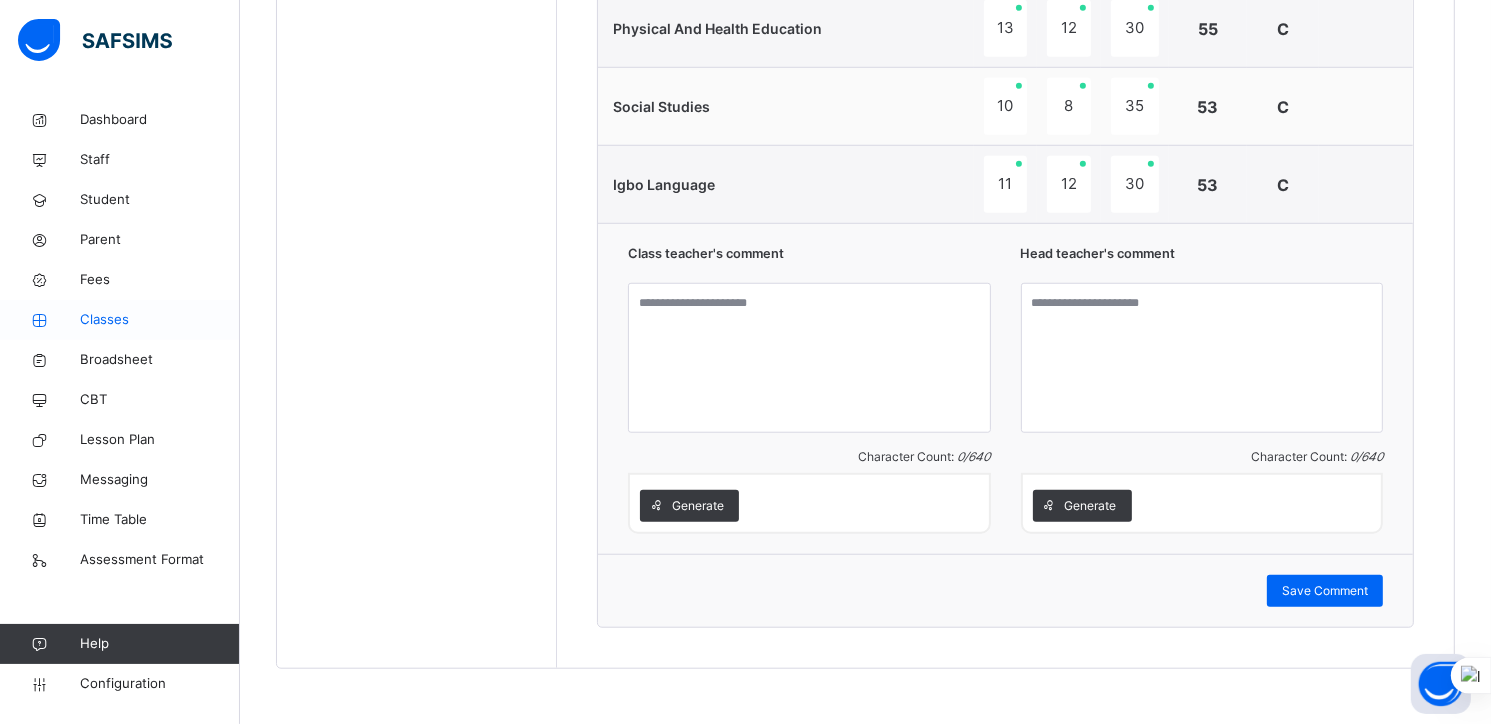 click on "Classes" at bounding box center (160, 320) 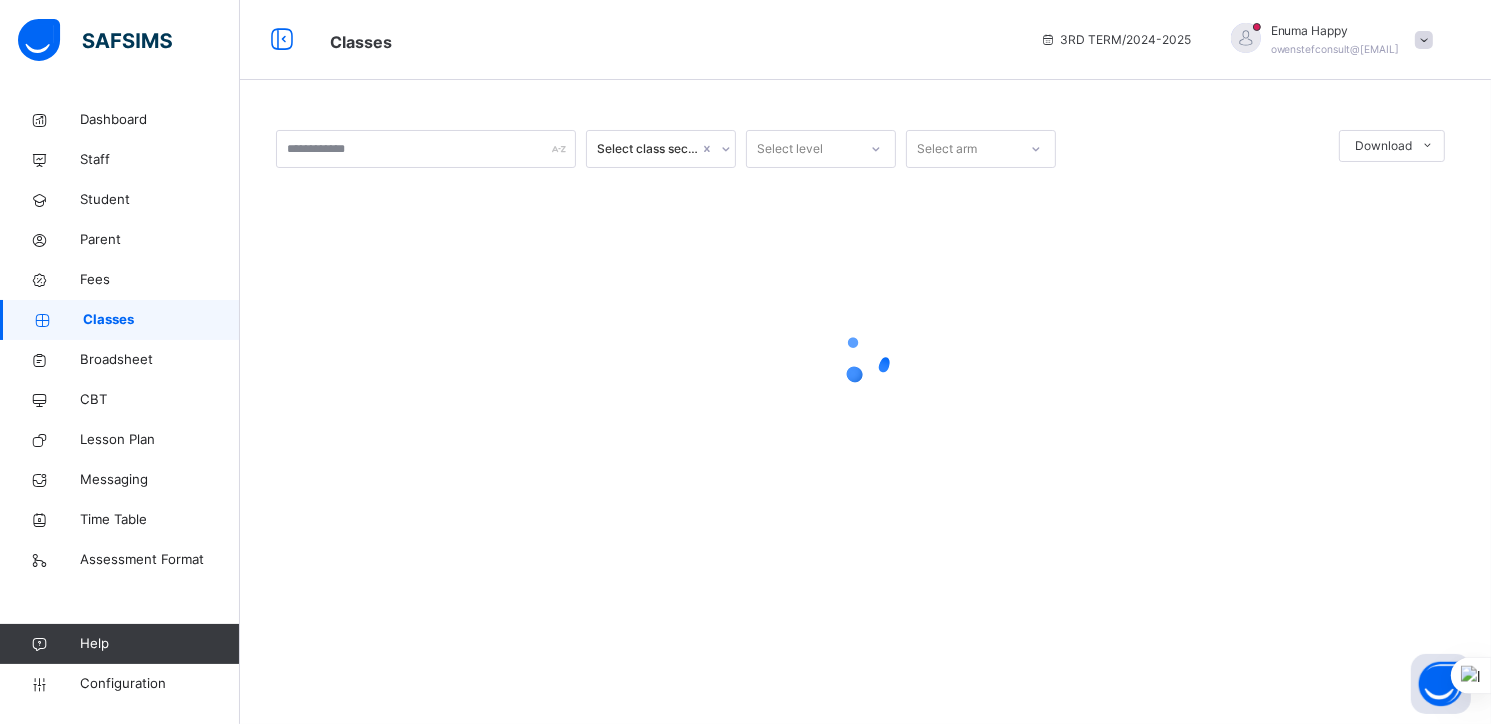 scroll, scrollTop: 0, scrollLeft: 0, axis: both 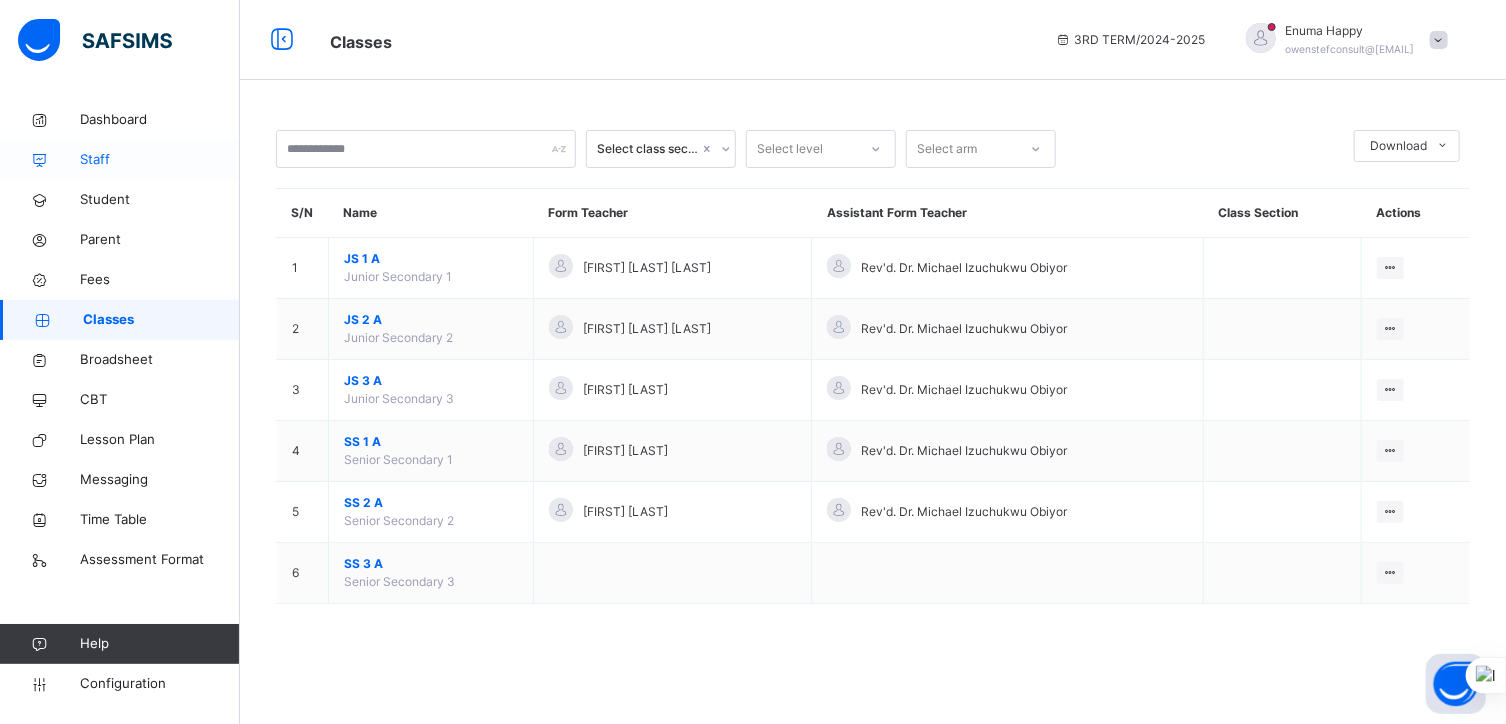 click on "Staff" at bounding box center (160, 160) 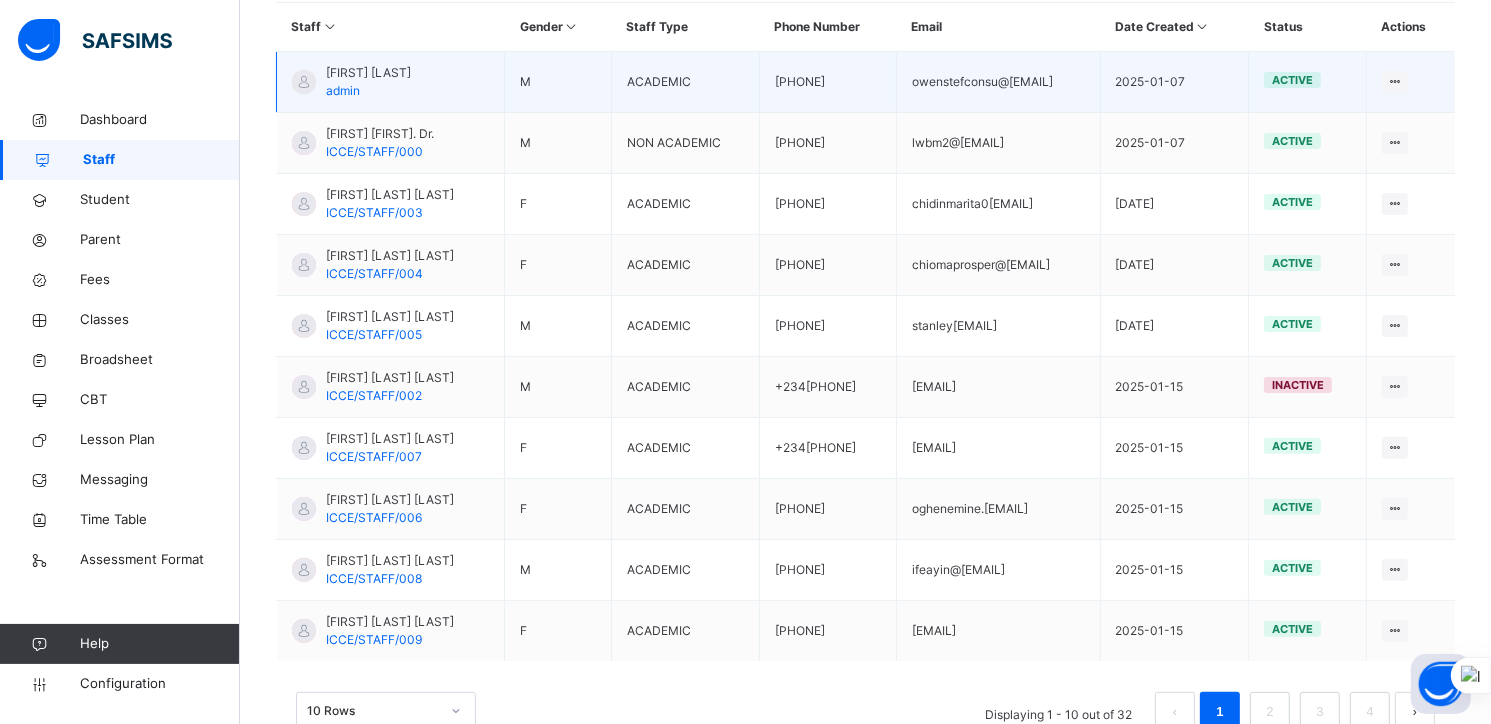 scroll, scrollTop: 551, scrollLeft: 0, axis: vertical 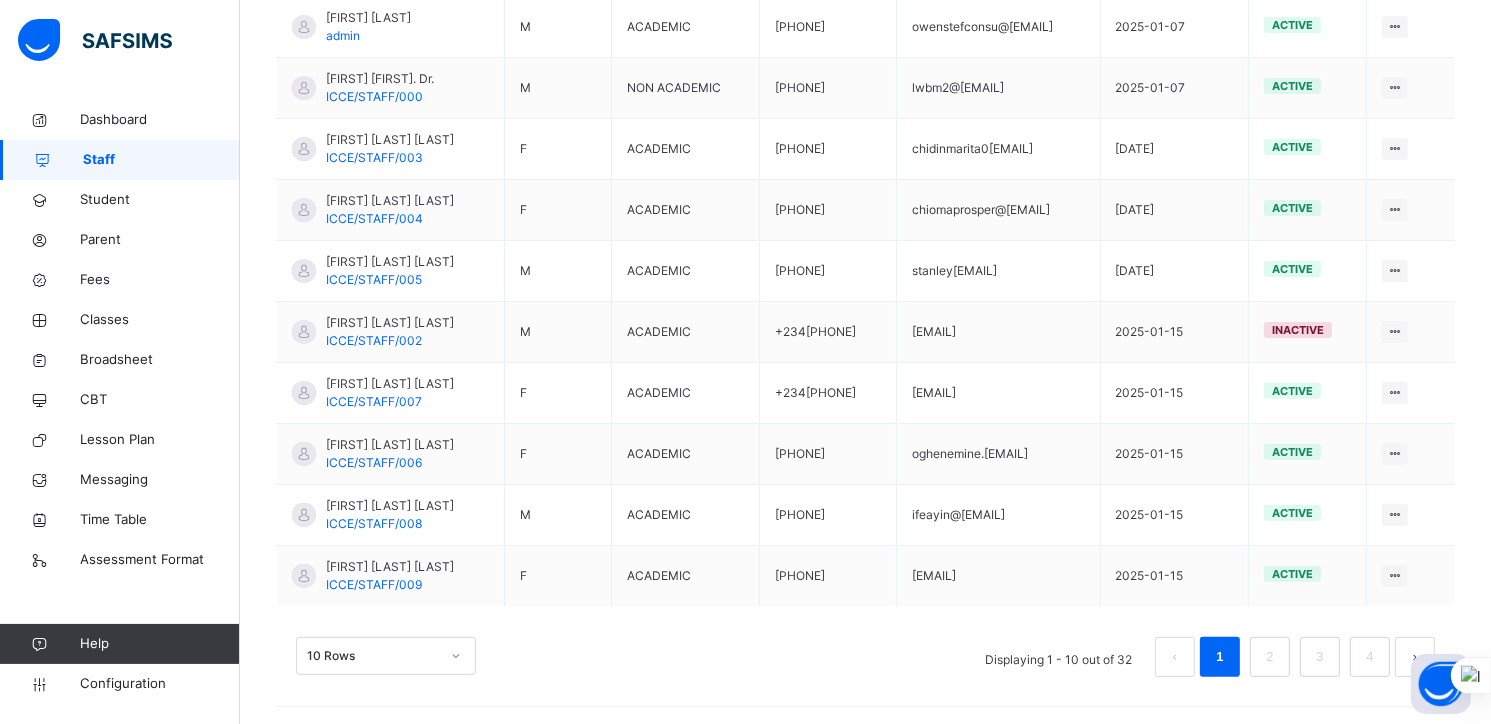 click on "10 Rows" at bounding box center [386, 656] 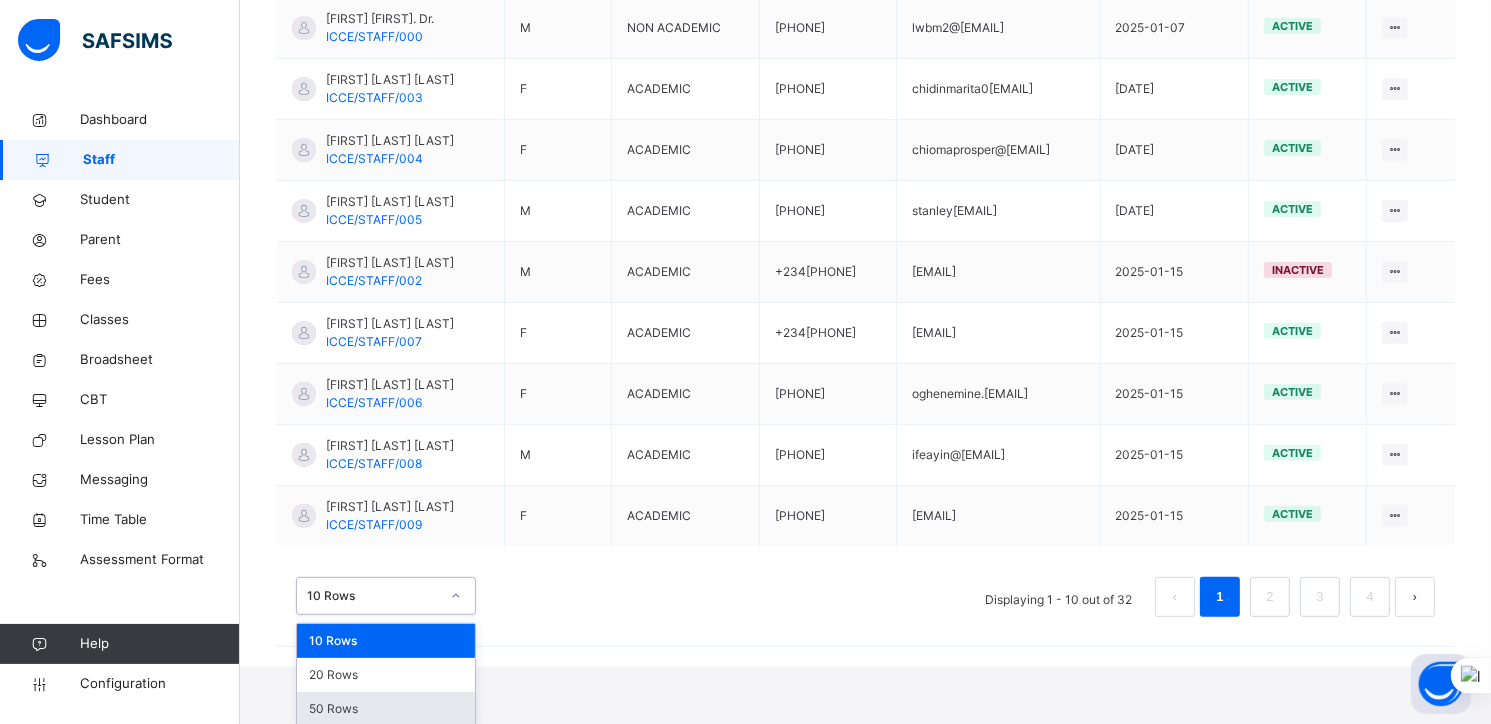 click on "50 Rows" at bounding box center [386, 709] 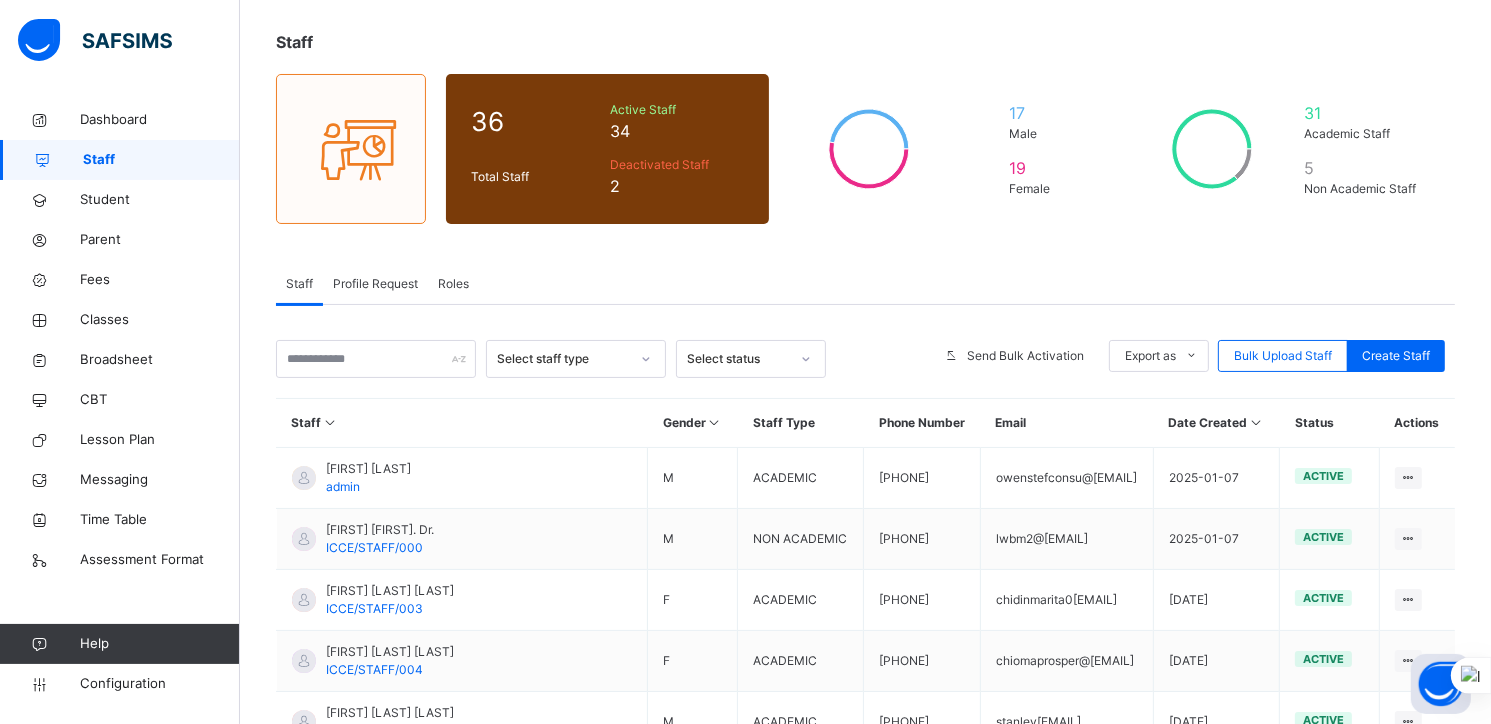 scroll, scrollTop: 6, scrollLeft: 0, axis: vertical 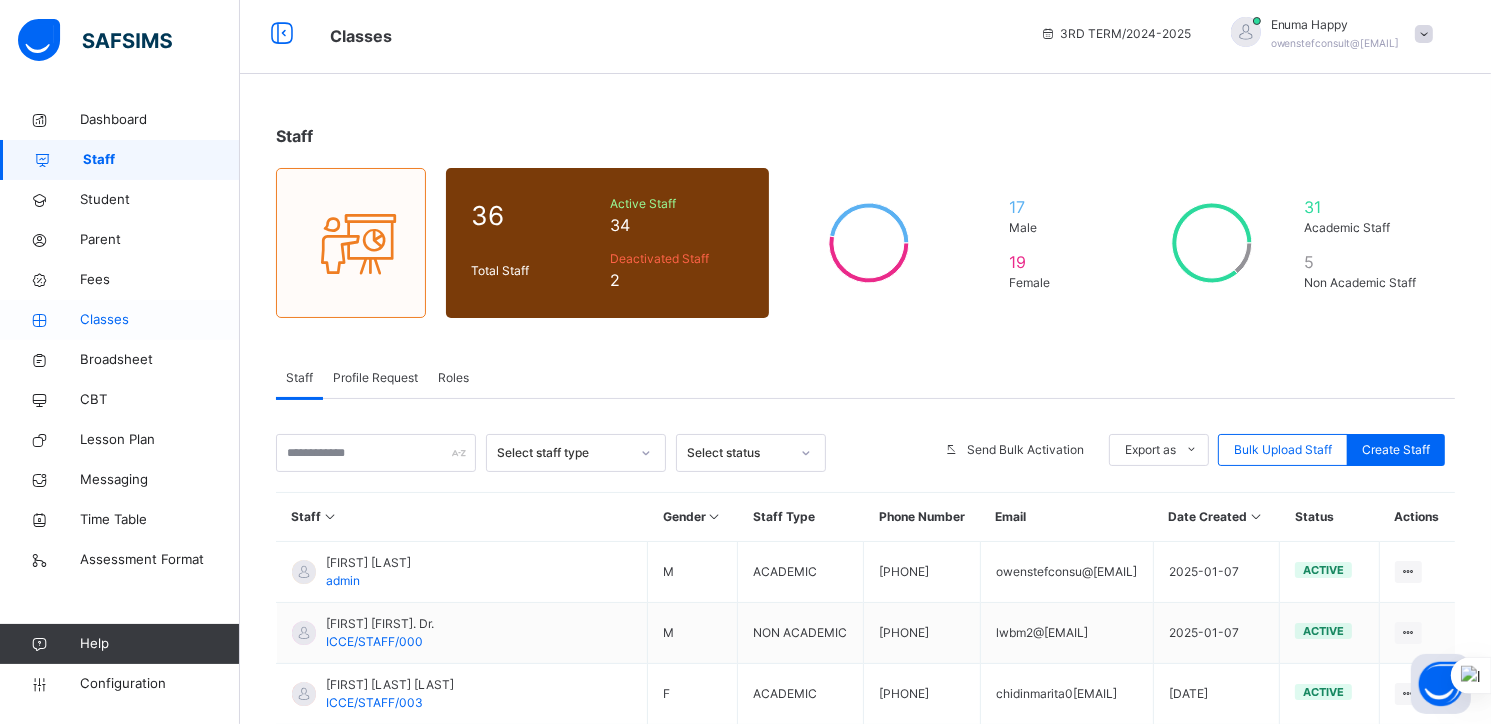 click on "Classes" at bounding box center (160, 320) 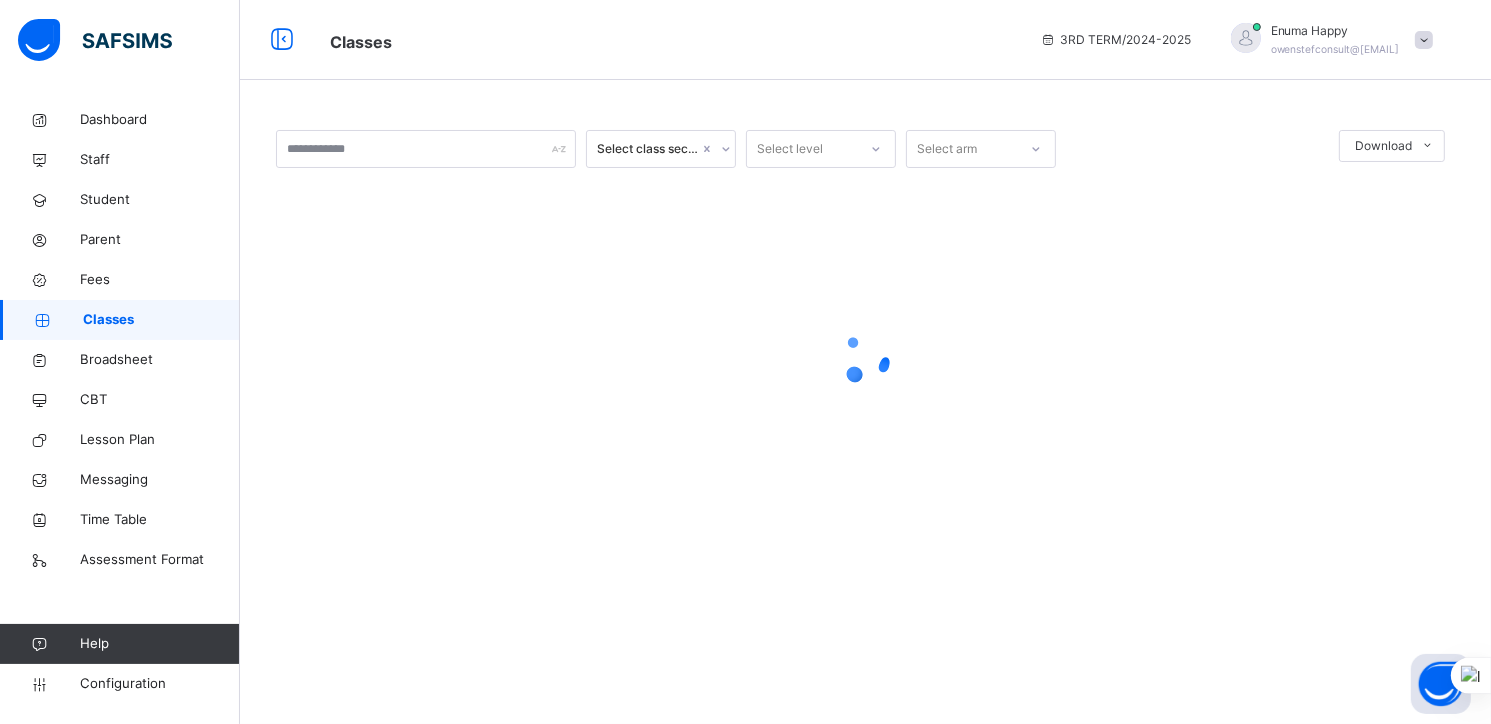 scroll, scrollTop: 0, scrollLeft: 0, axis: both 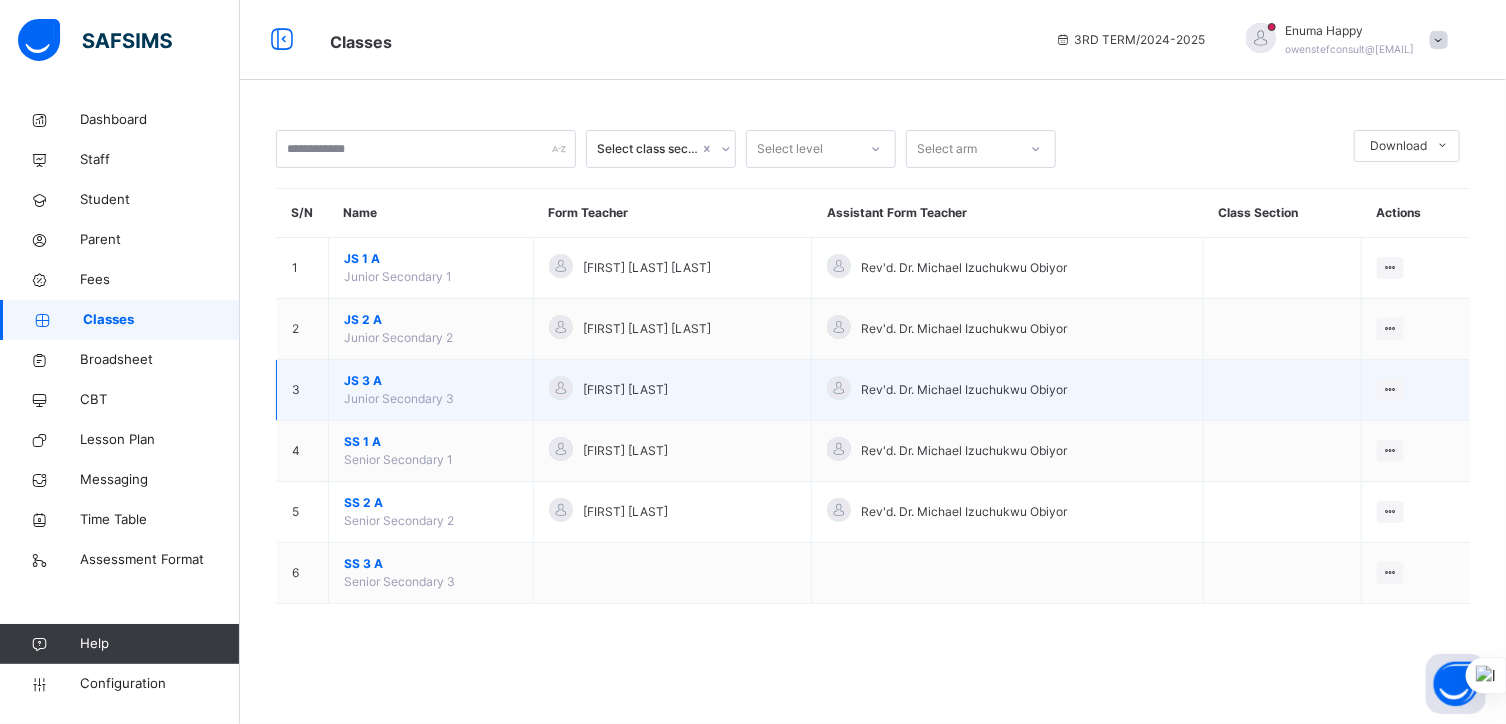drag, startPoint x: 877, startPoint y: 386, endPoint x: 1088, endPoint y: 395, distance: 211.19185 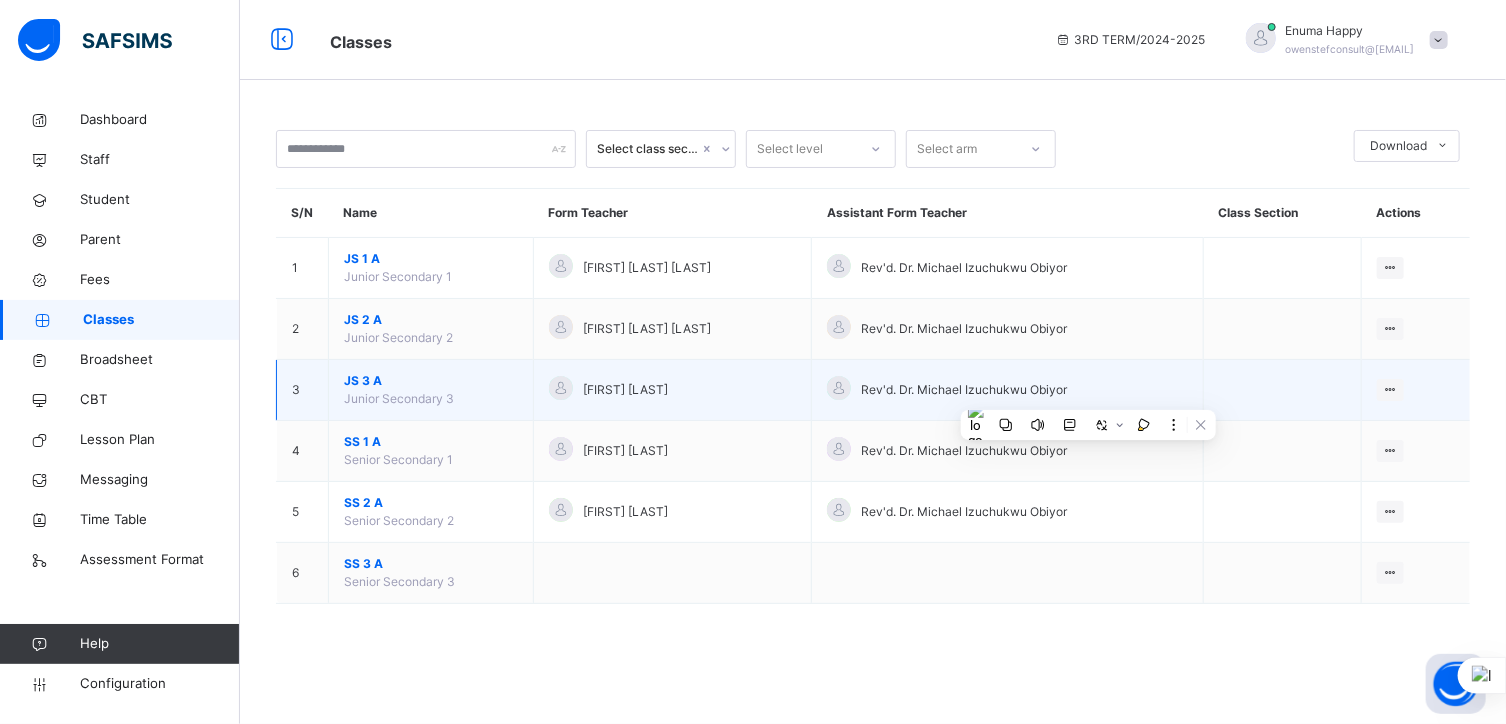 copy on "Rev'd. Dr. Michael Izuchukwu Obiyor" 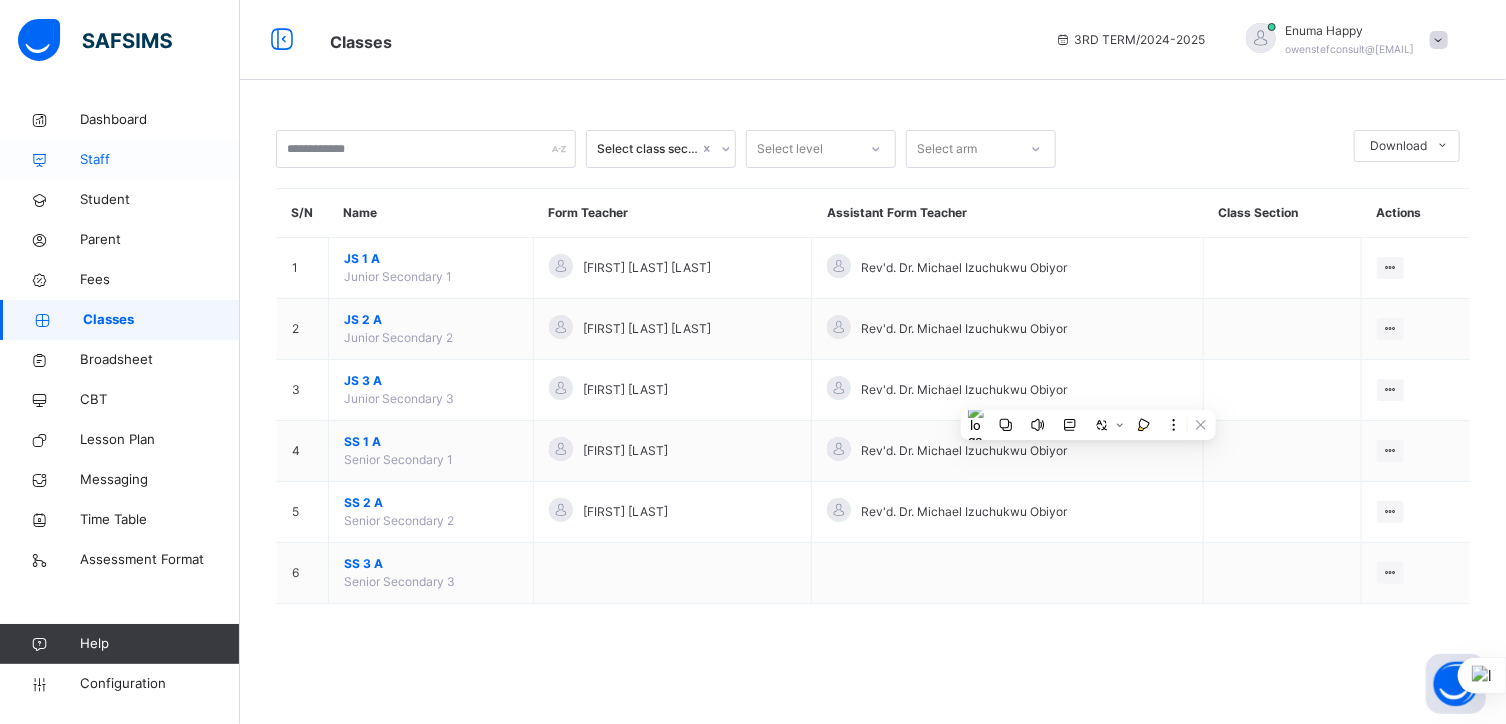 click on "Staff" at bounding box center (160, 160) 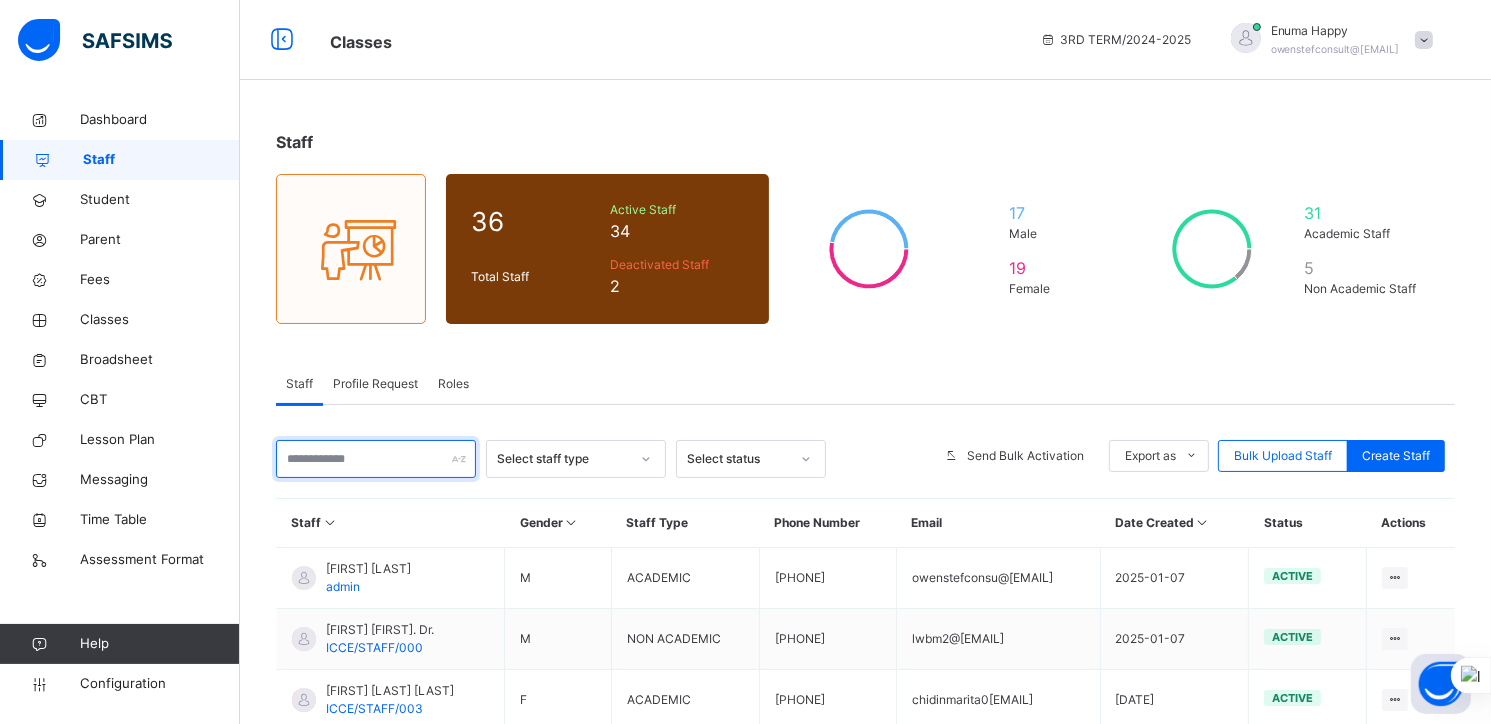 click at bounding box center (376, 459) 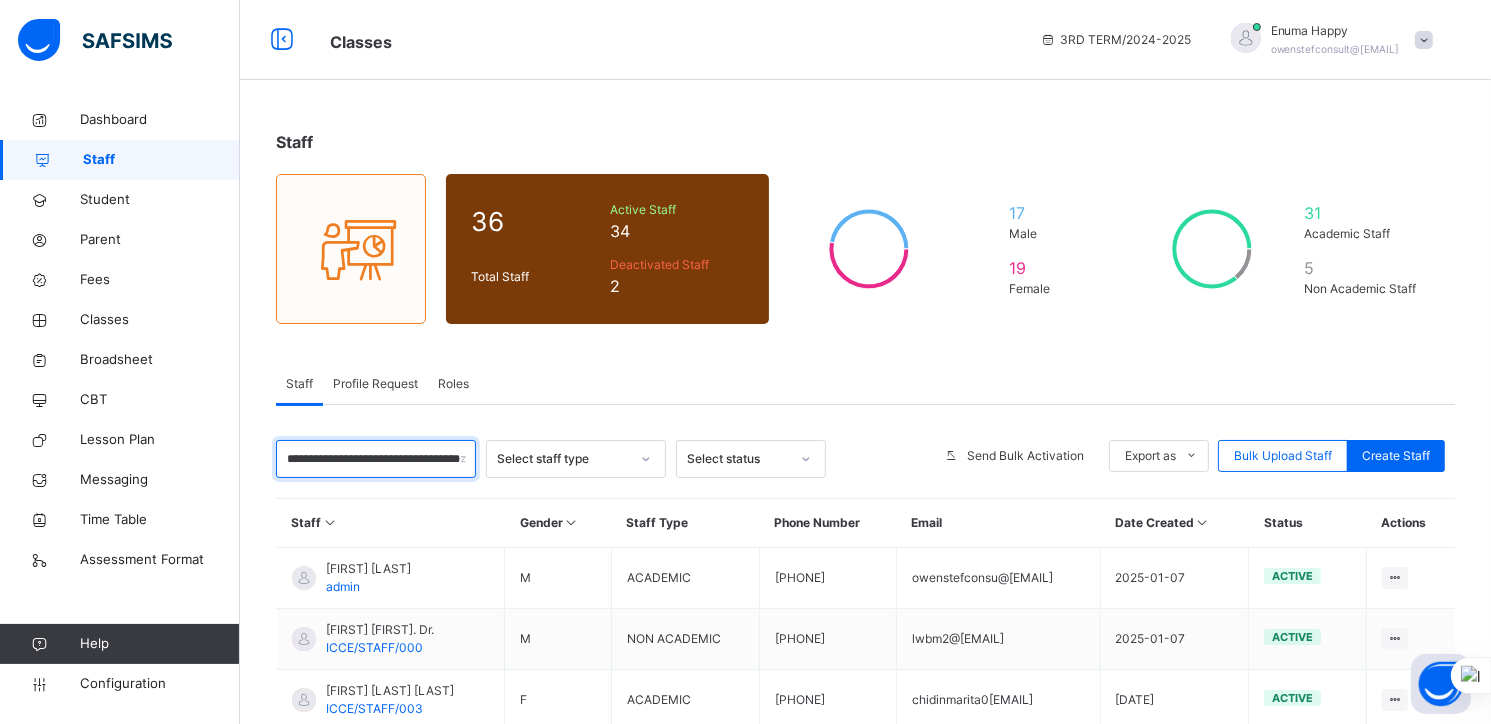 scroll, scrollTop: 0, scrollLeft: 27, axis: horizontal 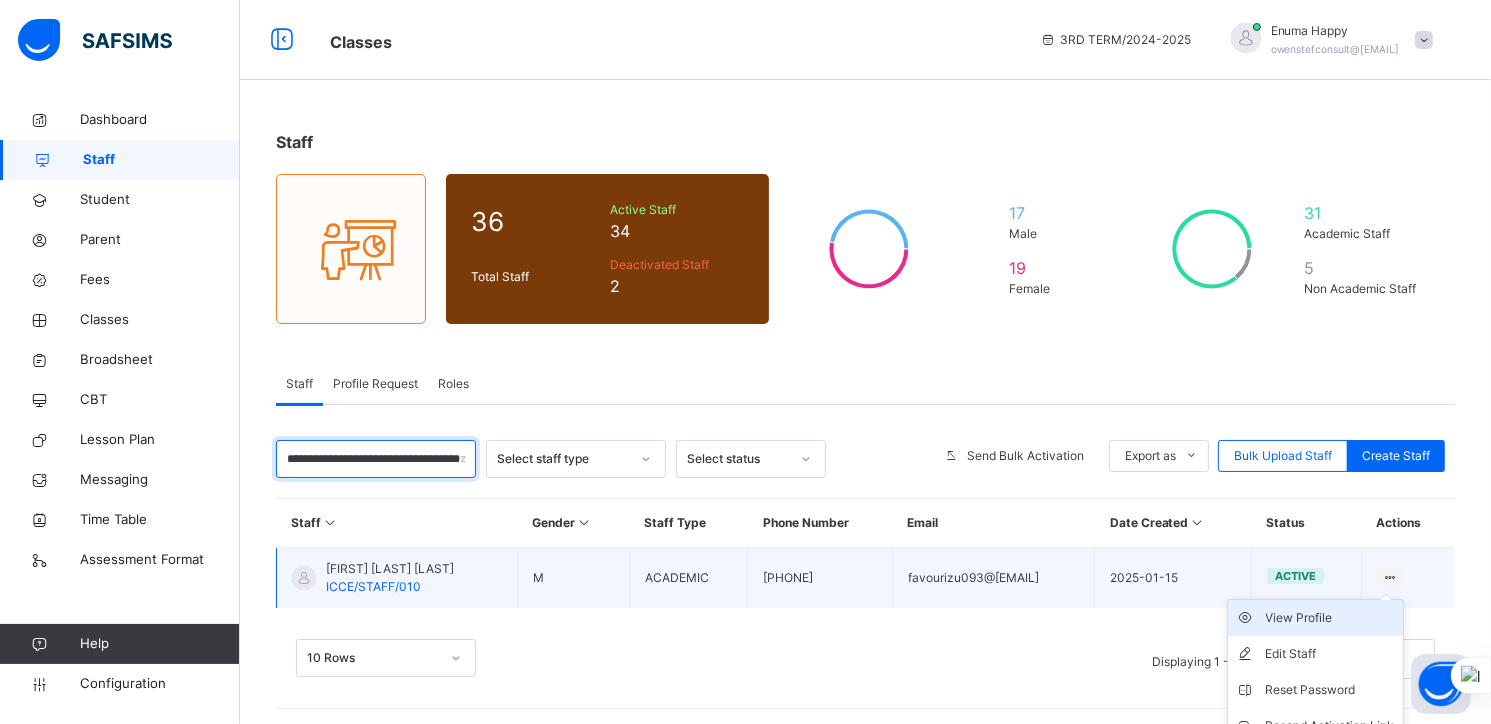 type on "**********" 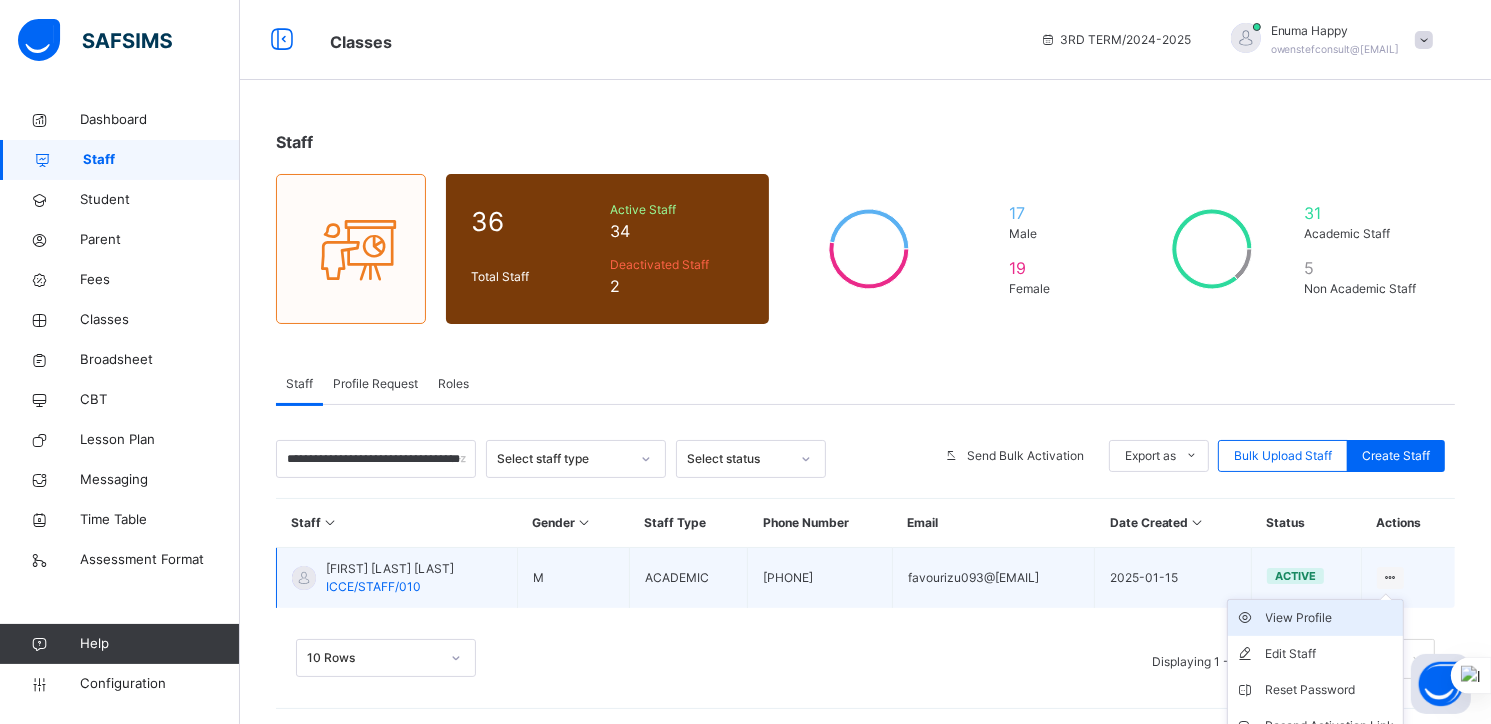 click on "View Profile" at bounding box center (1330, 618) 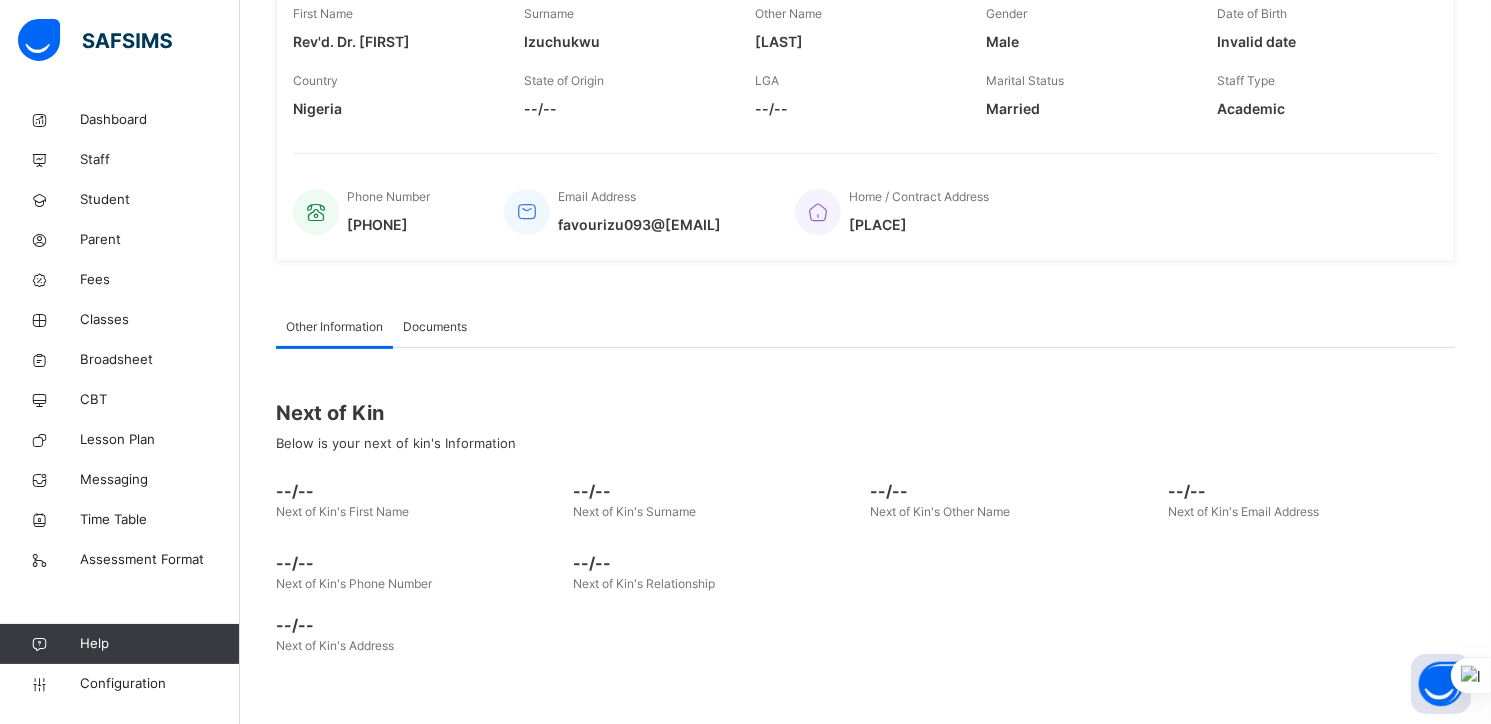 scroll, scrollTop: 0, scrollLeft: 0, axis: both 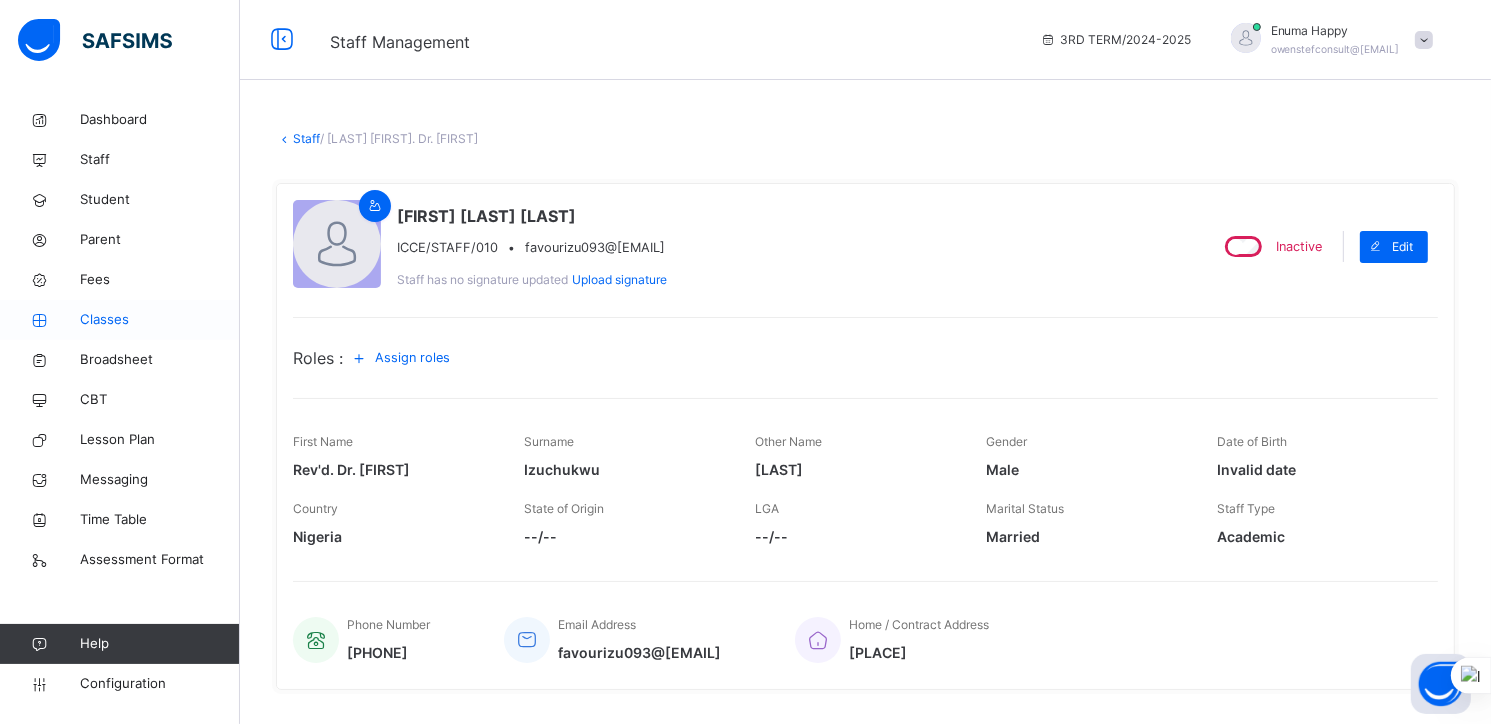click on "Classes" at bounding box center [160, 320] 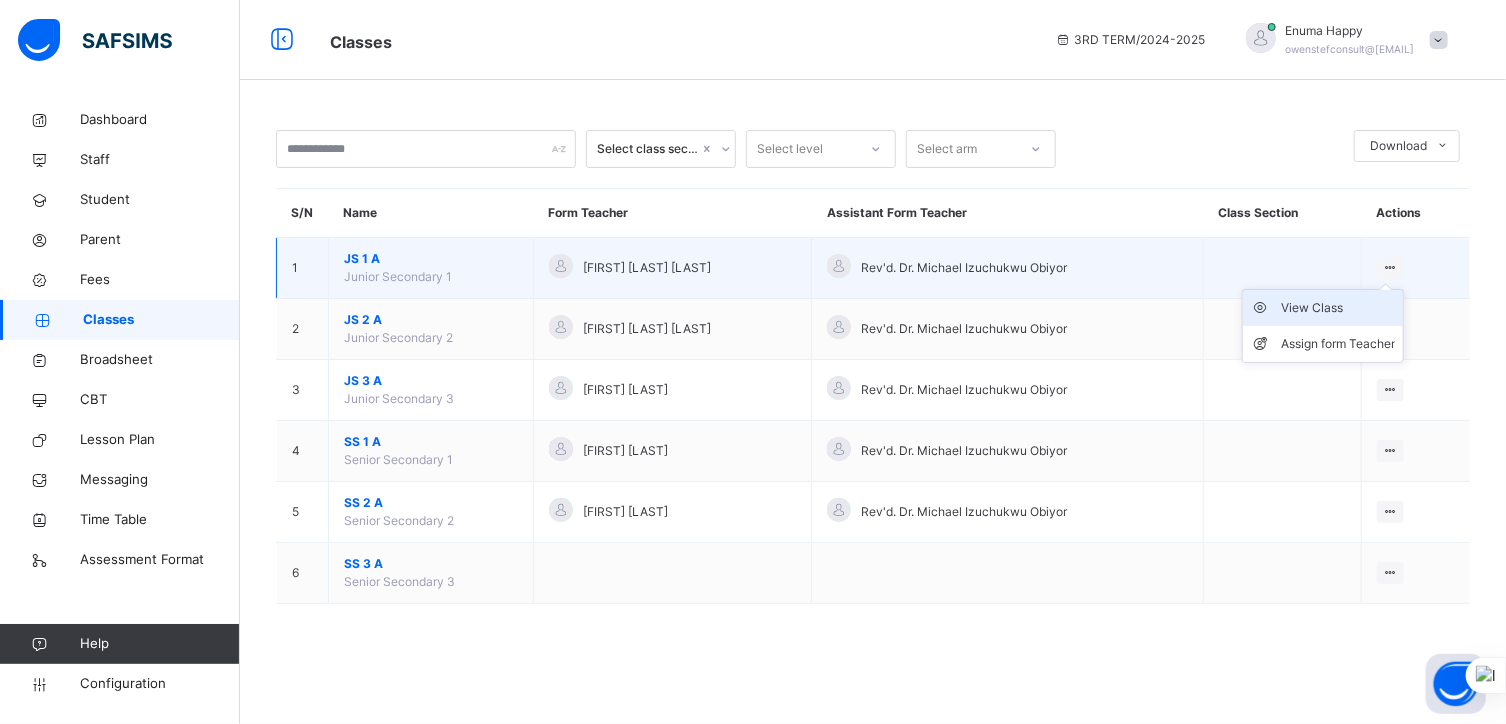 click on "View Class" at bounding box center (1338, 308) 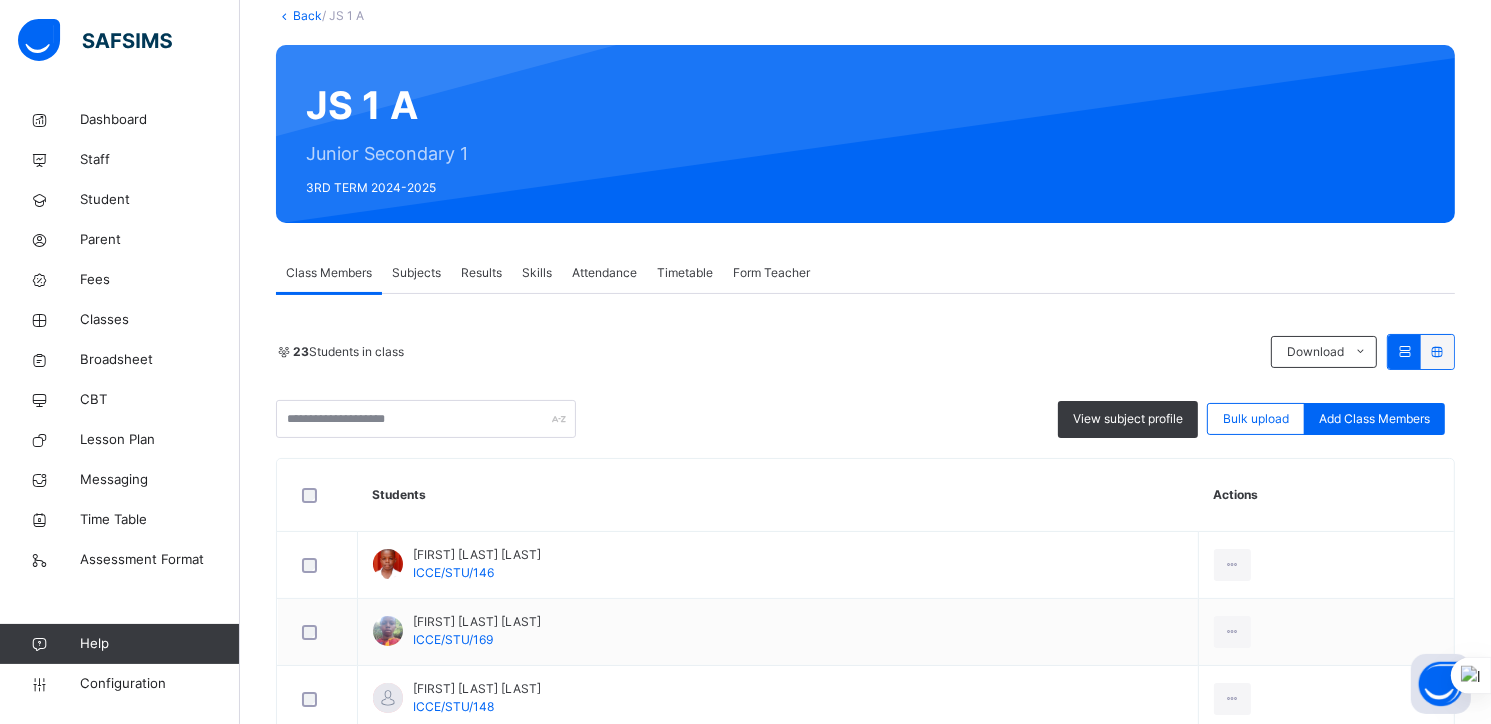 scroll, scrollTop: 122, scrollLeft: 0, axis: vertical 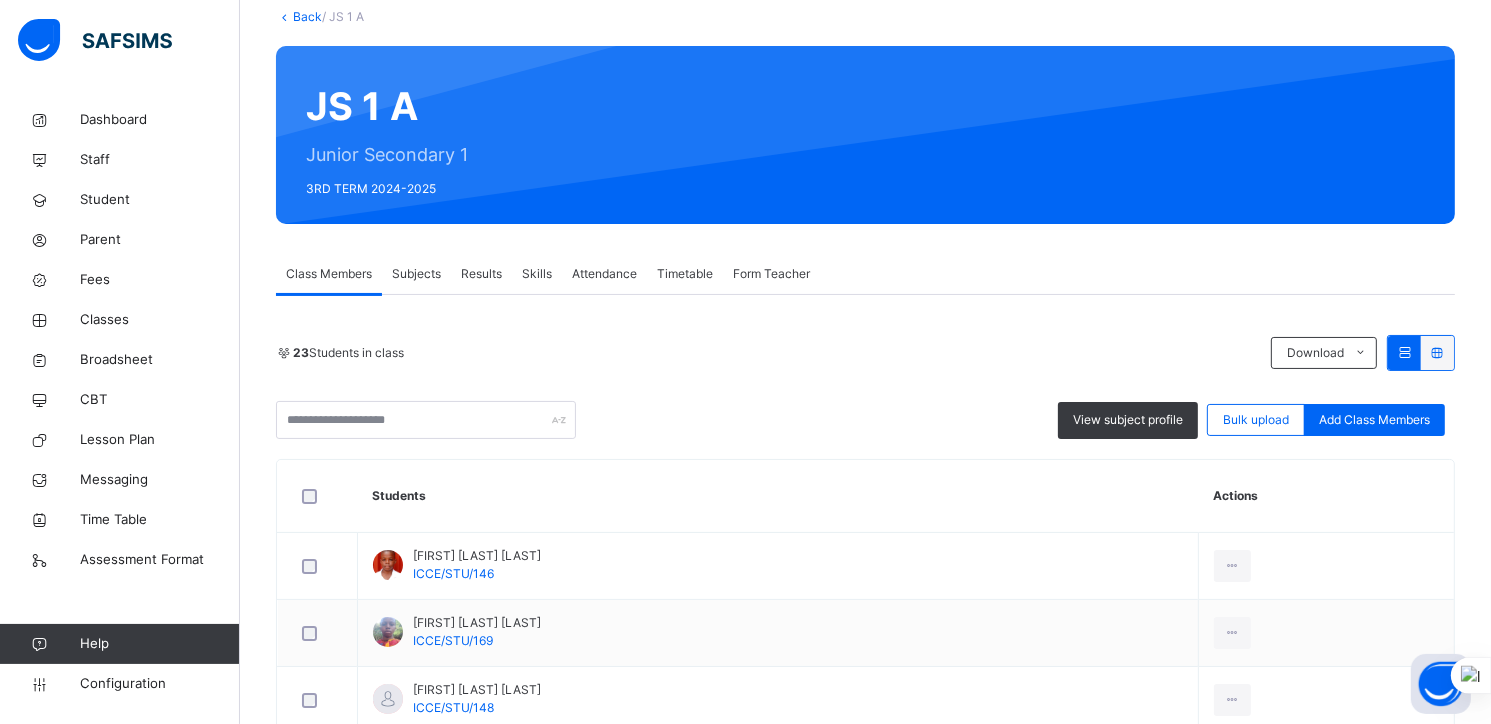 click on "Form Teacher" at bounding box center [771, 274] 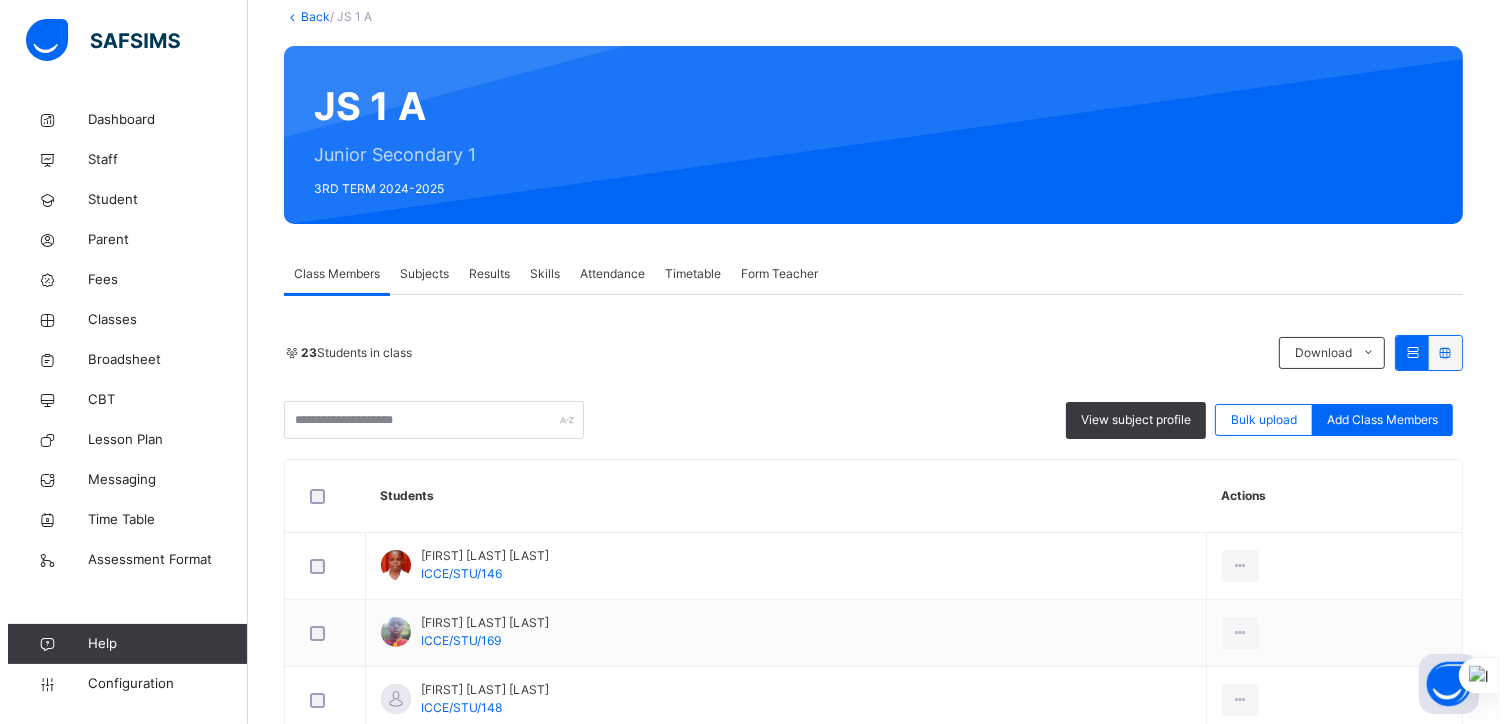 scroll, scrollTop: 73, scrollLeft: 0, axis: vertical 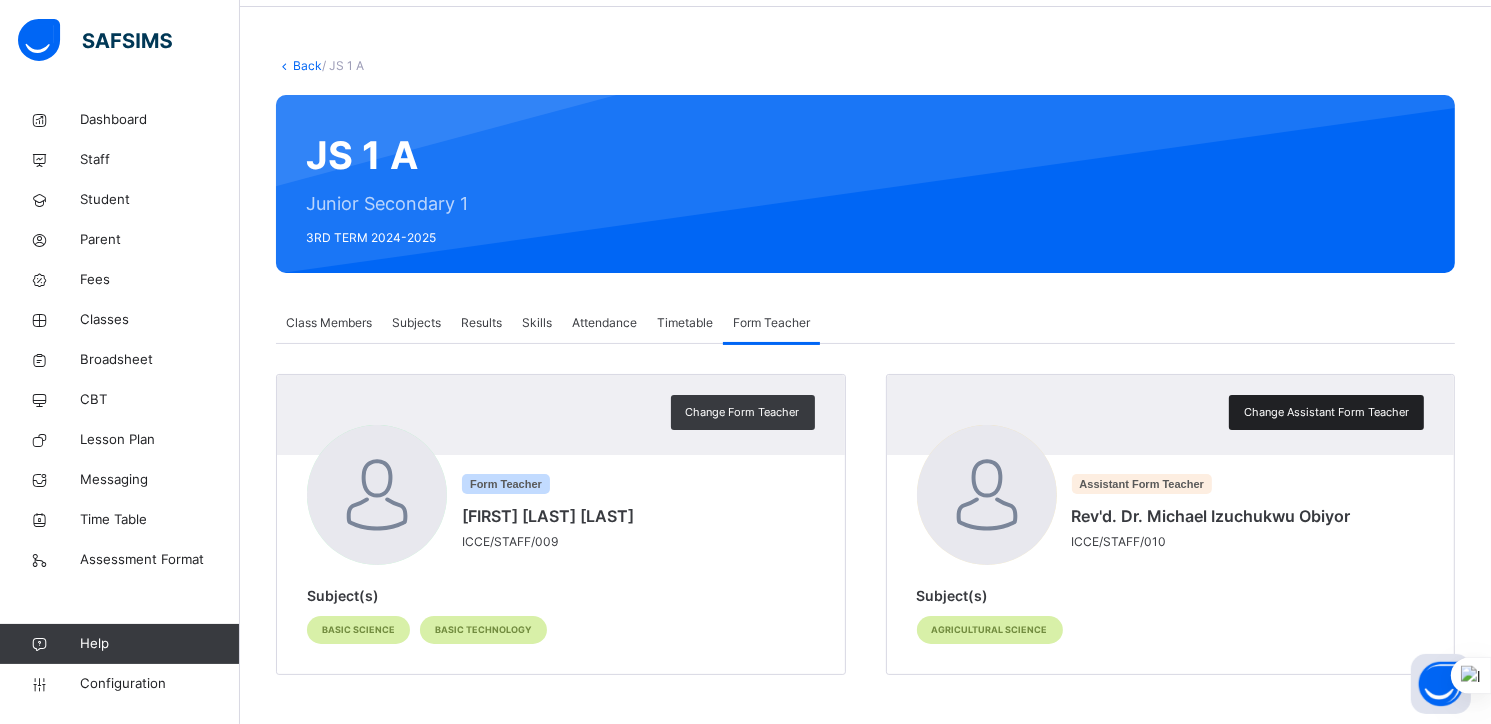 click on "Change Assistant Form Teacher" at bounding box center [1326, 412] 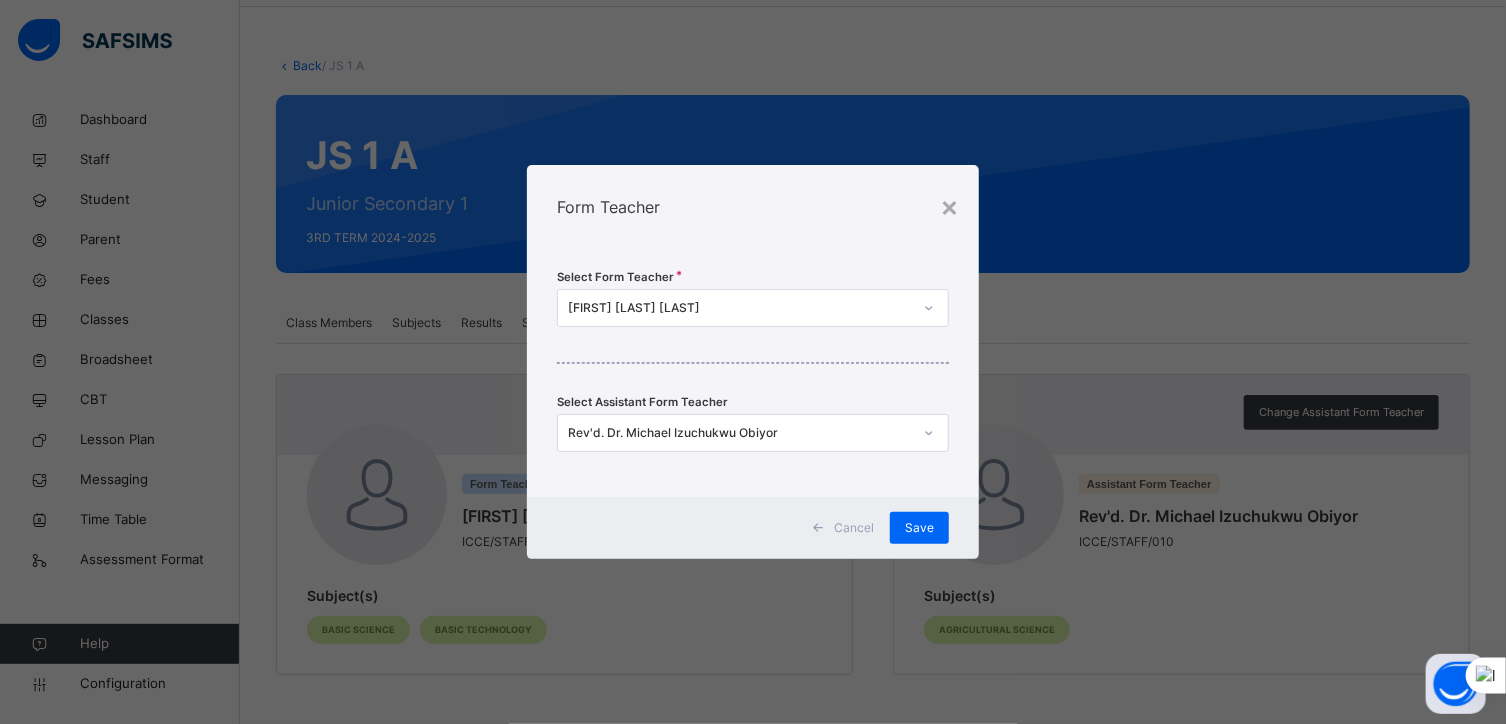 click on "Rev'd. Dr. Michael Izuchukwu Obiyor" at bounding box center (740, 433) 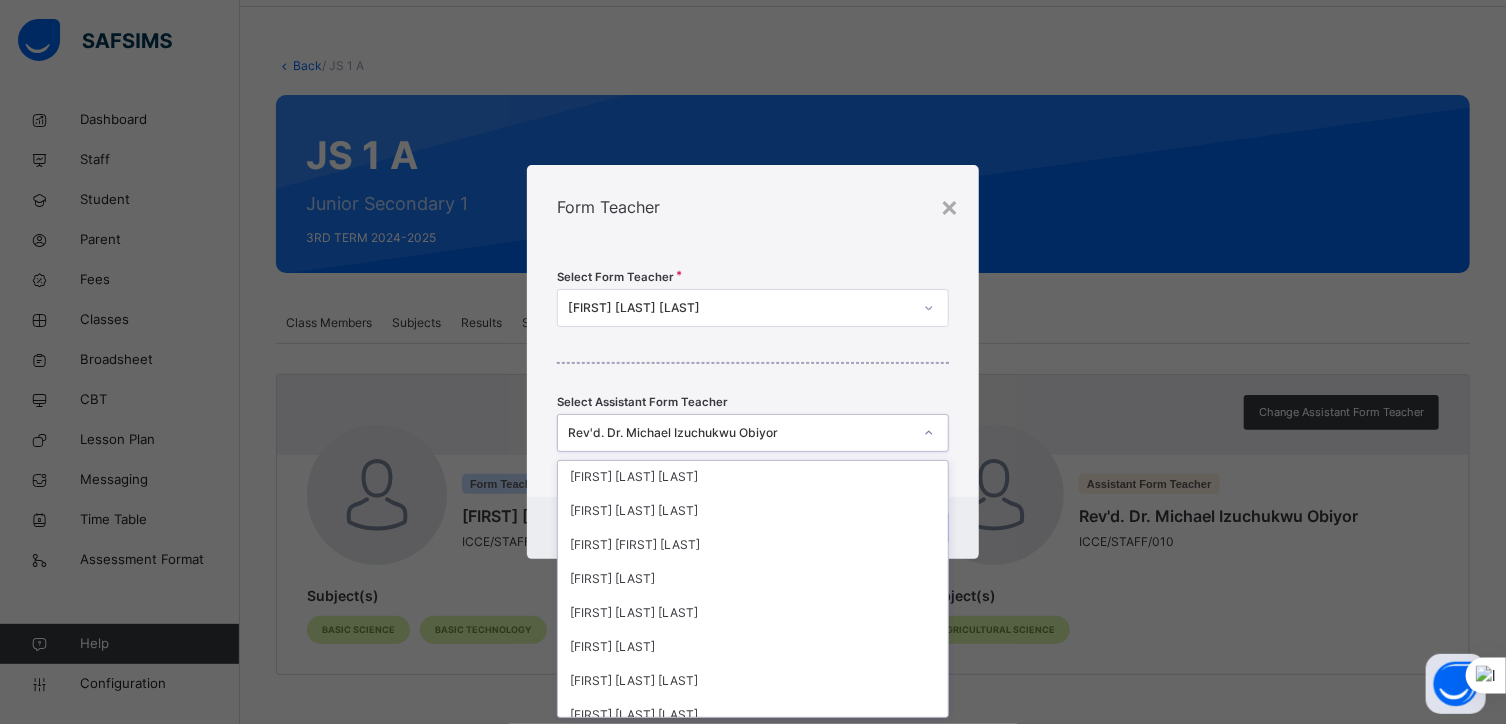 scroll, scrollTop: 299, scrollLeft: 0, axis: vertical 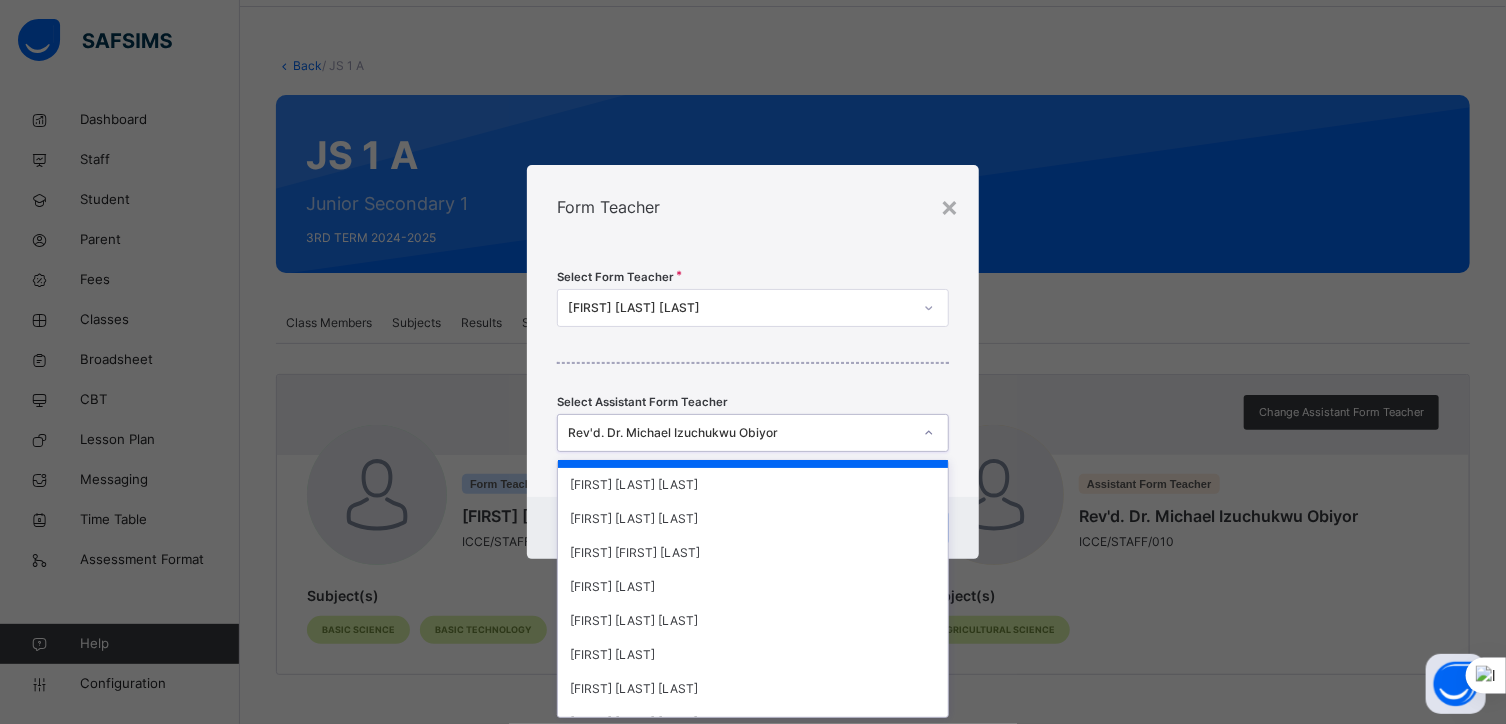 click on "Select Form Teacher Ogbonna Esther Osugo Select Assistant Form Teacher option Izuchukwu Rev'd. Dr. Michael Obiyor focused, 9 of 30. 30 results available. Use Up and Down to choose options, press Enter to select the currently focused option, press Escape to exit the menu, press Tab to select the option and exit the menu. Rev'd. Dr. Michael Izuchukwu Obiyor Onumajuru Florence A Salako Femi Julius Team Support Flexisaf Femi Happy Enuma Eke Bernard Uche Ohabuike Chidinma Rita Enyinnaya Chioma Prosper Izuchukwu Rev'd. Dr. Michael Obiyor Oghenemine Akpoterabor Blessing Ifeanyi Okpara Emmanuel Onuigbo Micheal O. Neiruka Mbaogu Okereke Ejimofor Emmanuel Bright Ikemba O. Enyibuiro Joseph Onouka Christain N Ukazim Nkeiruka Precious Ogbugo Isietu Oluchi Dorcas Nwadike Chinwendu Umanah Ekom-Obong Clement Ihemanma Ude Support Tech Okorie Simon Uche Kanu Nkeiruka Adimekwe Blessing Ngozi Awolola Titilope Christiana Eke Ahamefula Stanley Safsims Support" at bounding box center (753, 373) 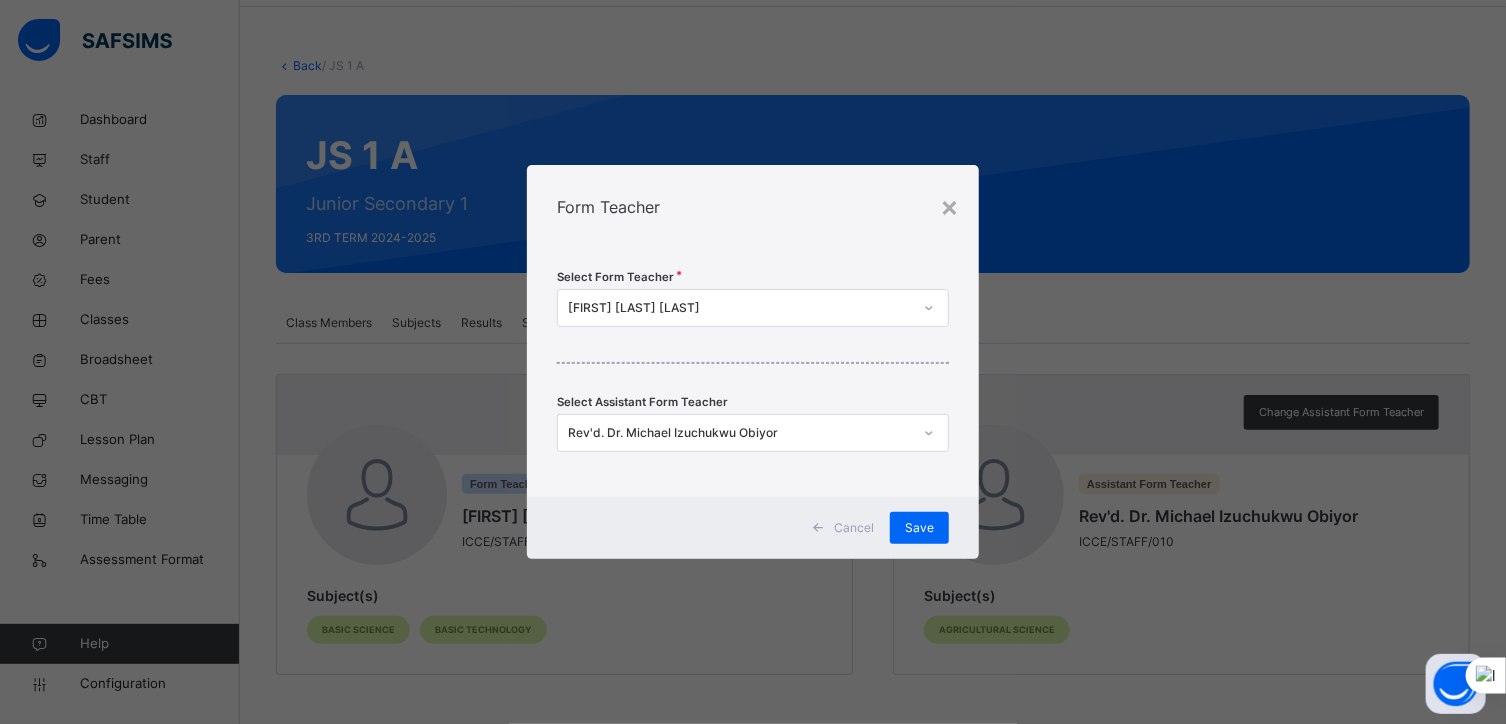 click on "Cancel" at bounding box center (854, 528) 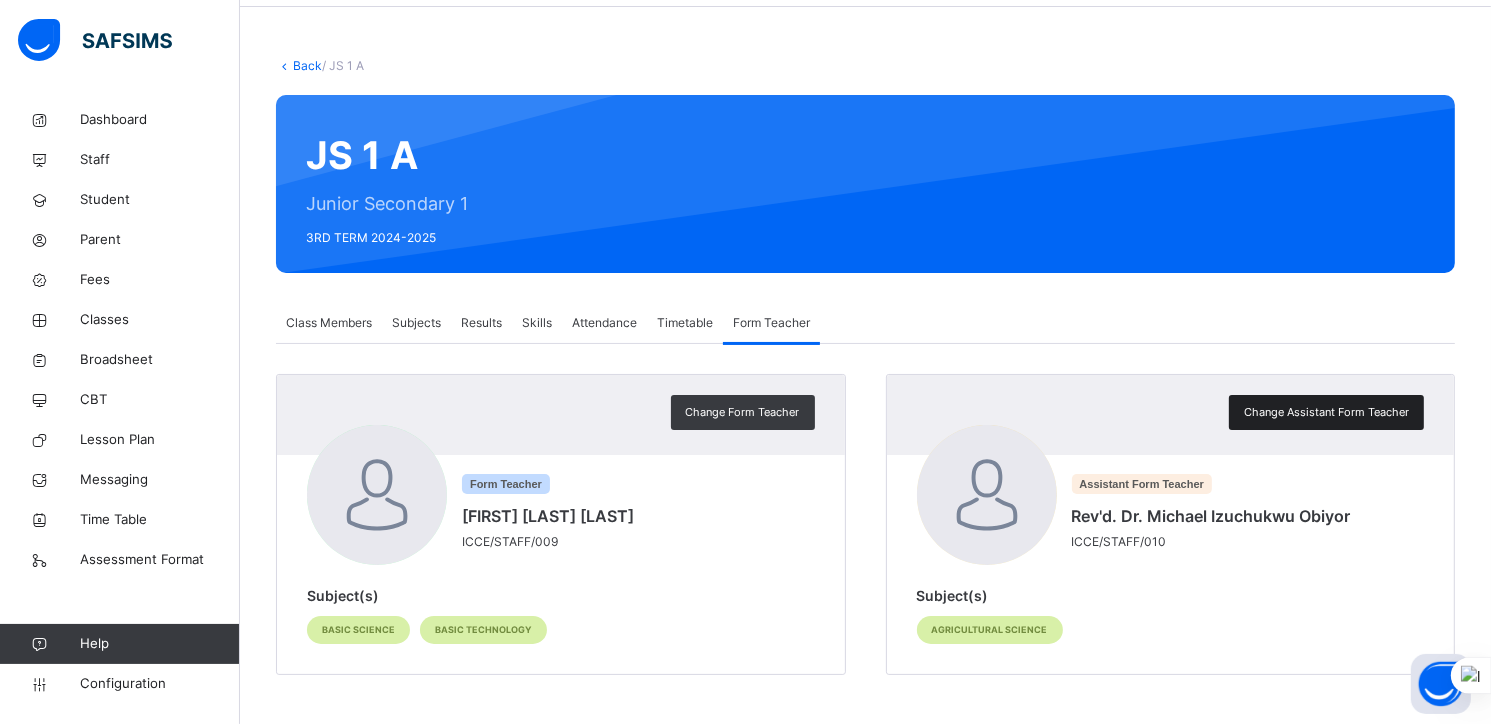 click on "Change Assistant Form Teacher" at bounding box center (1326, 412) 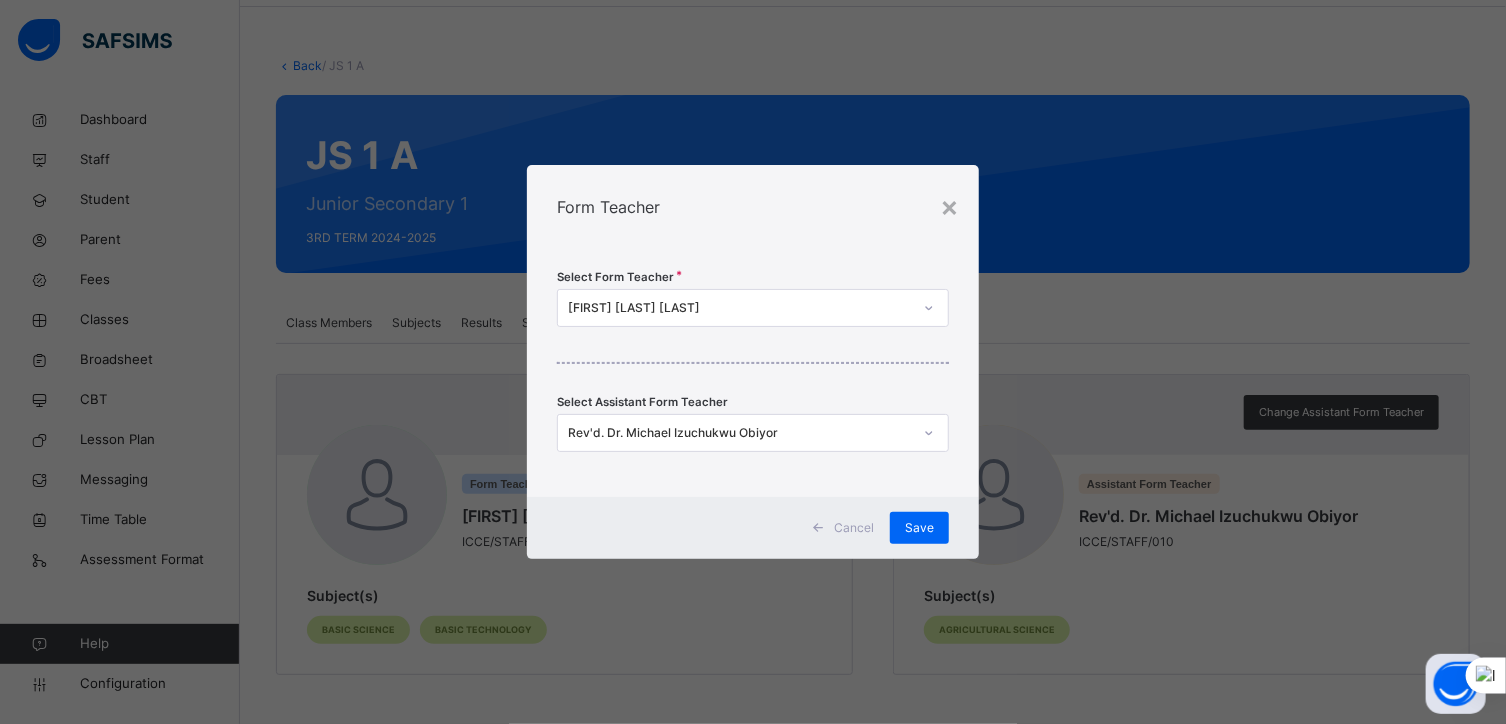 scroll, scrollTop: 0, scrollLeft: 0, axis: both 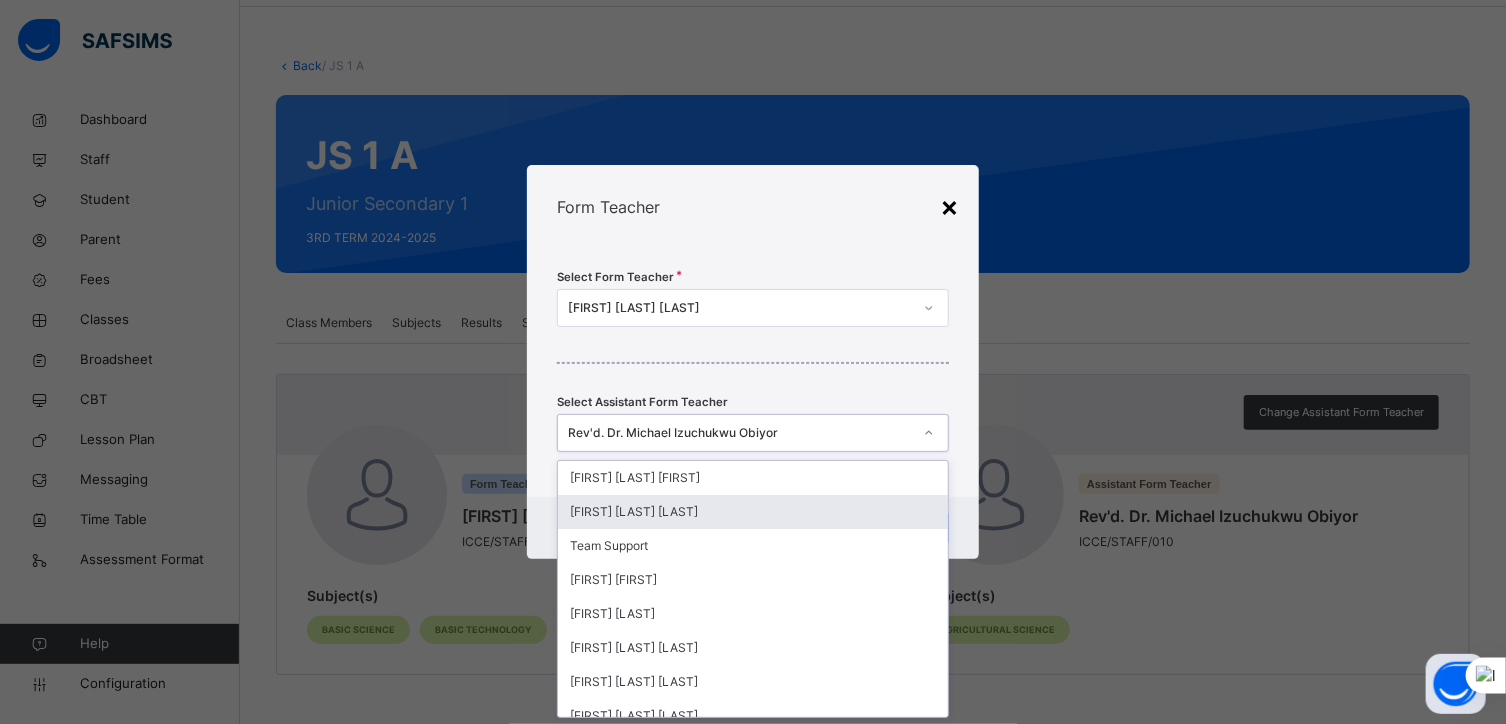 click on "×" at bounding box center [949, 206] 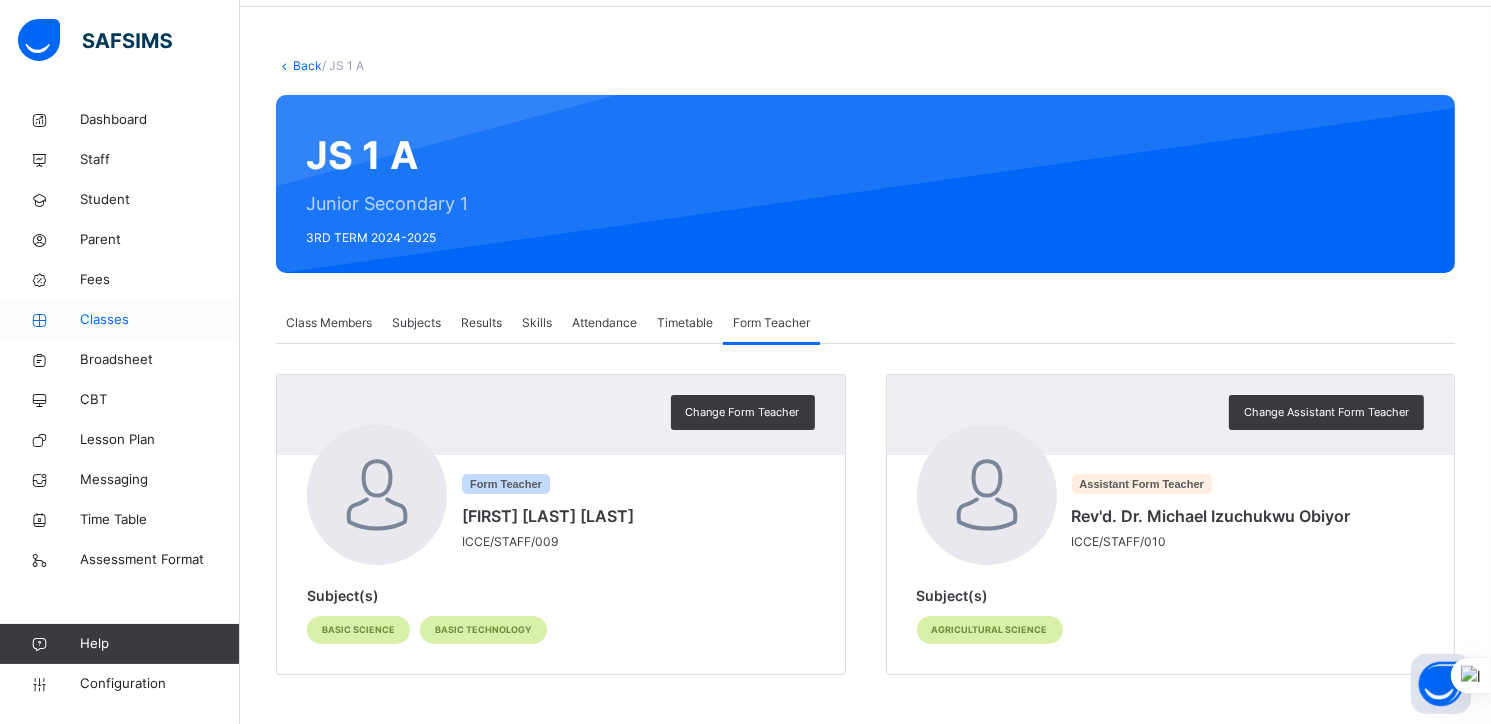 click on "Classes" at bounding box center [160, 320] 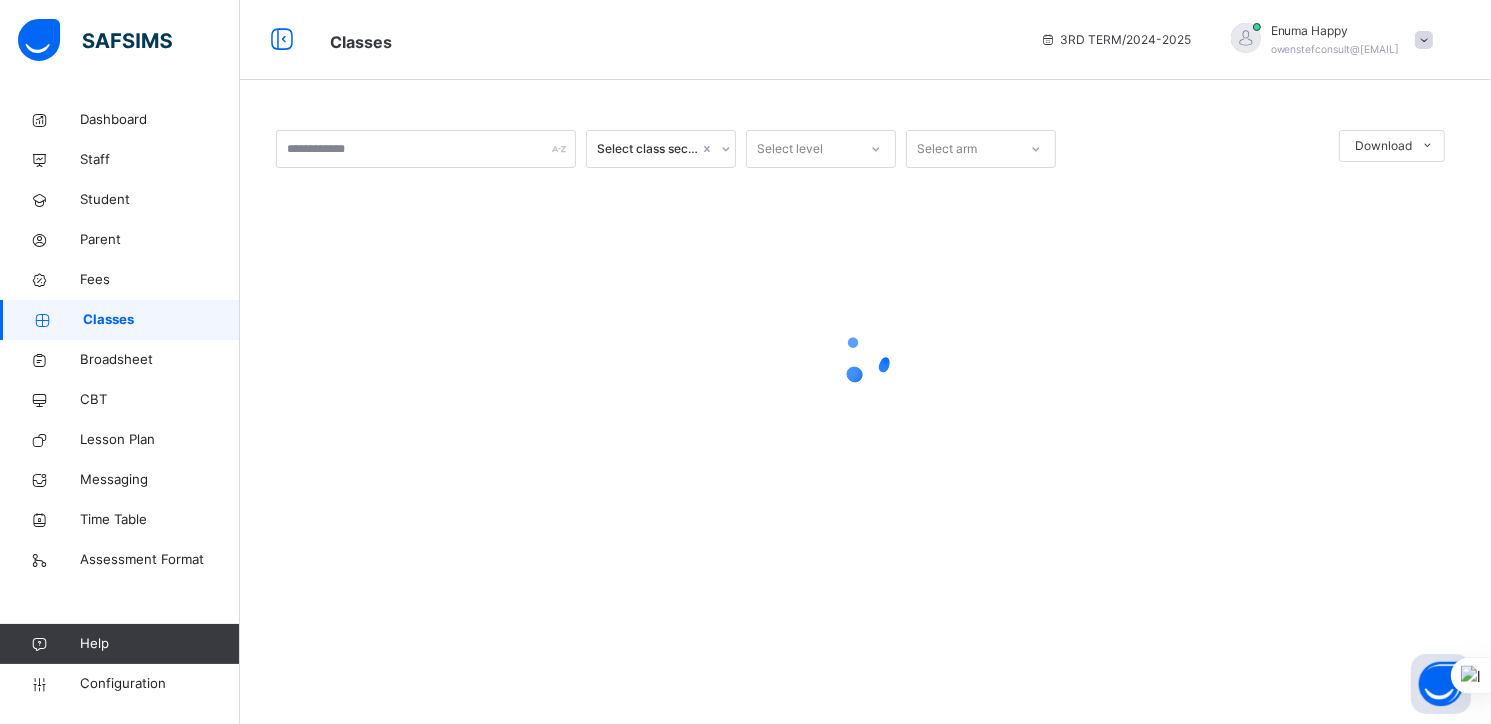 scroll, scrollTop: 0, scrollLeft: 0, axis: both 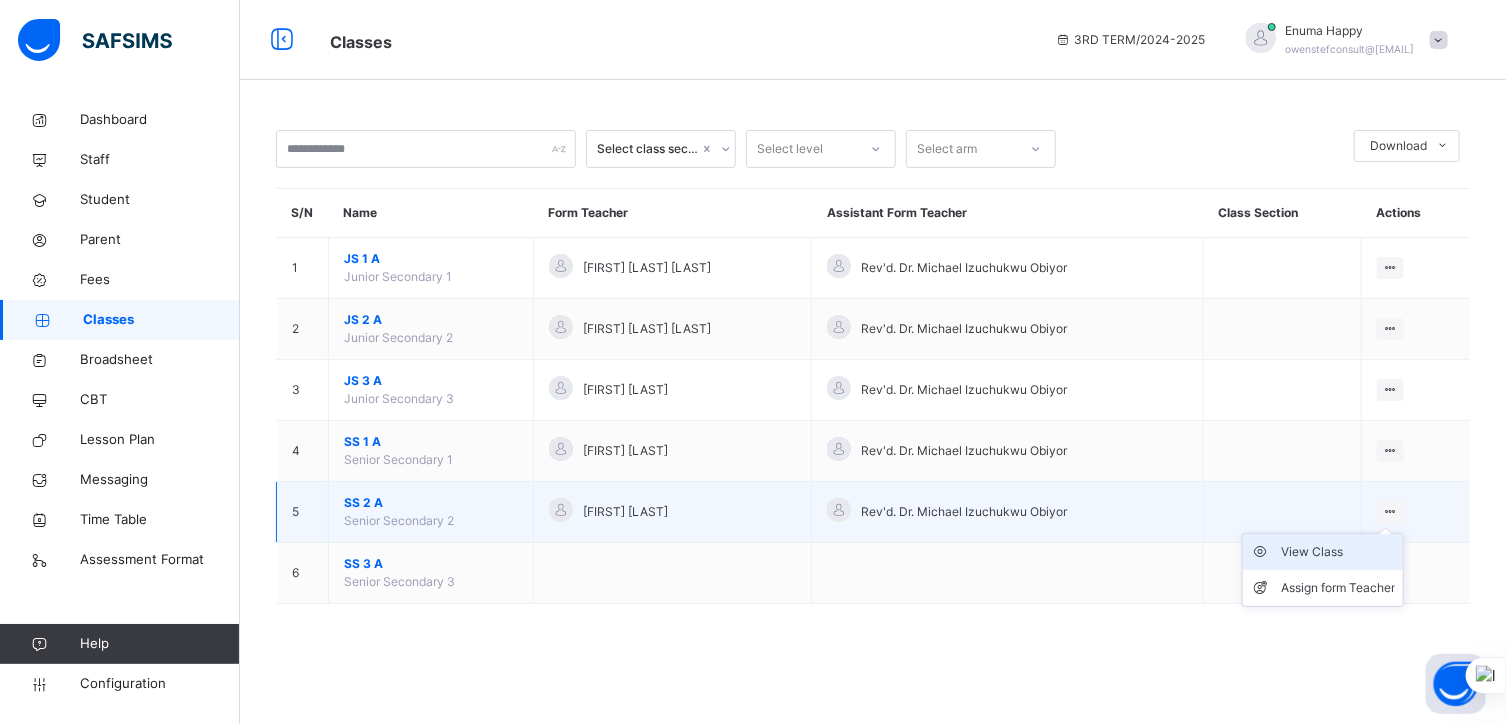 click on "View Class" at bounding box center (1338, 552) 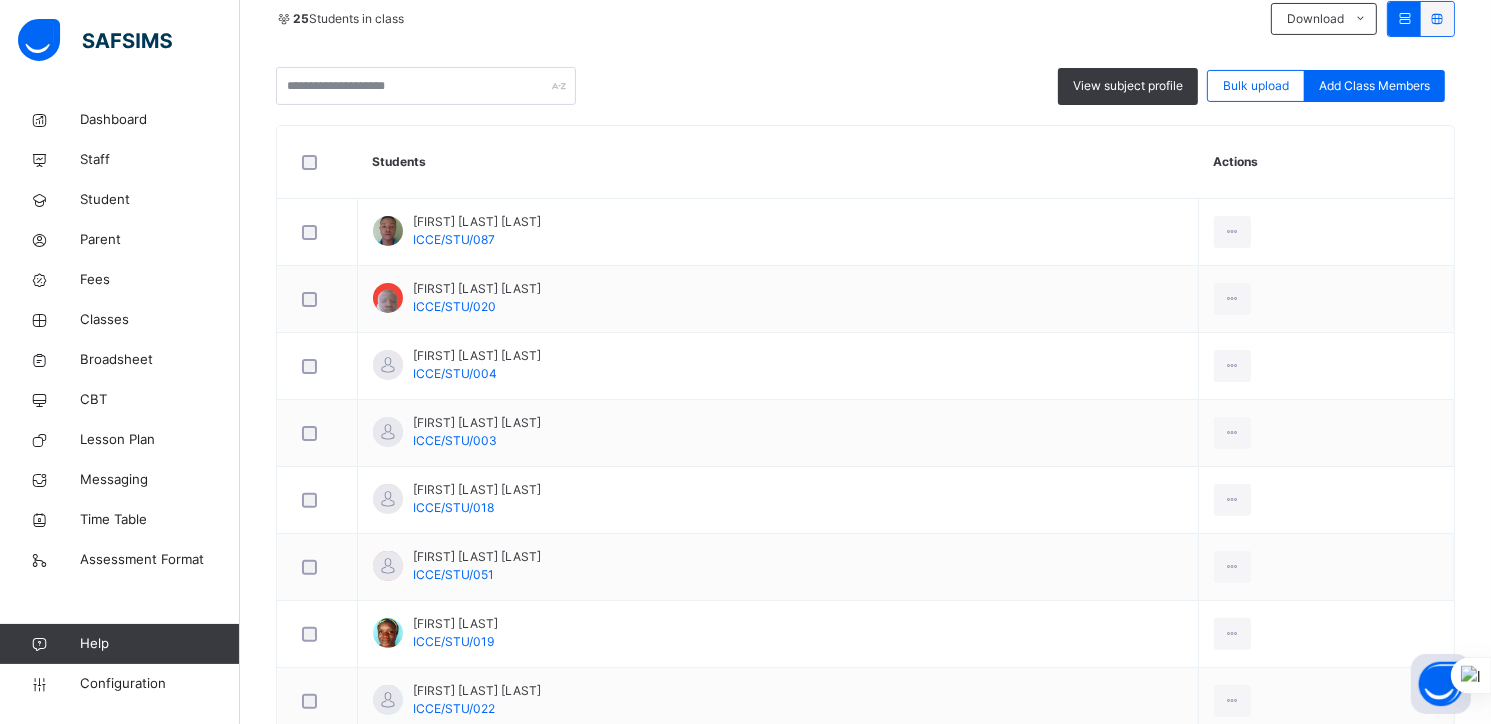 scroll, scrollTop: 0, scrollLeft: 0, axis: both 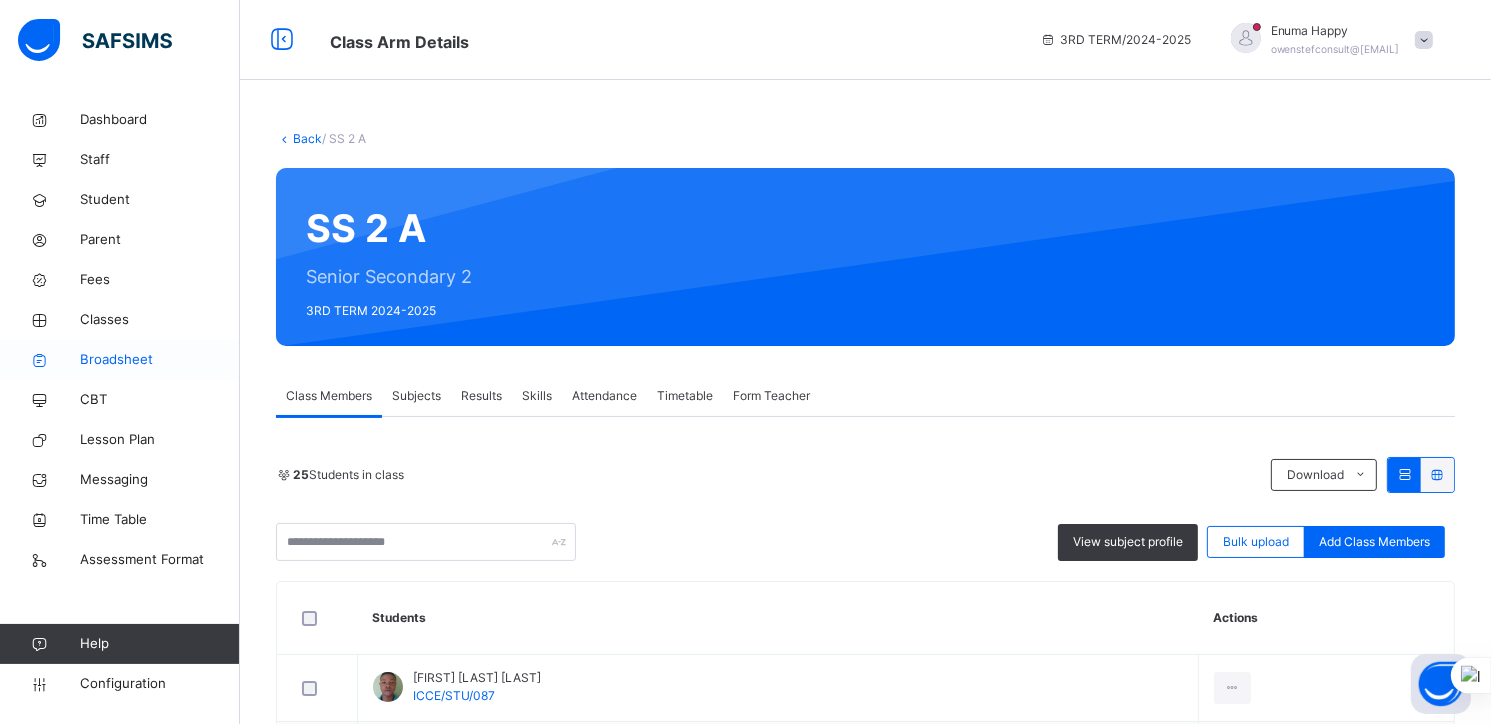 click on "Broadsheet" at bounding box center [160, 360] 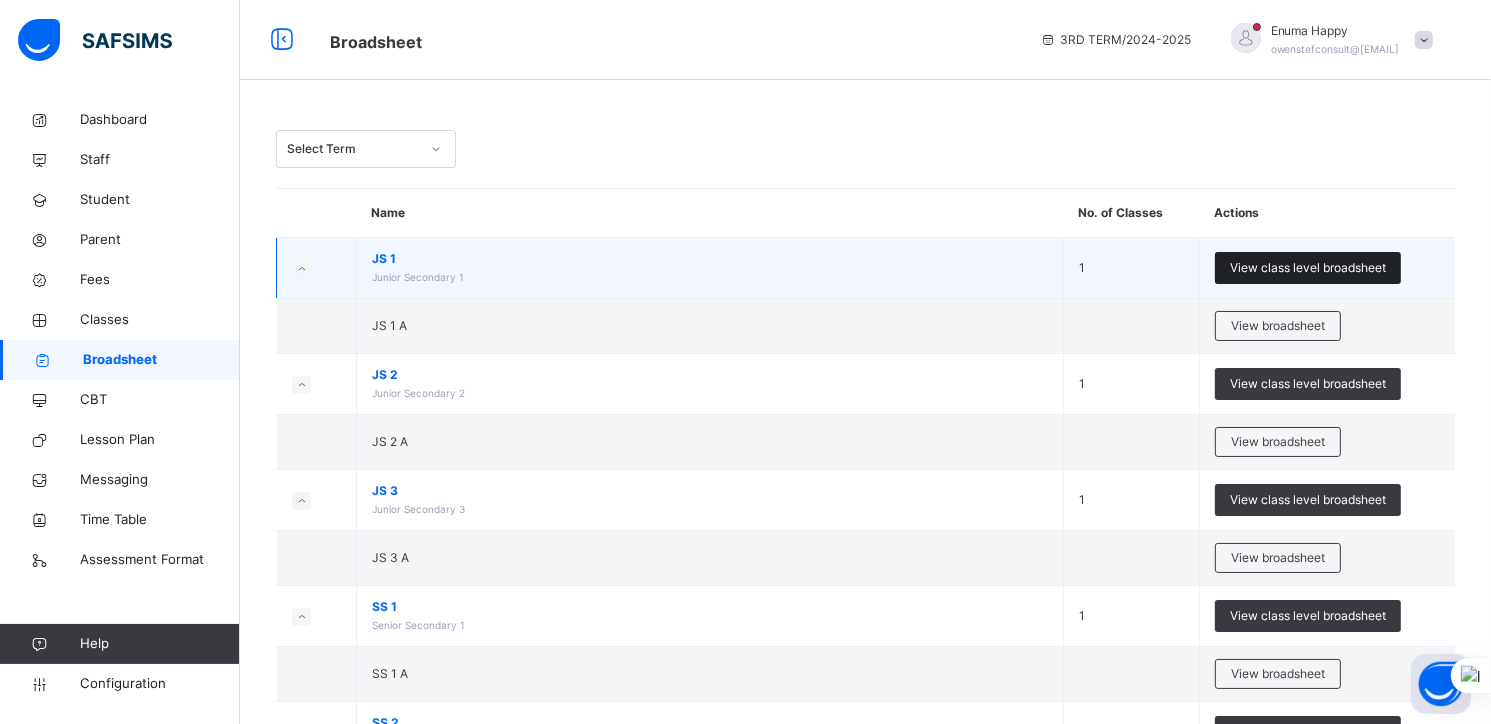 click on "View class level broadsheet" at bounding box center (1308, 268) 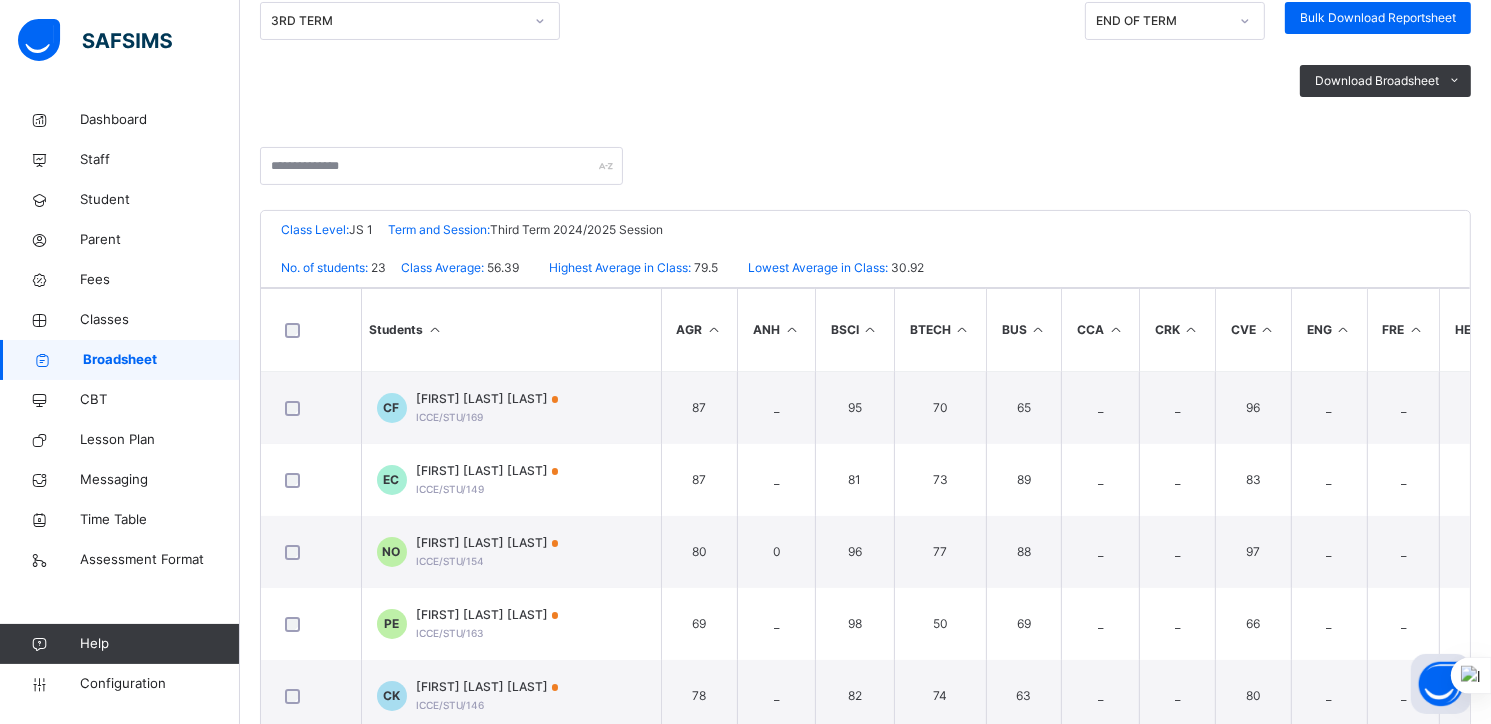 scroll, scrollTop: 300, scrollLeft: 0, axis: vertical 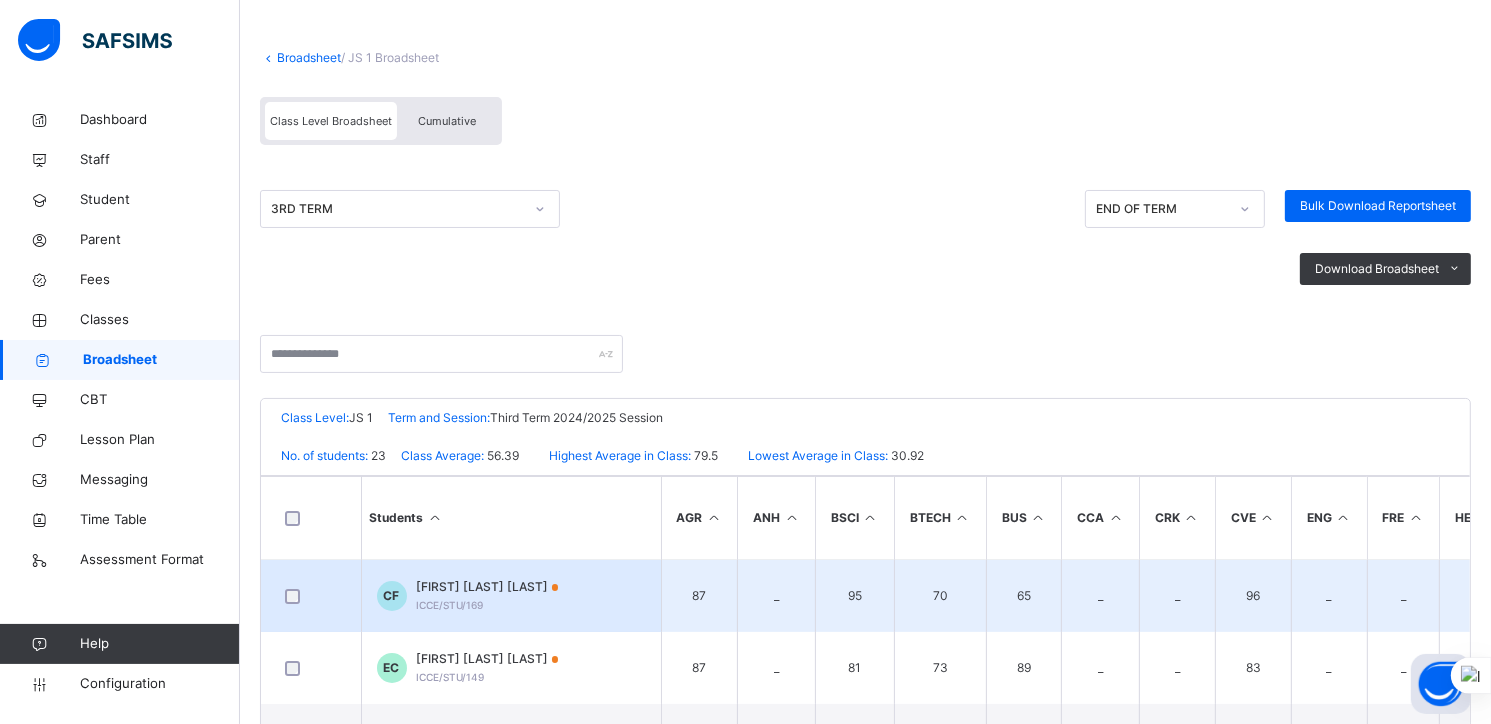 click on "[FIRST] [LAST] [LAST]" at bounding box center (488, 587) 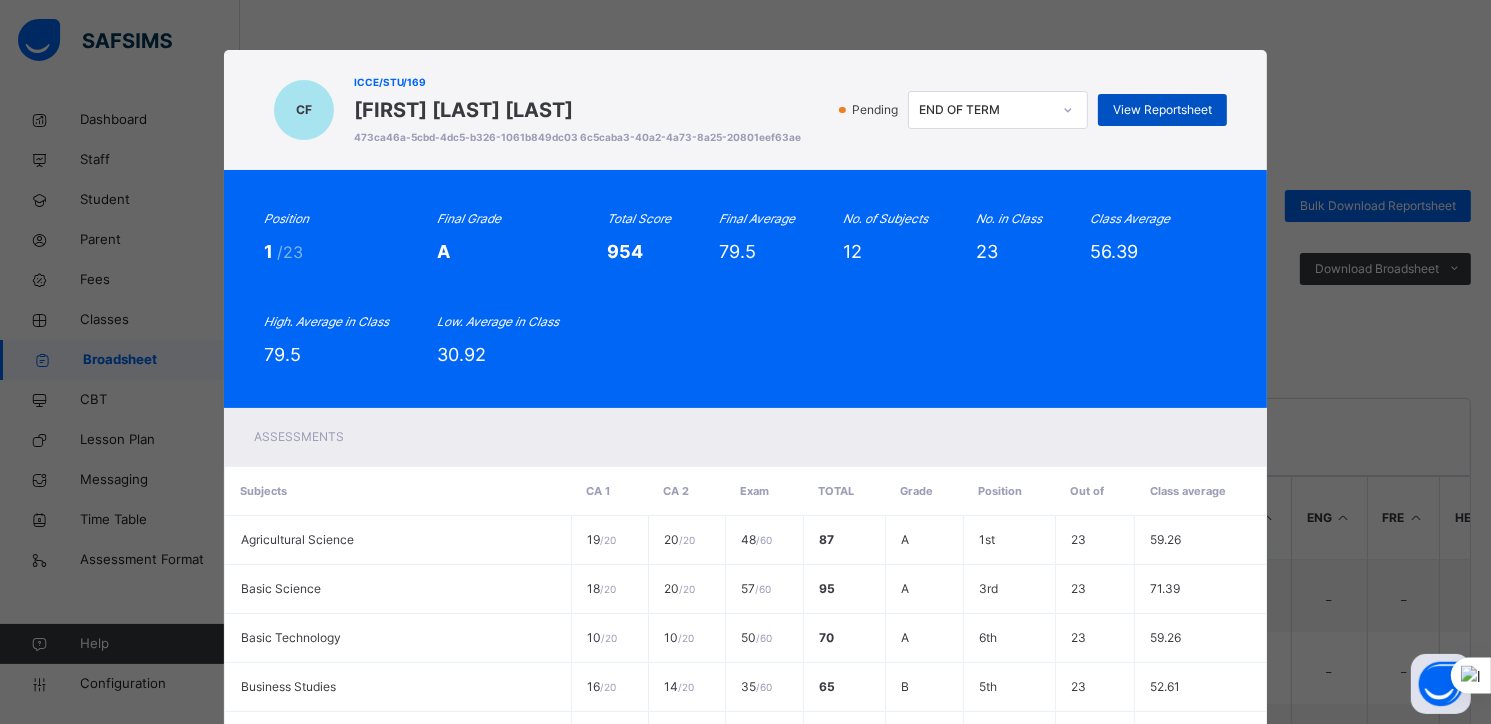 click on "View Reportsheet" at bounding box center (1162, 110) 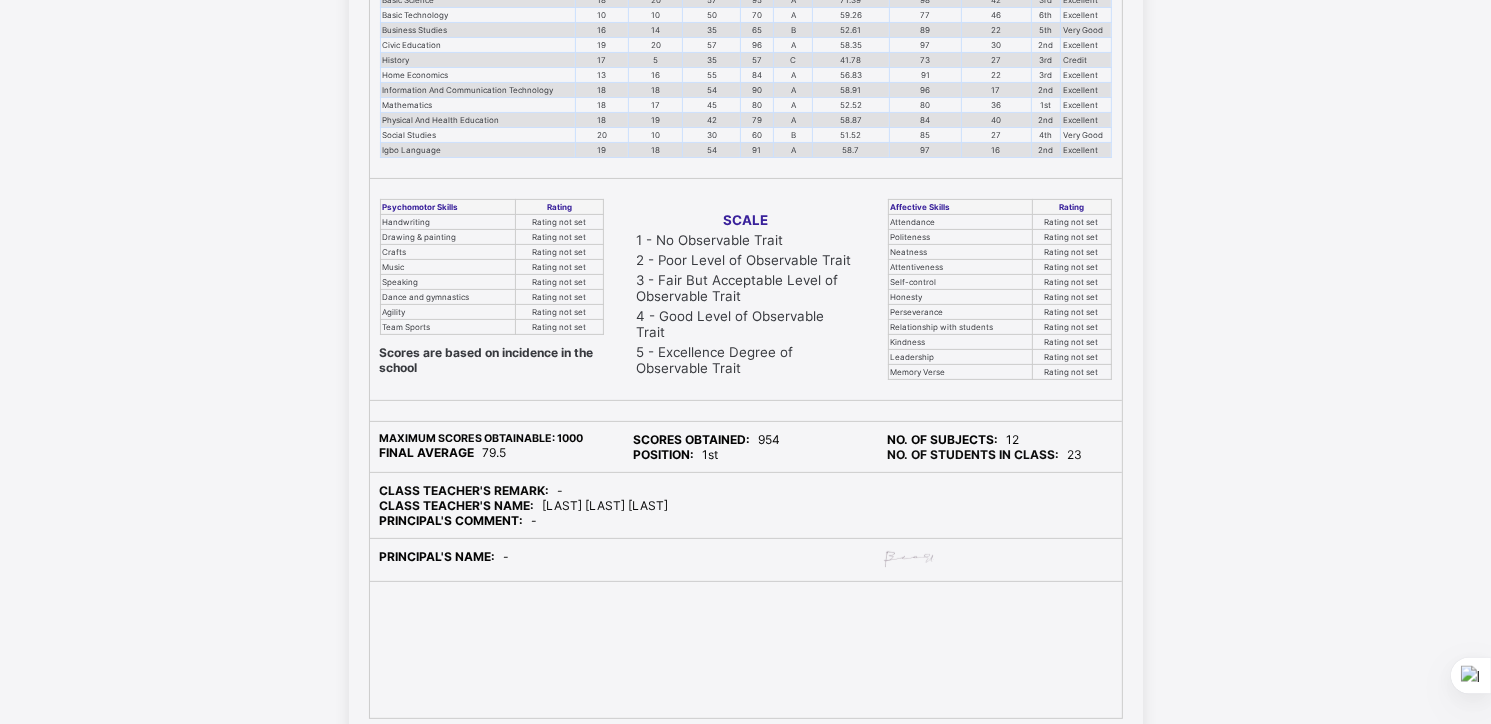 scroll, scrollTop: 568, scrollLeft: 0, axis: vertical 